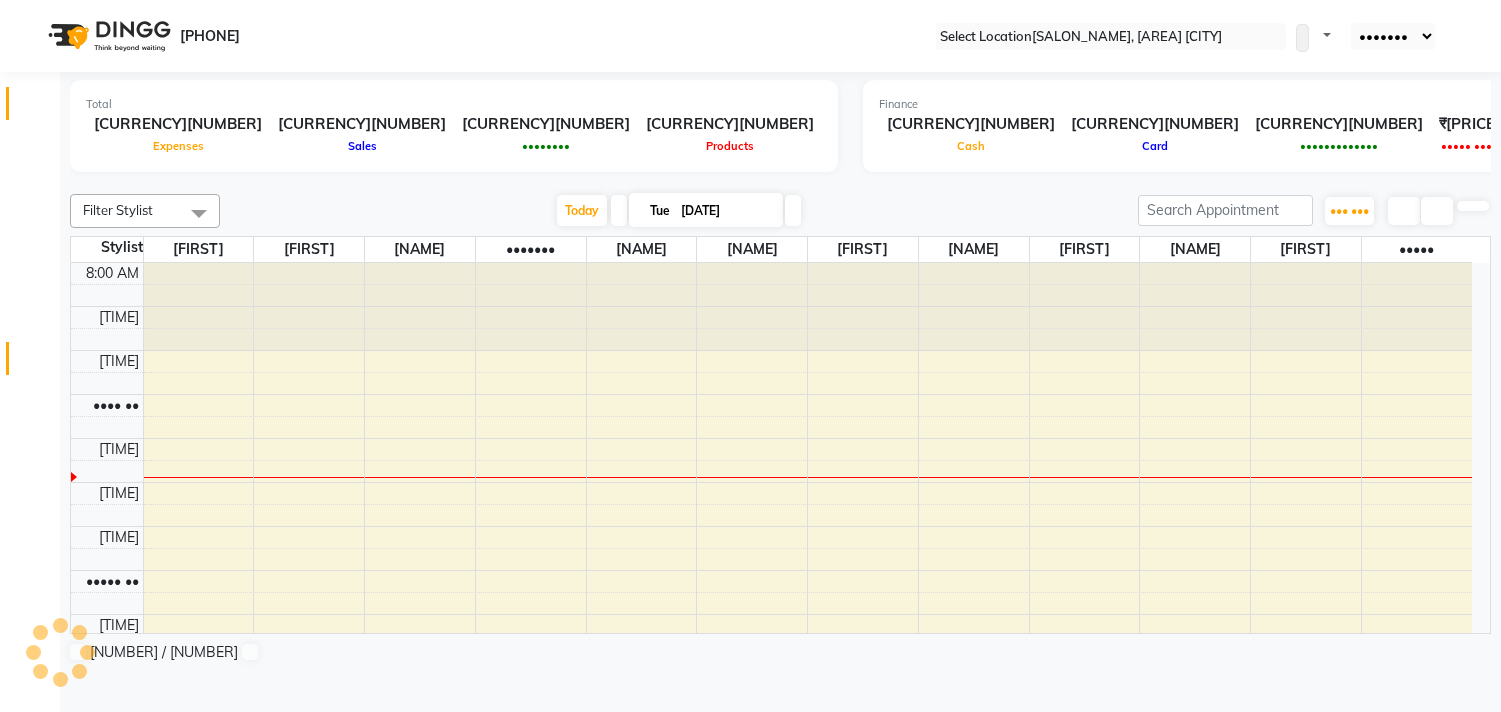 click on "•••••••" at bounding box center (30, 358) 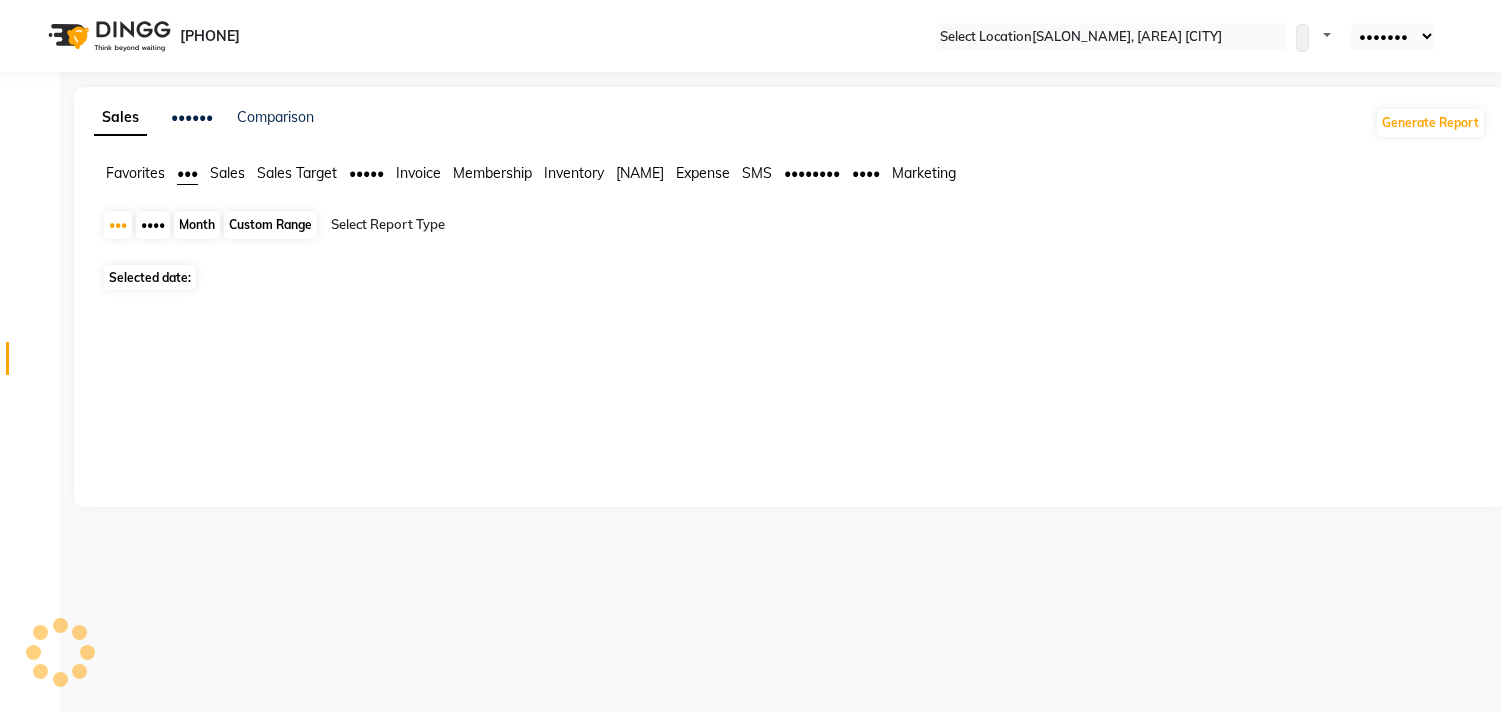 scroll, scrollTop: 0, scrollLeft: 0, axis: both 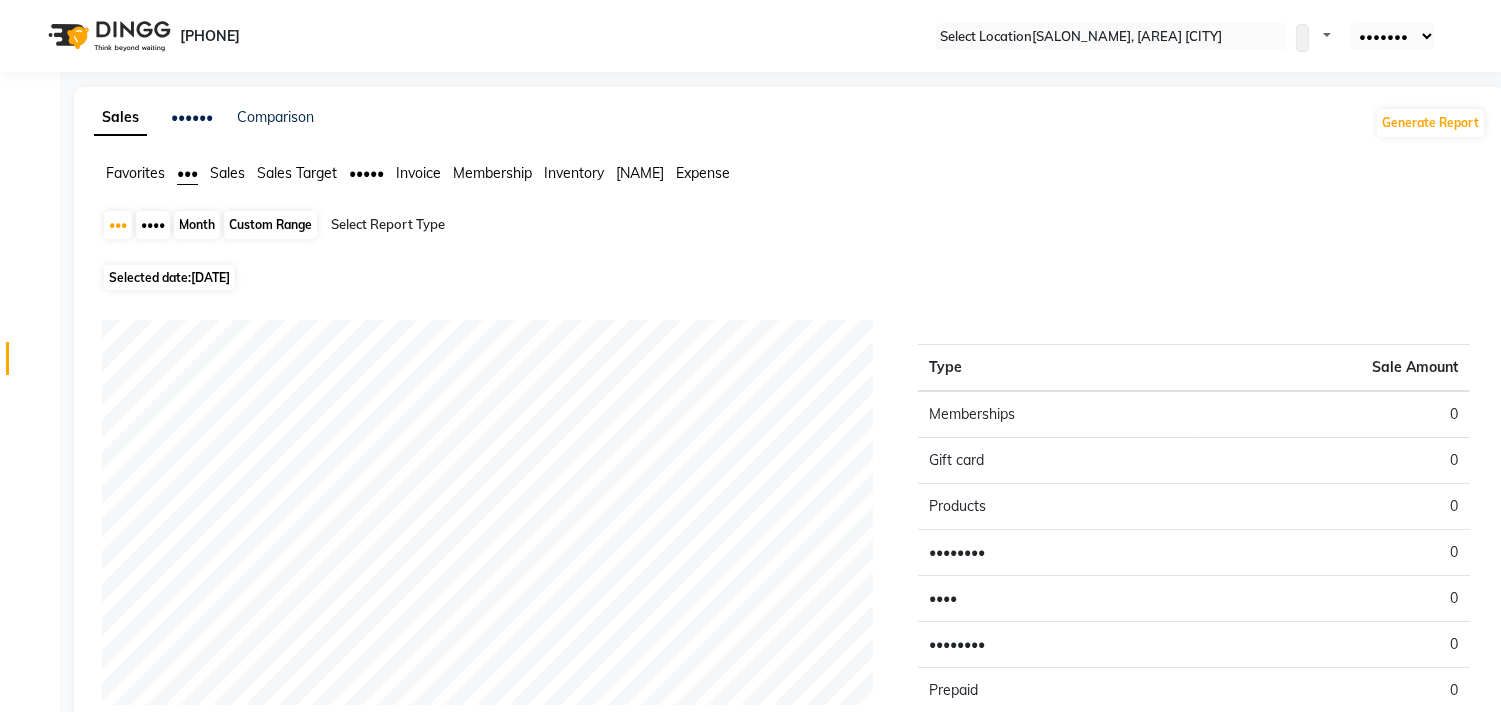 click on "•••••••• •••••  ••••••••••" at bounding box center [169, 277] 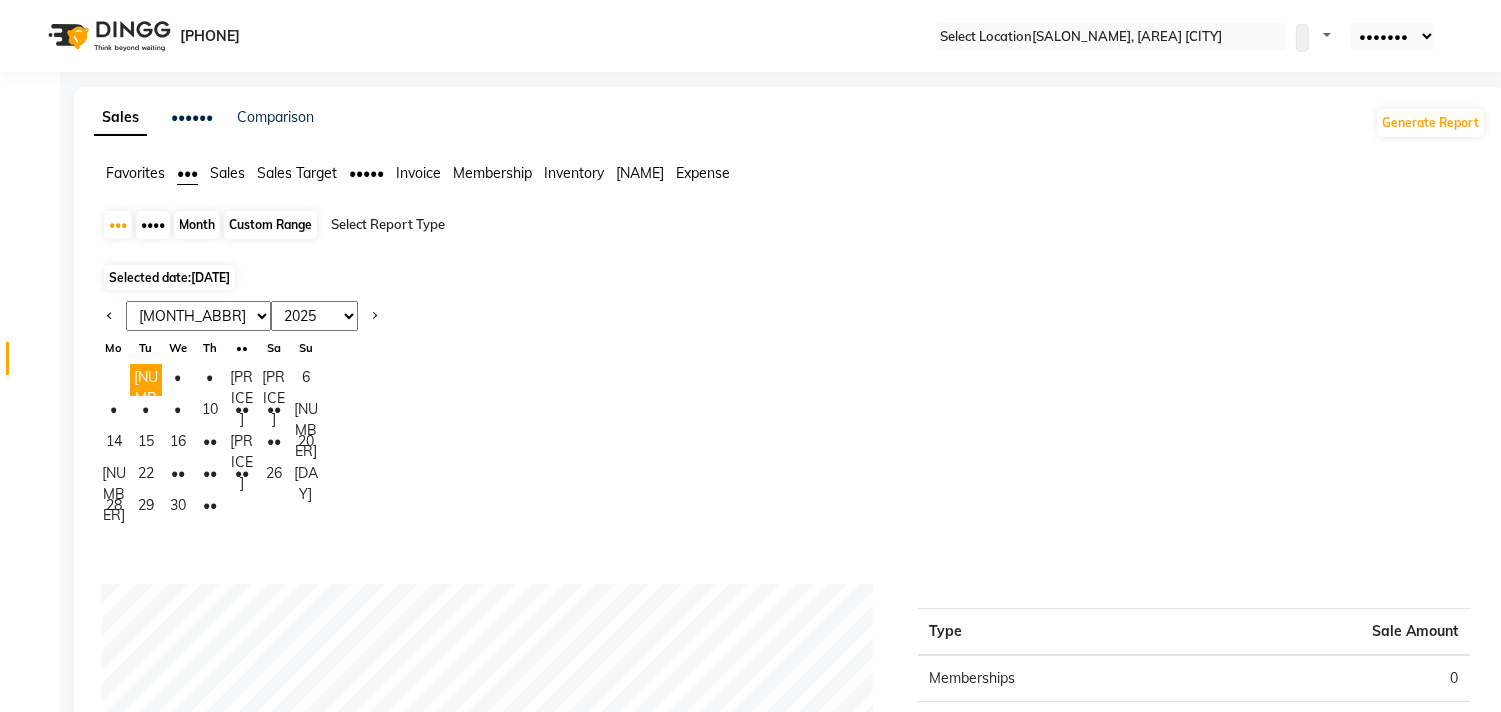click on "[MONTH] [MONTH] [MONTH] [MONTH] [MONTH] [MONTH] [MONTH] [MONTH] [MONTH] [MONTH] [MONTH] [MONTH]" at bounding box center [198, 316] 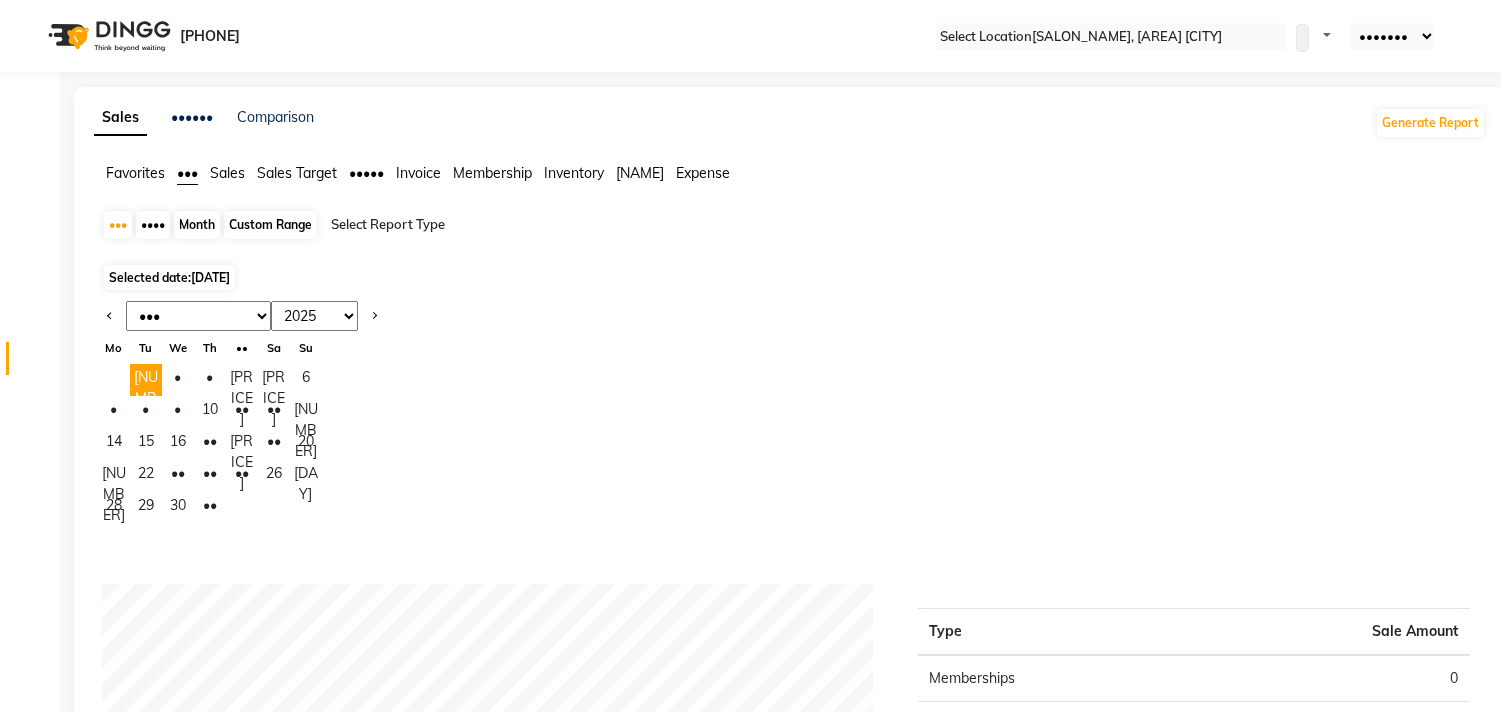 click on "[MONTH] [MONTH] [MONTH] [MONTH] [MONTH] [MONTH] [MONTH] [MONTH] [MONTH] [MONTH] [MONTH] [MONTH]" at bounding box center [198, 316] 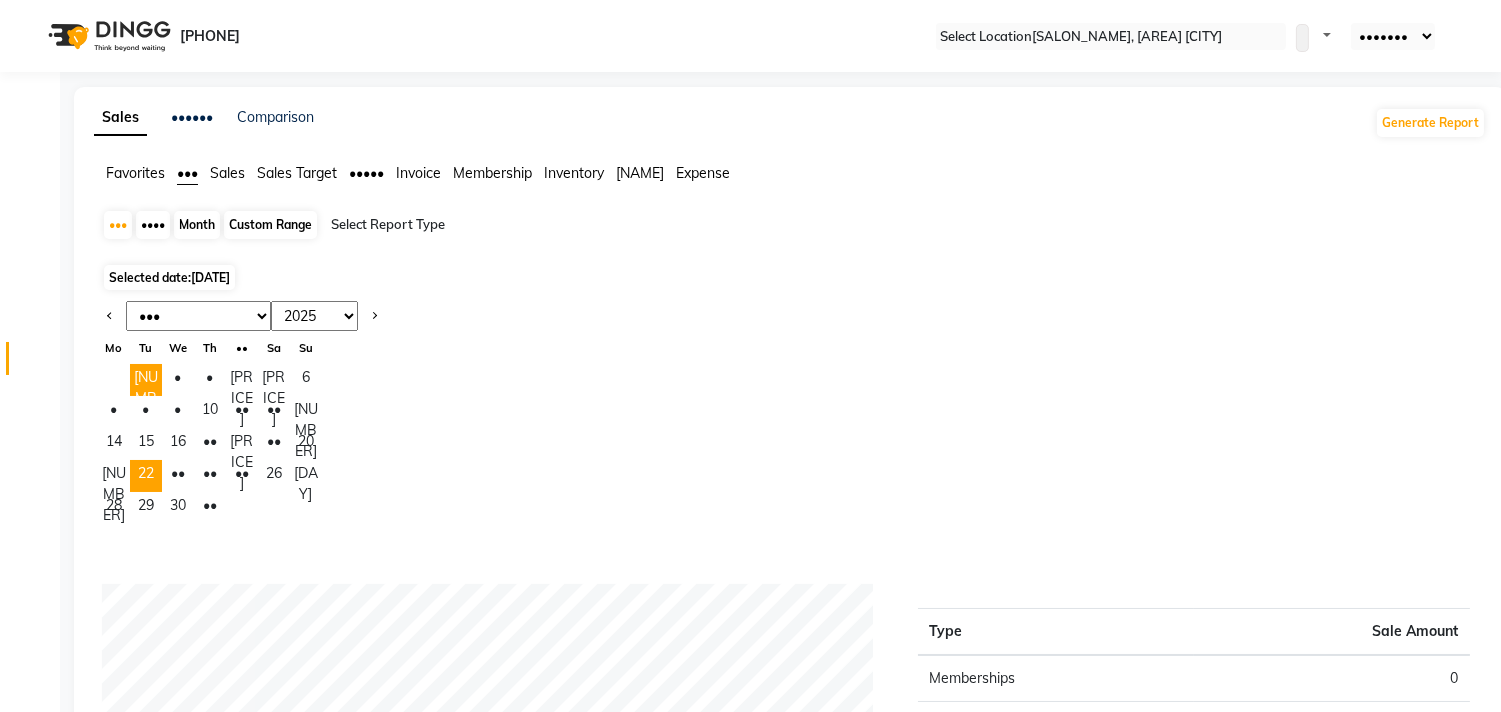 click on "22" at bounding box center (146, 476) 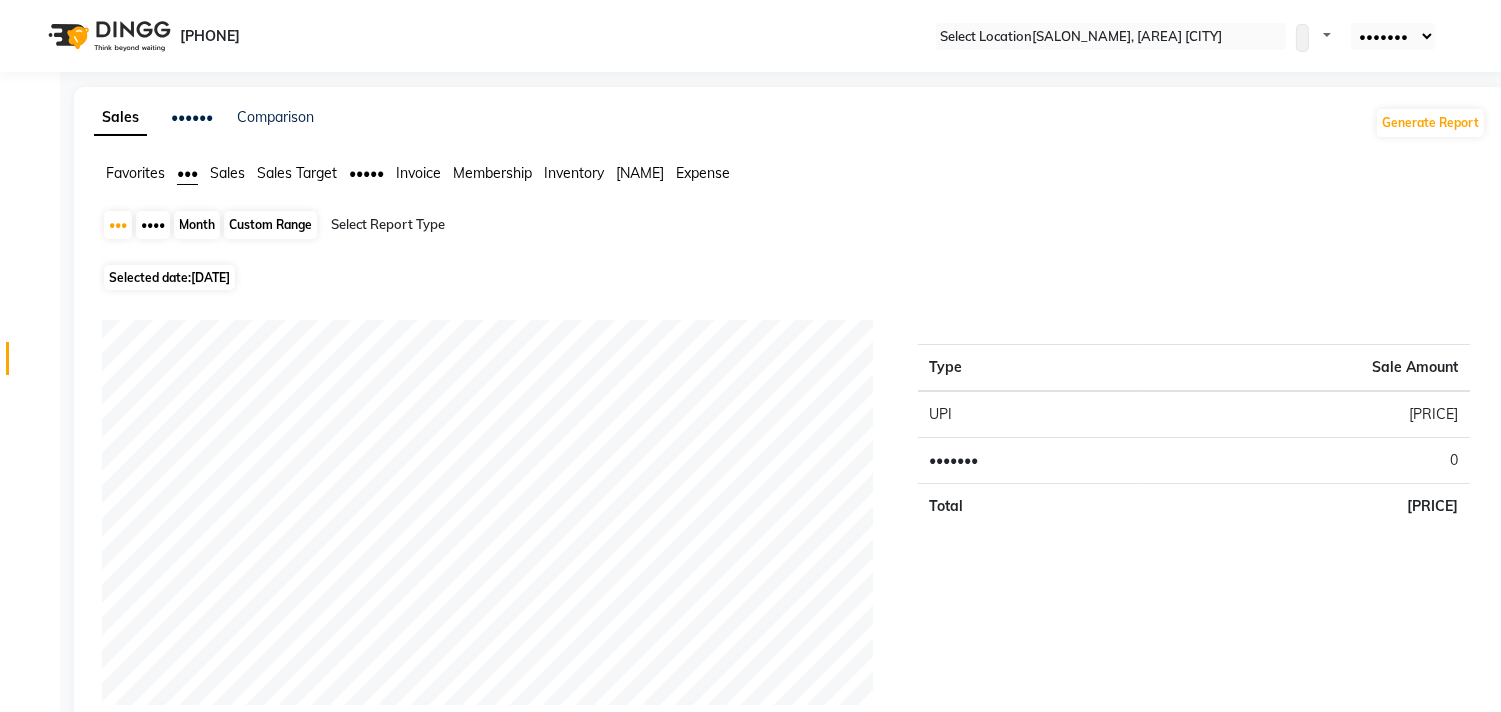 click on "•••••••• •••••  ••••••••••" at bounding box center (169, 277) 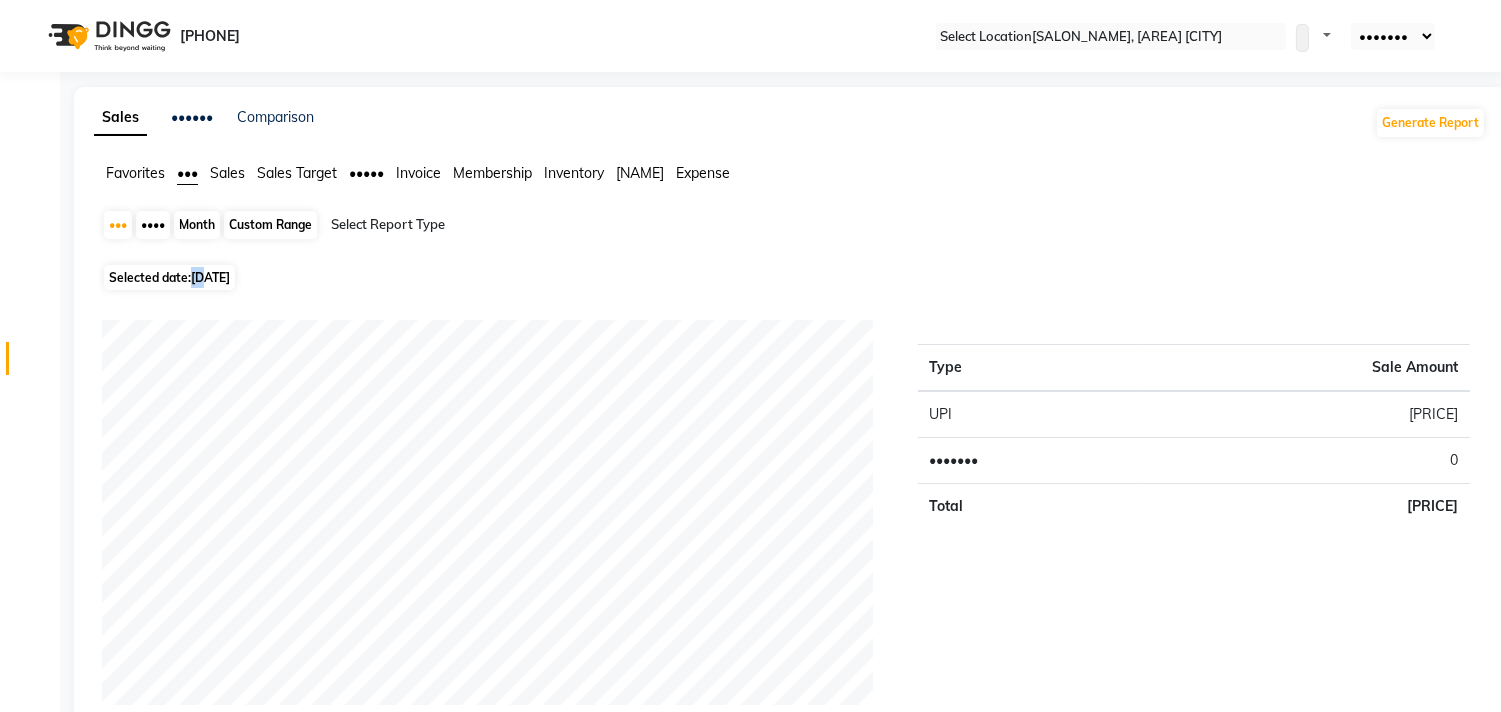 click on "[DATE]" at bounding box center (210, 277) 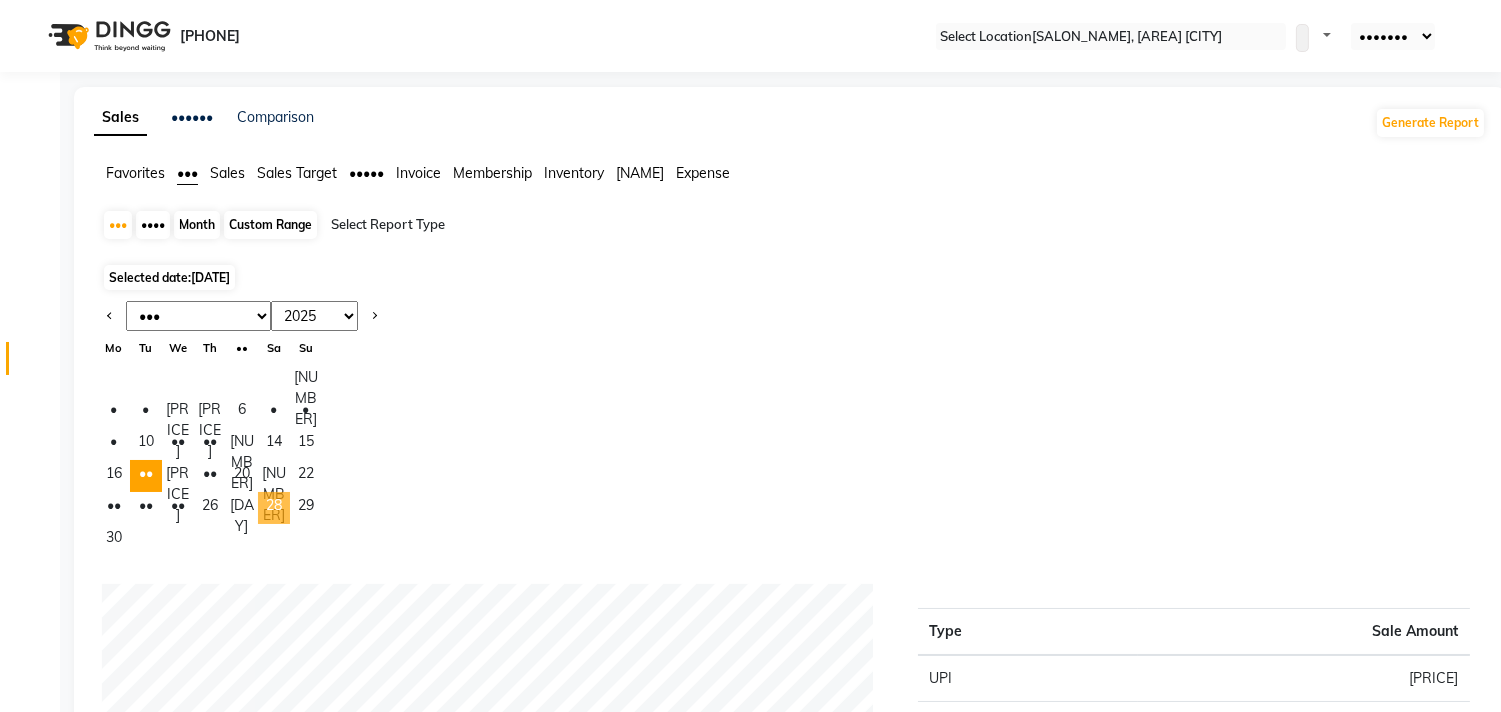 click on "28" at bounding box center [274, 508] 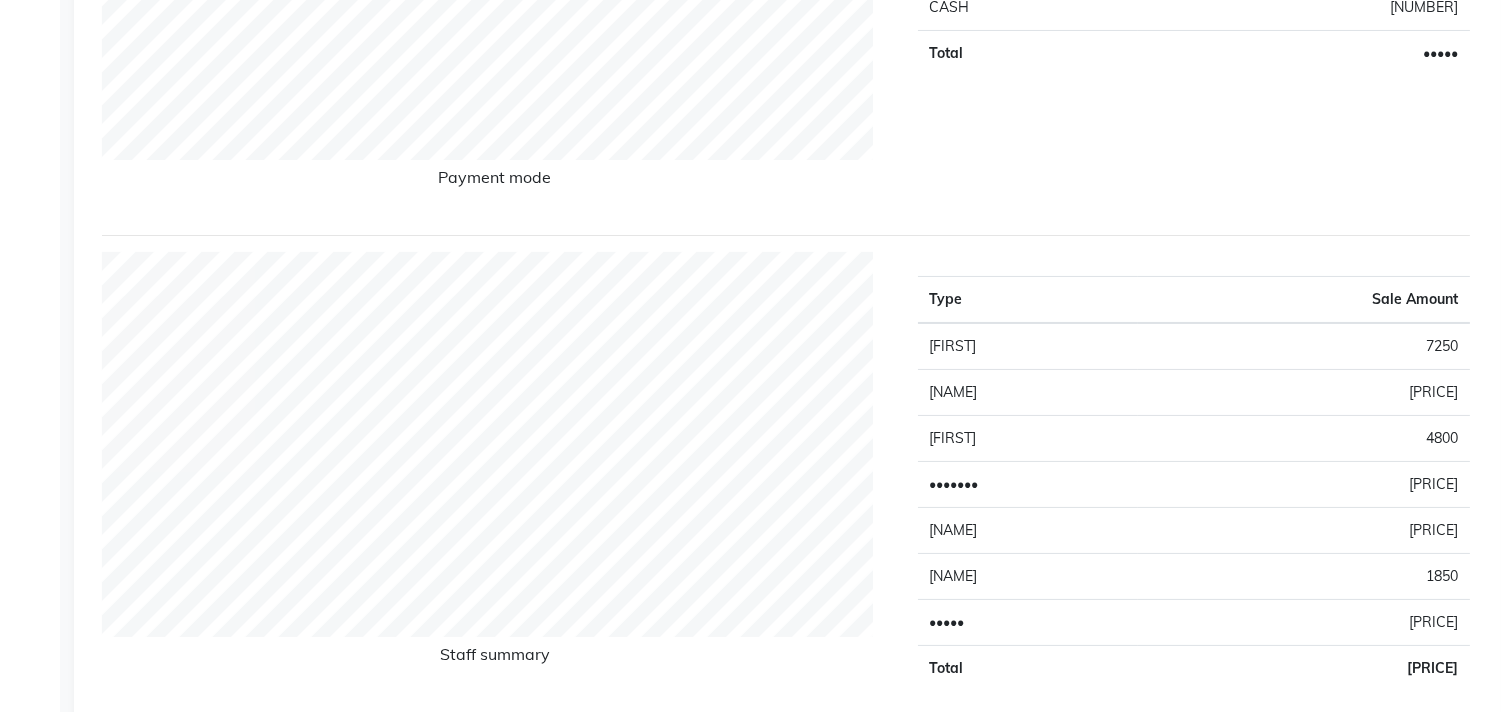 scroll, scrollTop: 555, scrollLeft: 0, axis: vertical 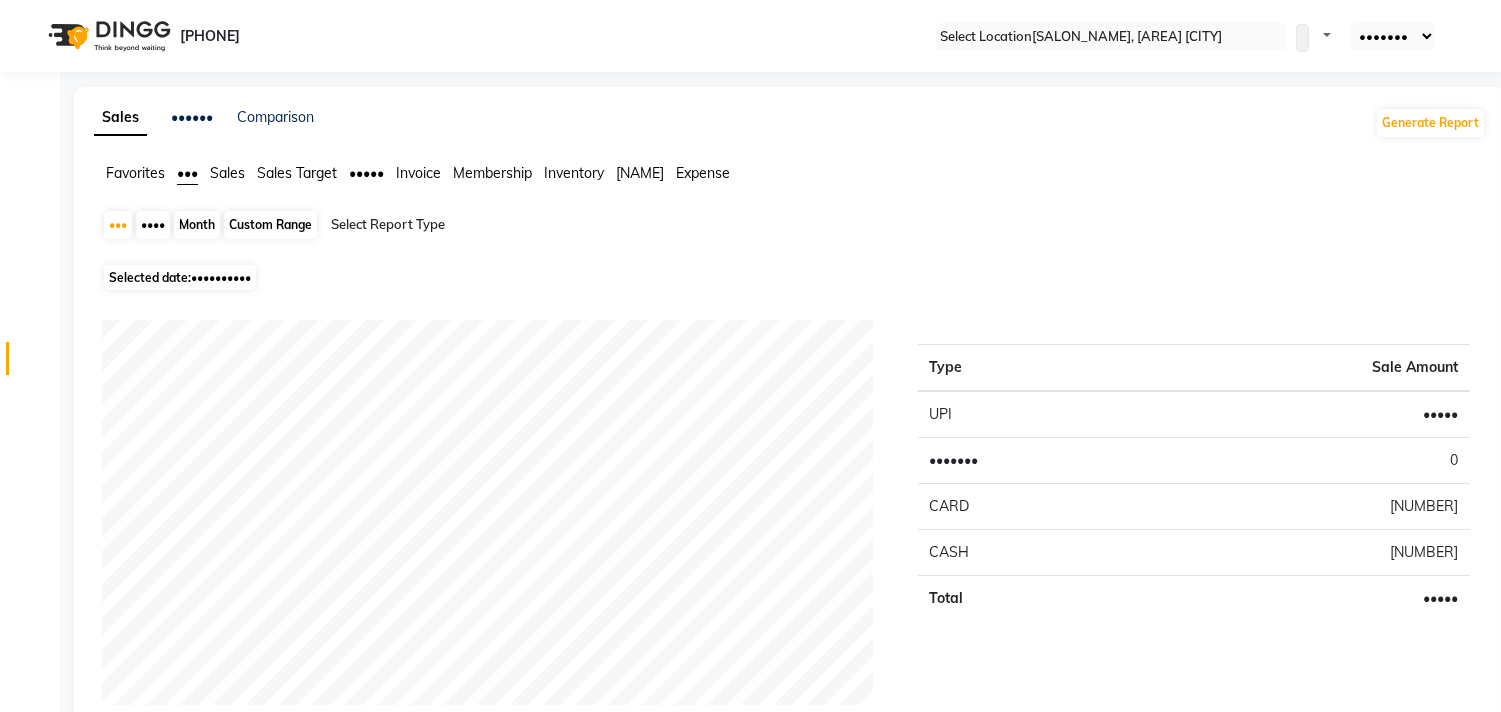 click on "••••••••••" at bounding box center [221, 277] 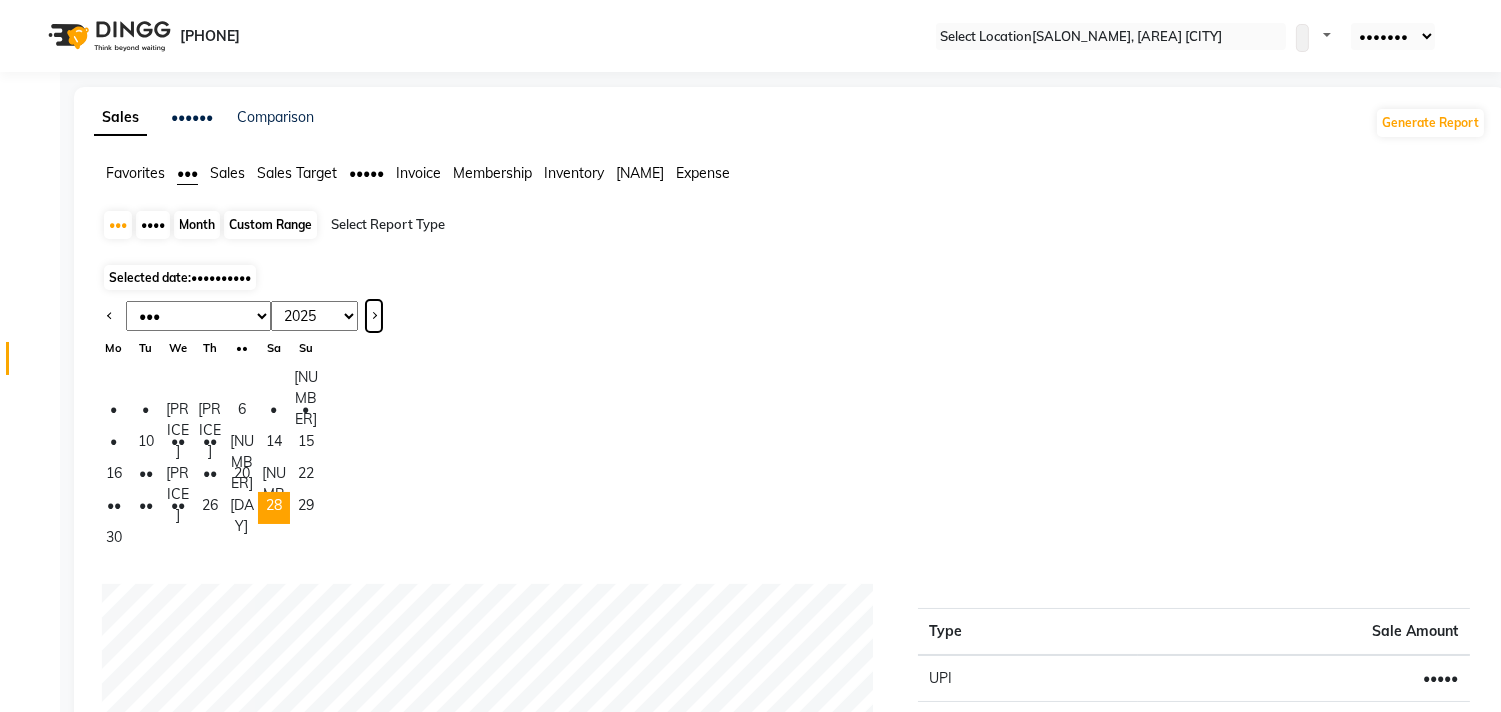 click at bounding box center (374, 316) 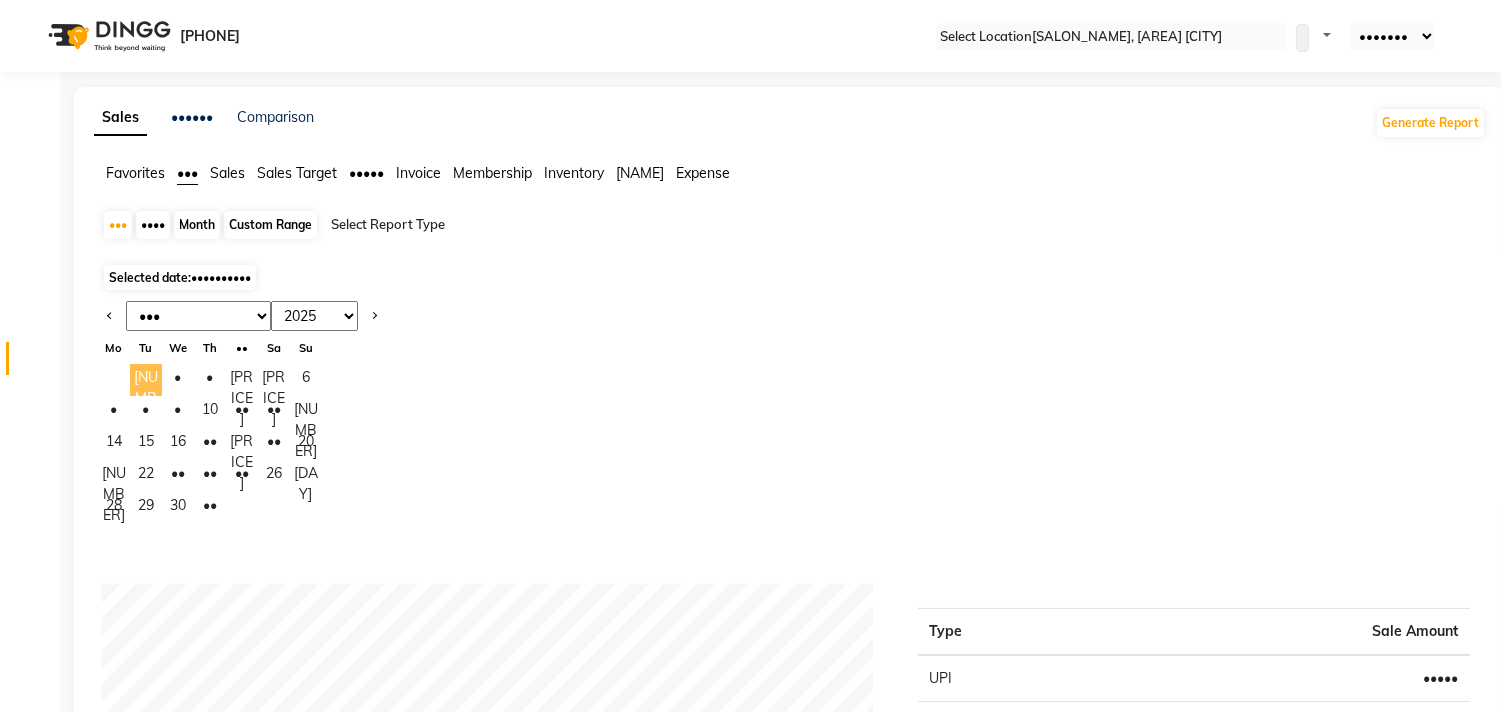 click on "[NUMBER]" at bounding box center [146, 380] 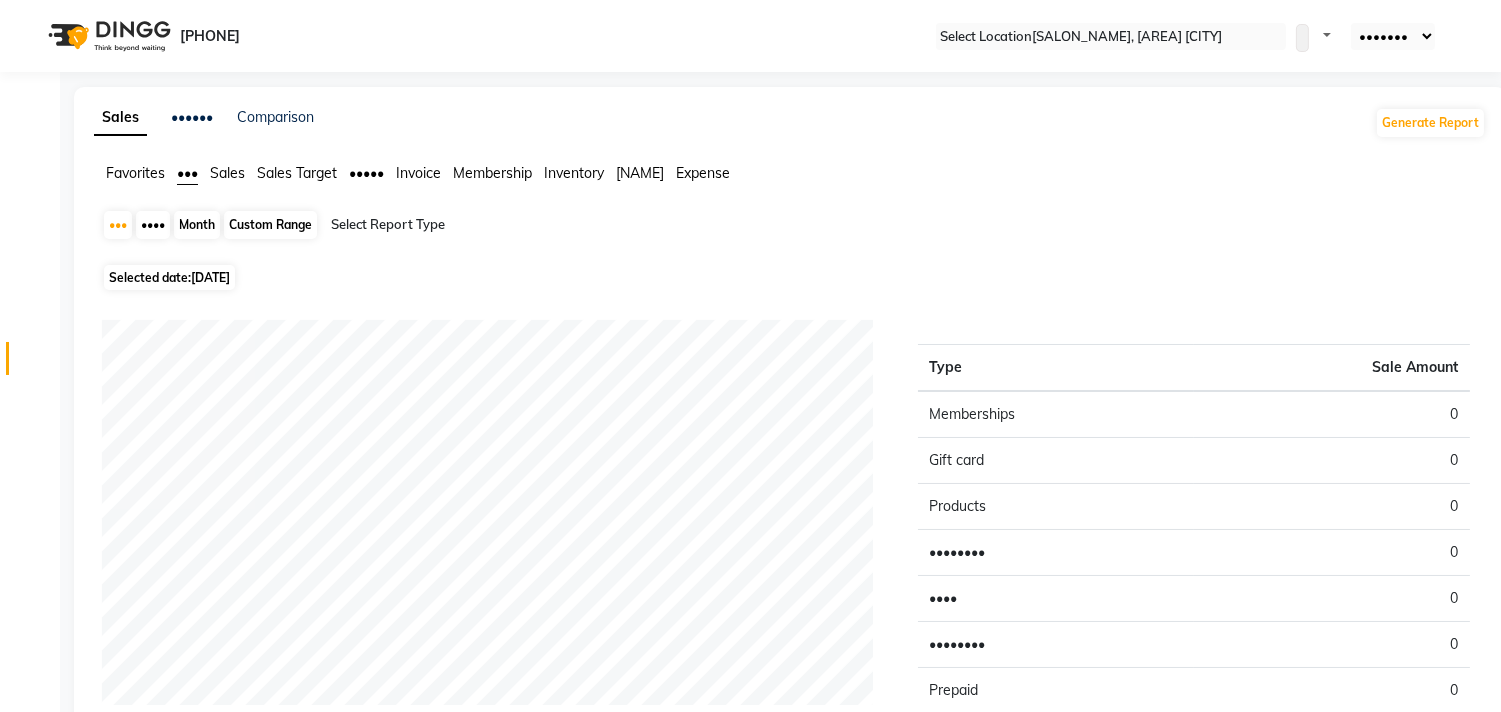 click on "[DATE]" at bounding box center [210, 277] 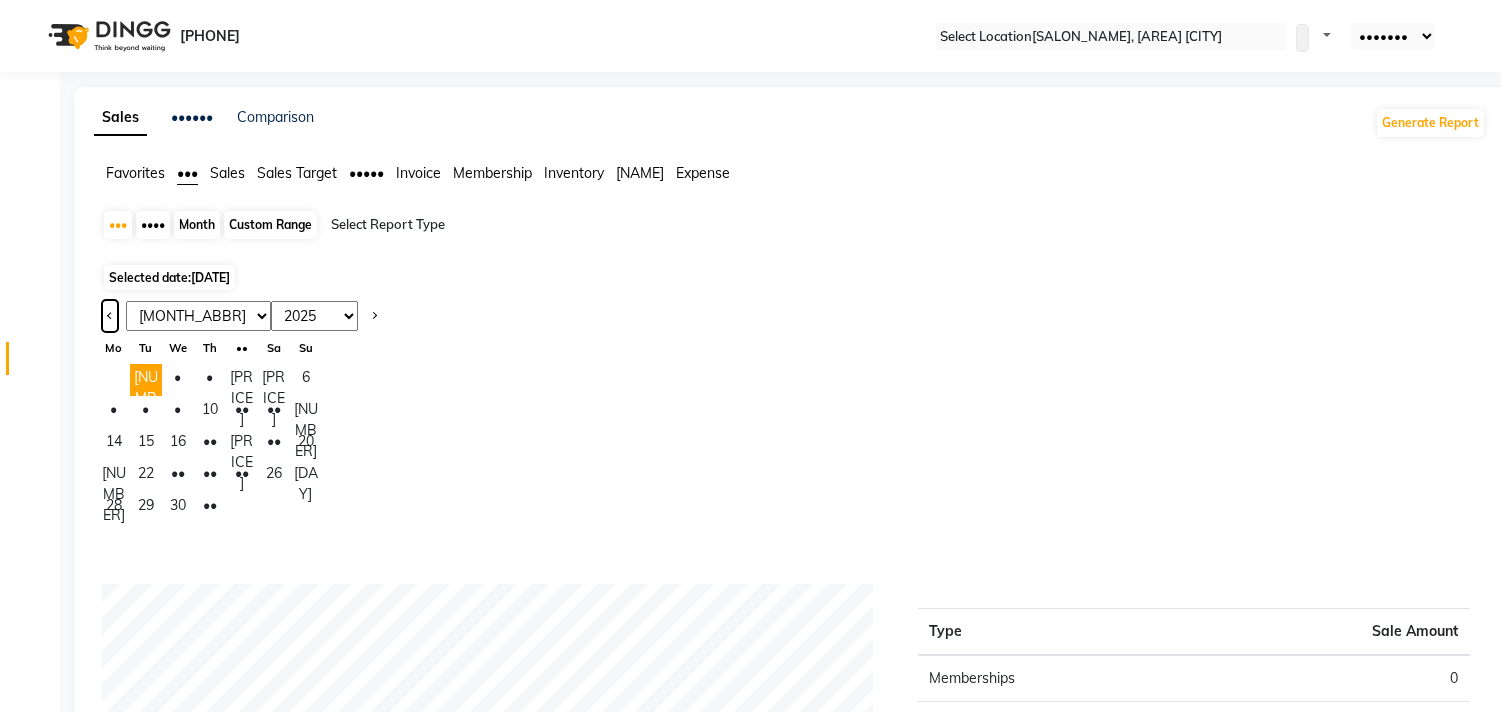 click at bounding box center [110, 316] 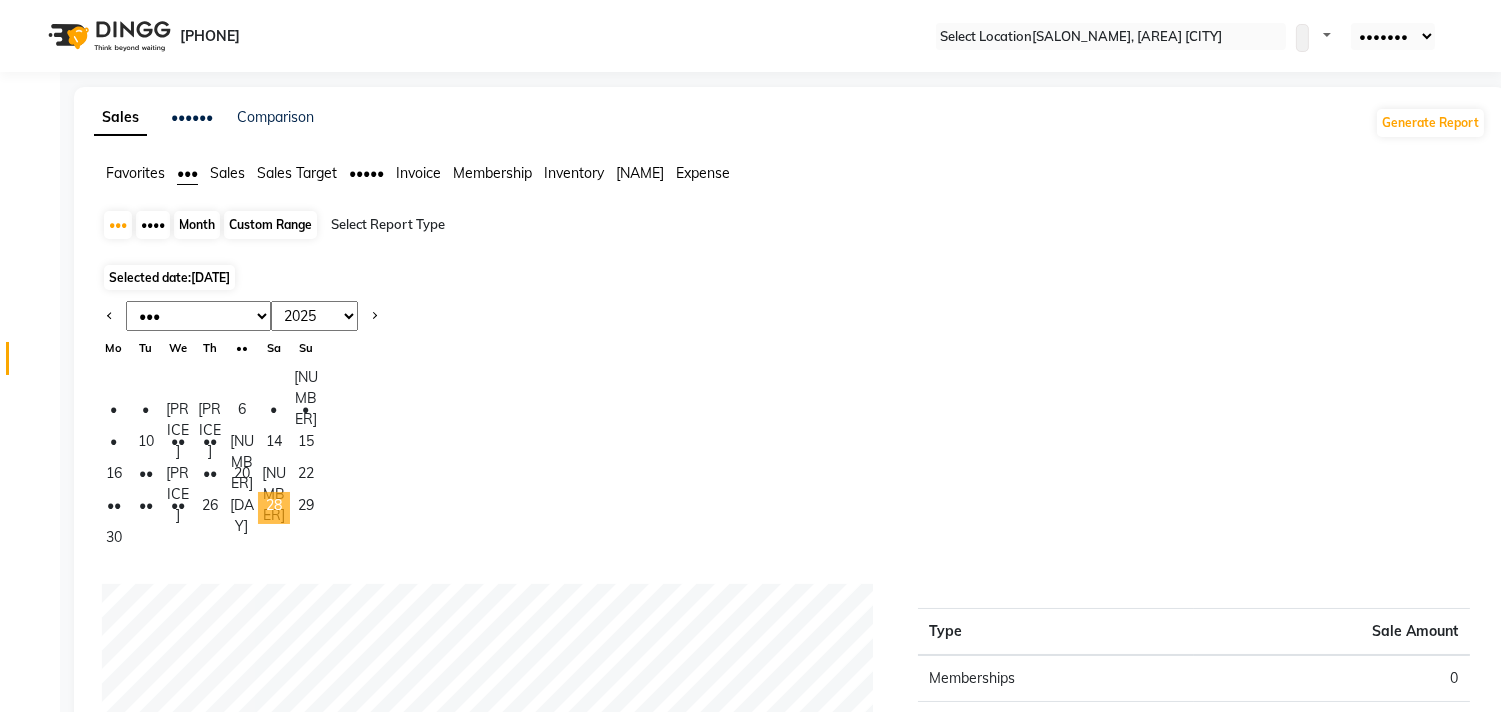click on "28" at bounding box center [274, 508] 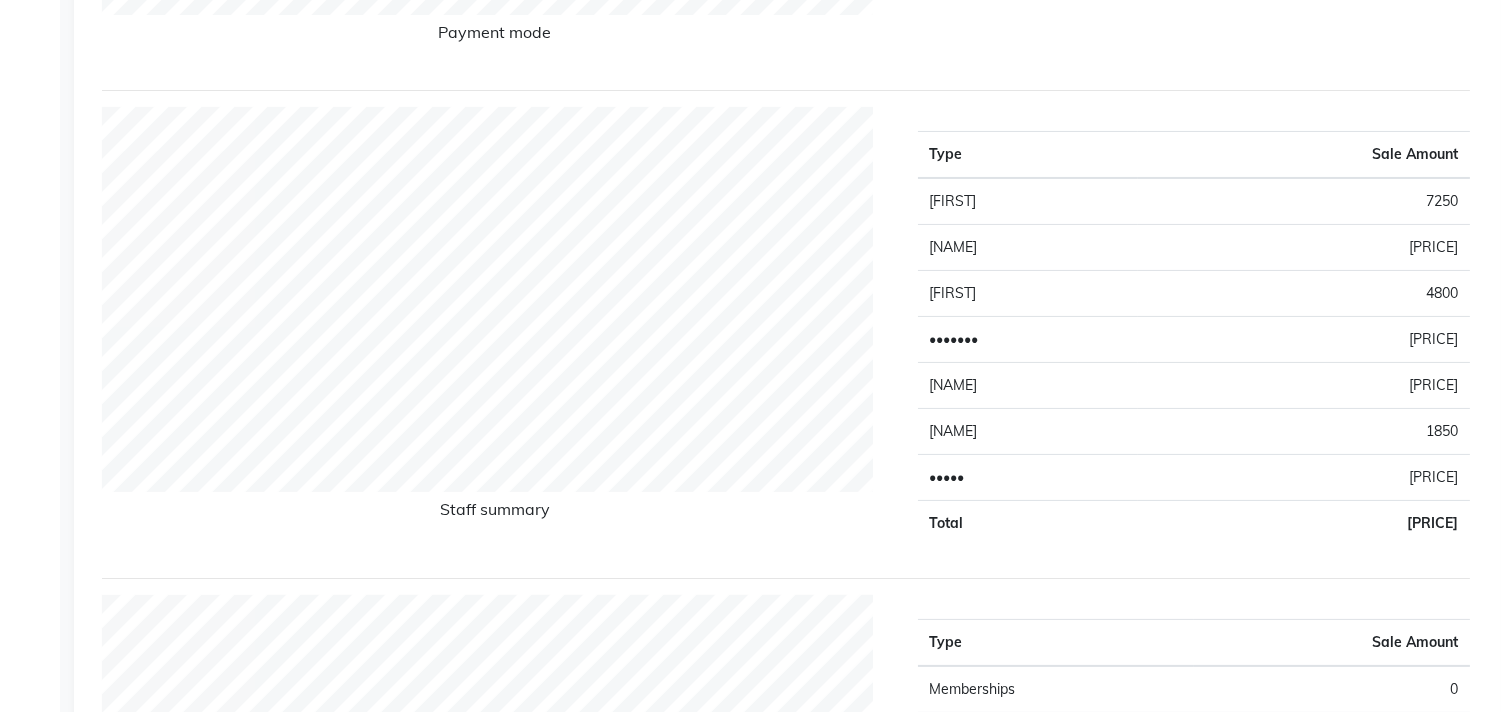scroll, scrollTop: 888, scrollLeft: 0, axis: vertical 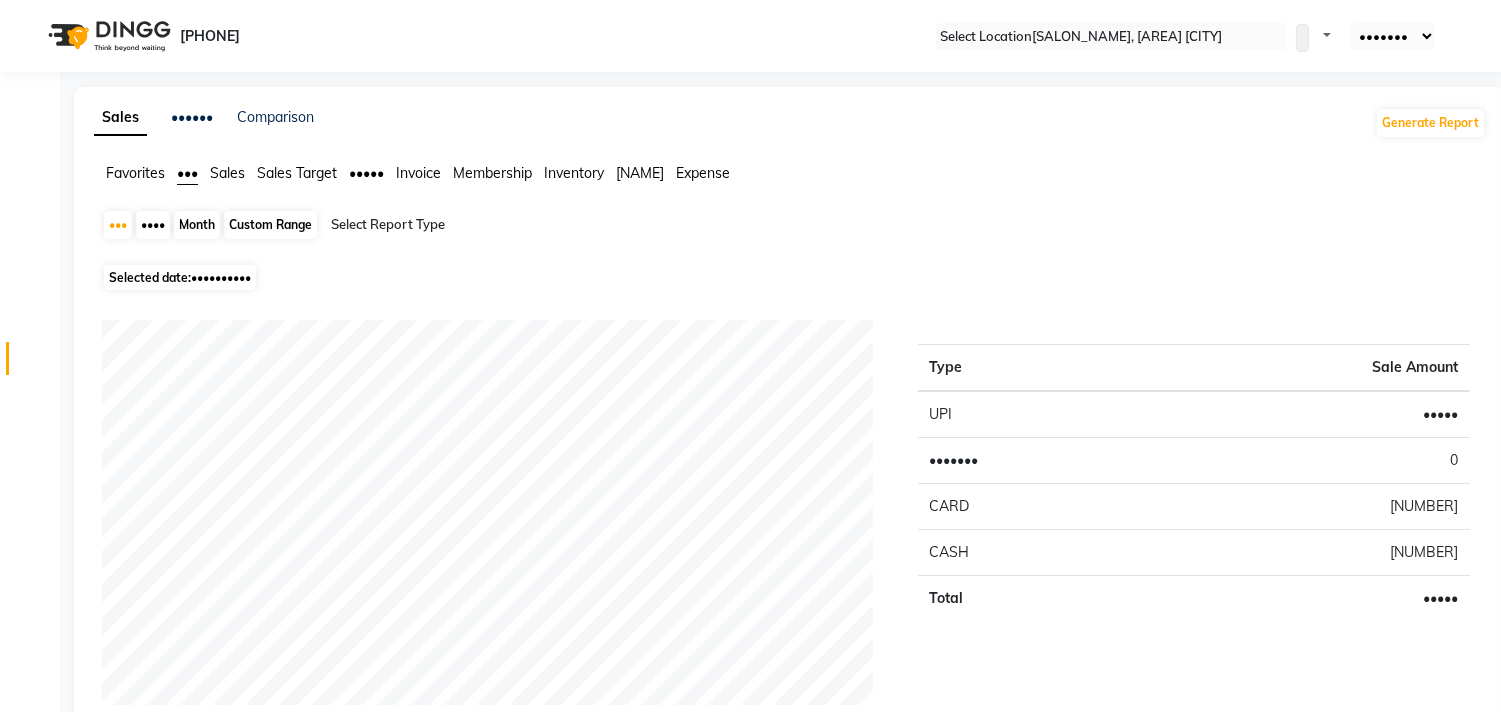 click on "•••   ••••   •••••   •••••• •••••  •••••• •••••• •••• •••••••• •••••  ••••••••••  ••••••• •••• •••• •••• •••••• ••• ••••• ••••••• • •••• •••• •••• •••• ••••• ••••• ••••• ••••••• •••• •••• •••••• ••••• •••• ••••• •••• •••••• •••• ••••••• •••• ••••• •••• •••••• •••• ••••• •••• ••••• ••••• ••••• ••••••• •••• •••• •••••• ••••••••••• • •••••••• • •••• •••• • •••••••• • •••••••• • •••• • ••••••• • •••••••• ••••• ••• • ••••• ••••• ••••••• •• •••••••• •••• •••• •••••• ••••••• •••• •••••••• •••• ••••••••• •••• ••••••• •••• •••••• •••• •••• •••••• •••• •••• ••••••••• •••• ••••• • •••• •••• ••••••••• ••• •••••• ••• •••••• ••• ••••• ••••• ••••••• ••••• •••• •••• •••••• ••••••• ••••••• •••• ••• ••••••• • ••••• •••• ••••• •••••••••••• •••••••• •••• •••••••• •••••• •••• •••••• ••••••• •••• ••• •••• ••• •••• ••• •••• ••••• •••••••••••• •••• ••• •••• ••••••••• •••••• •••• ••• ••••••• •••• ••••• ••••••• •••••••• •••• ••• ••••••••••• •••••••• •••• •••••• •••• ••••• ••••• • •••• •• •••••••• •••• •• •••••••• ••••••••••" at bounding box center [790, 1717] 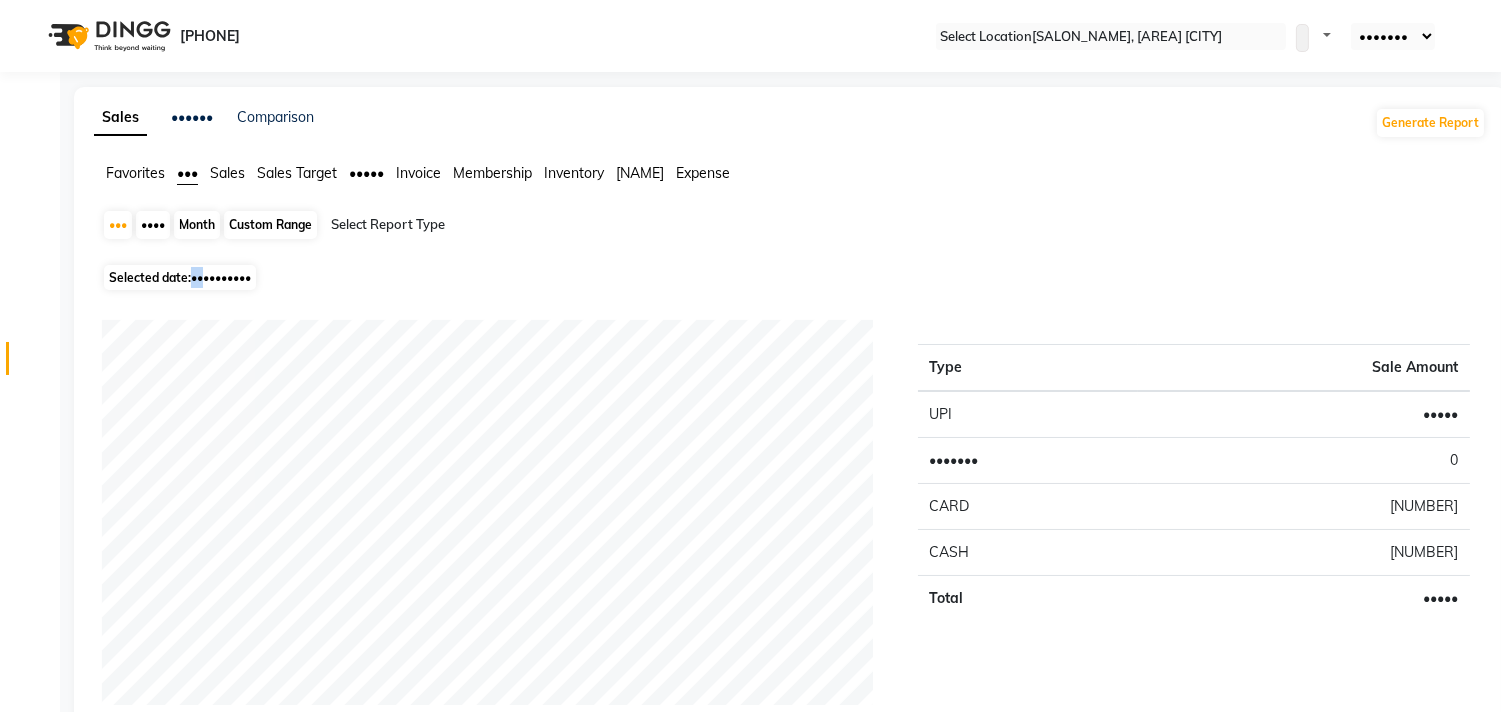 click on "Selected date:  [DATE]" at bounding box center [180, 277] 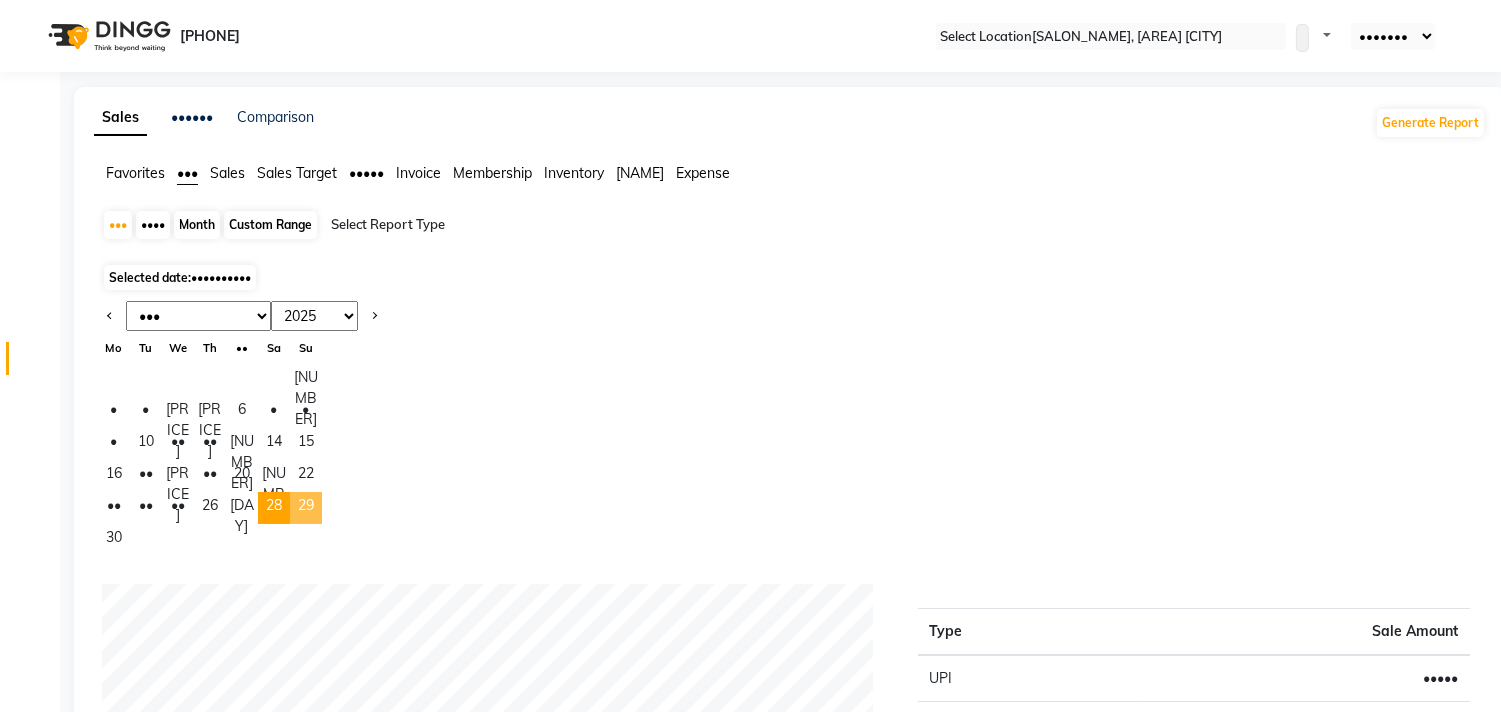 click on "29" at bounding box center (306, 508) 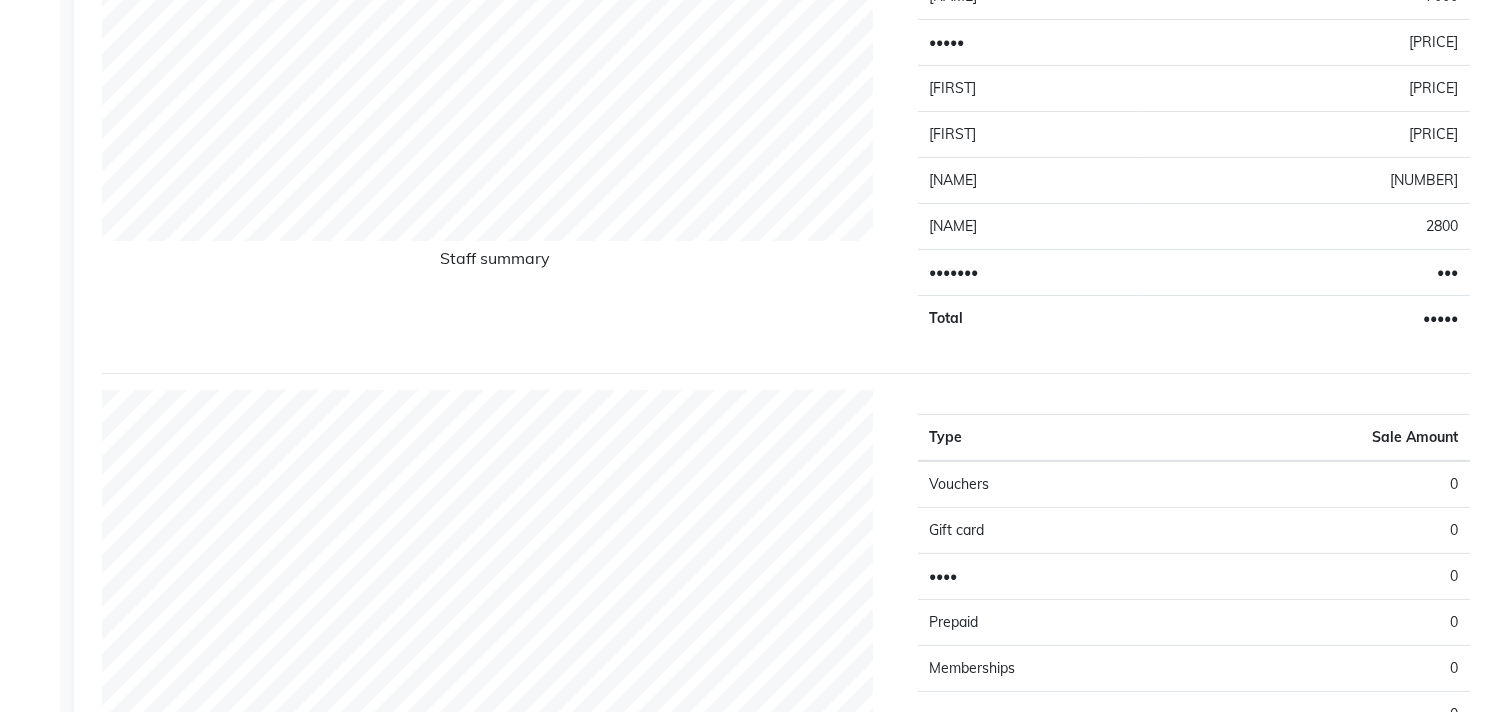 scroll, scrollTop: 888, scrollLeft: 0, axis: vertical 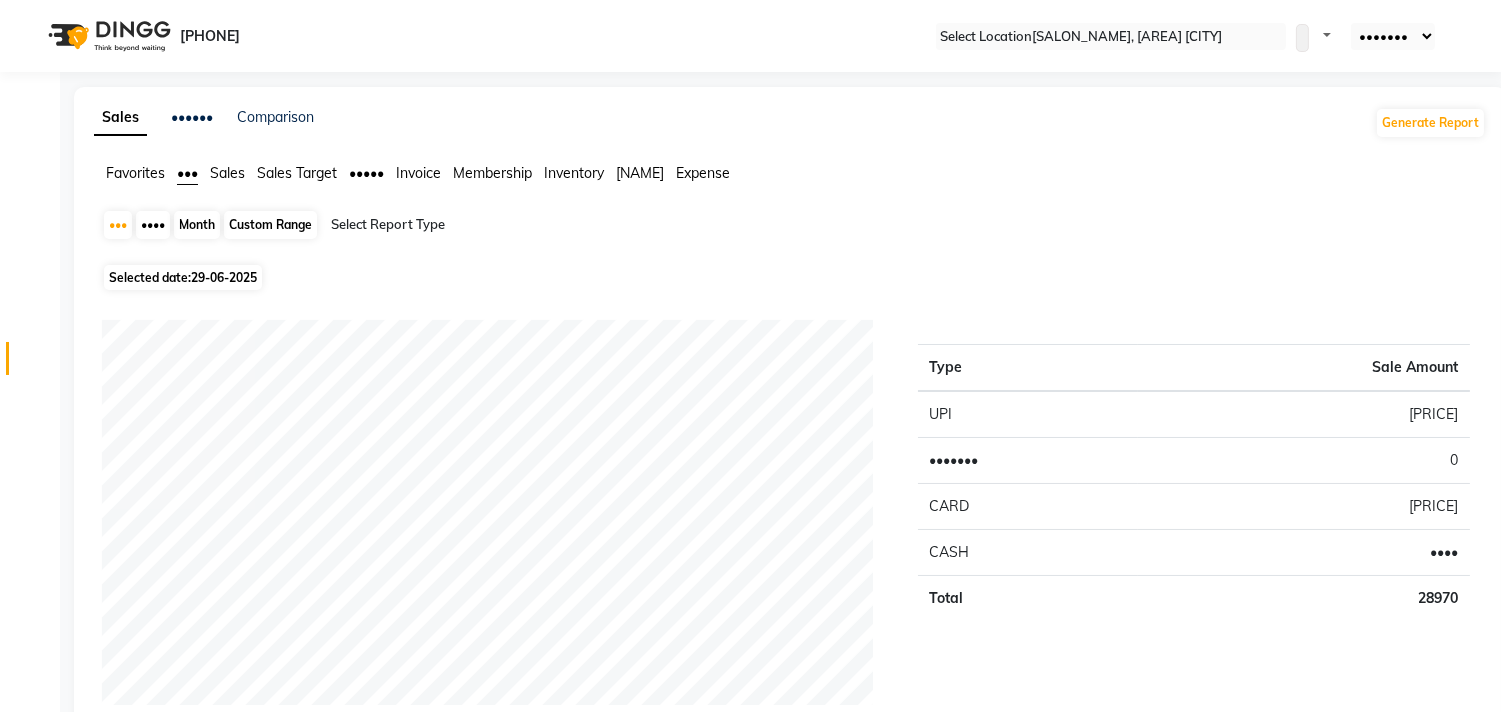 click on "29-06-2025" at bounding box center [224, 277] 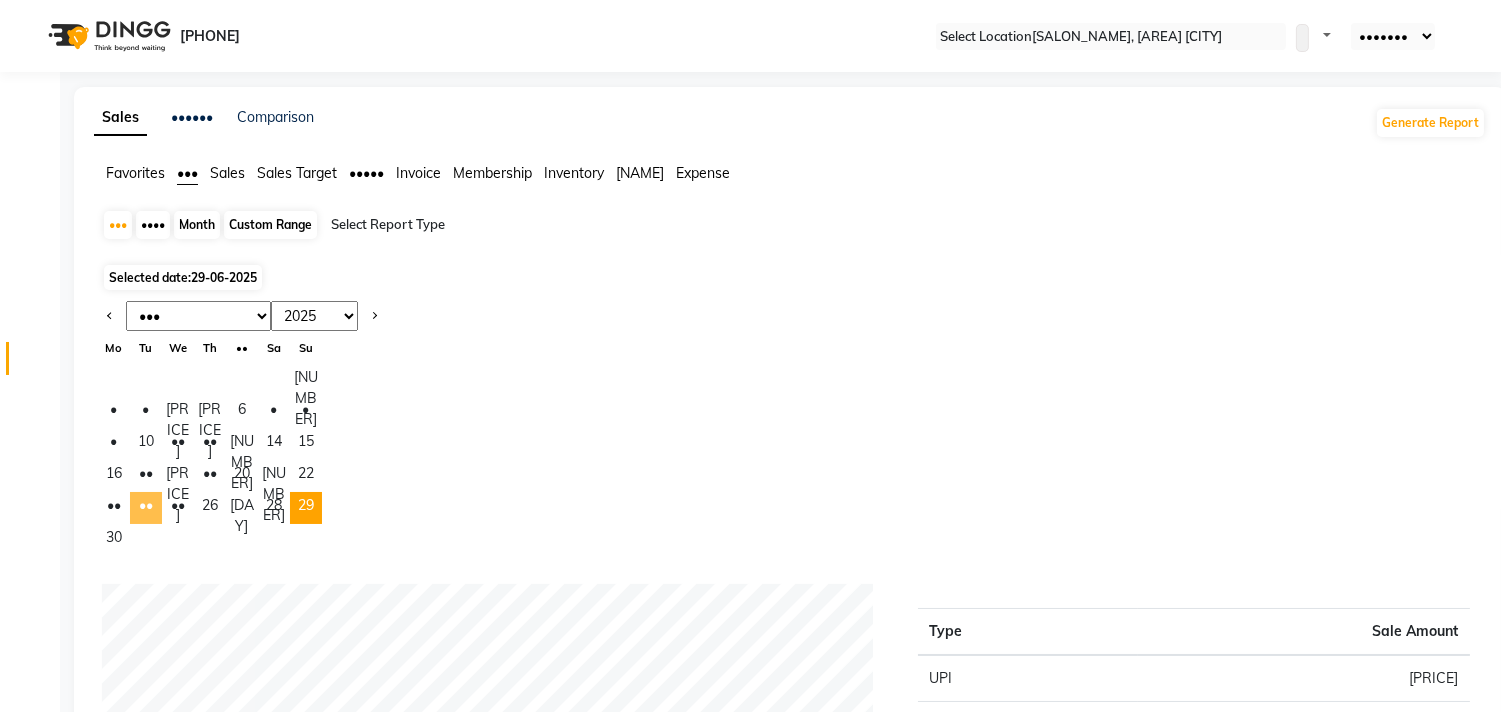 click on "••" at bounding box center (146, 508) 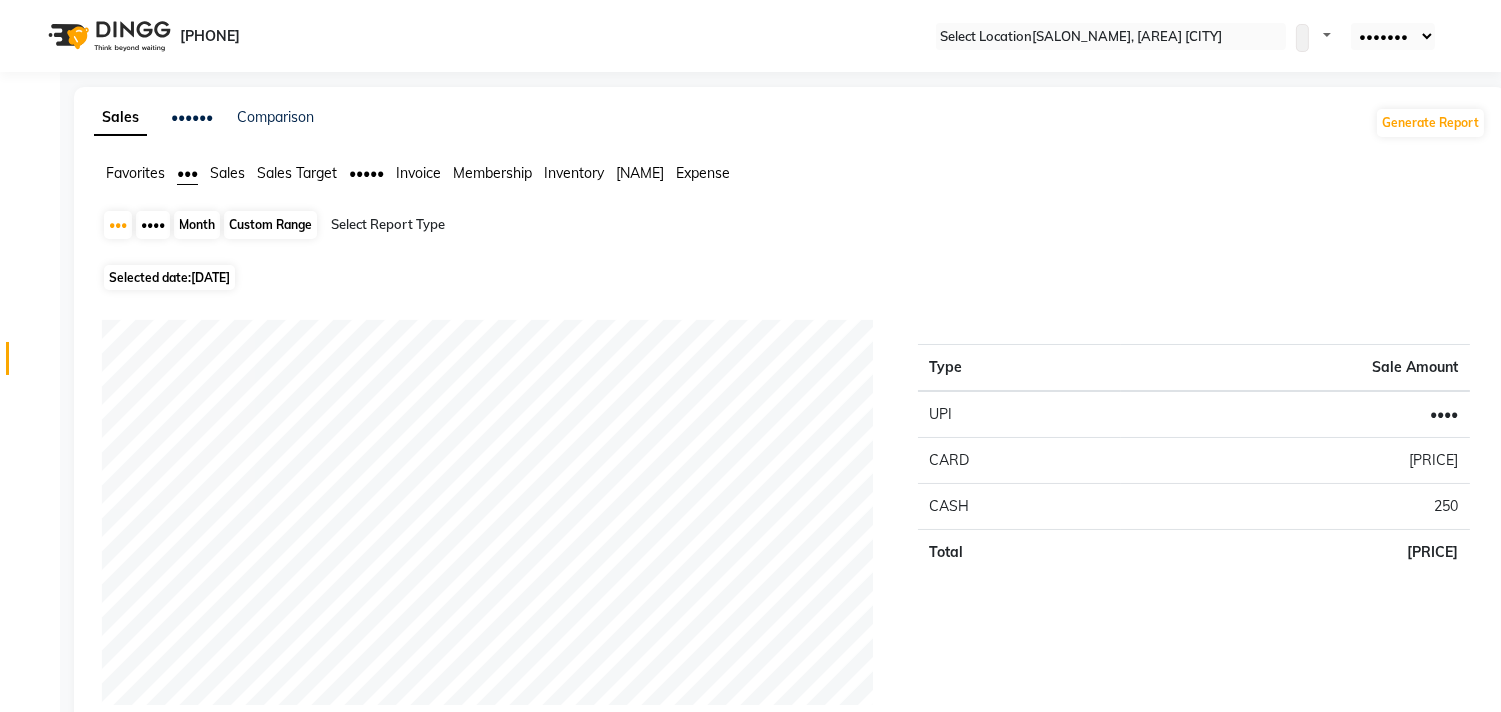 click on "•••••••• •••••  ••••••••••" at bounding box center (169, 277) 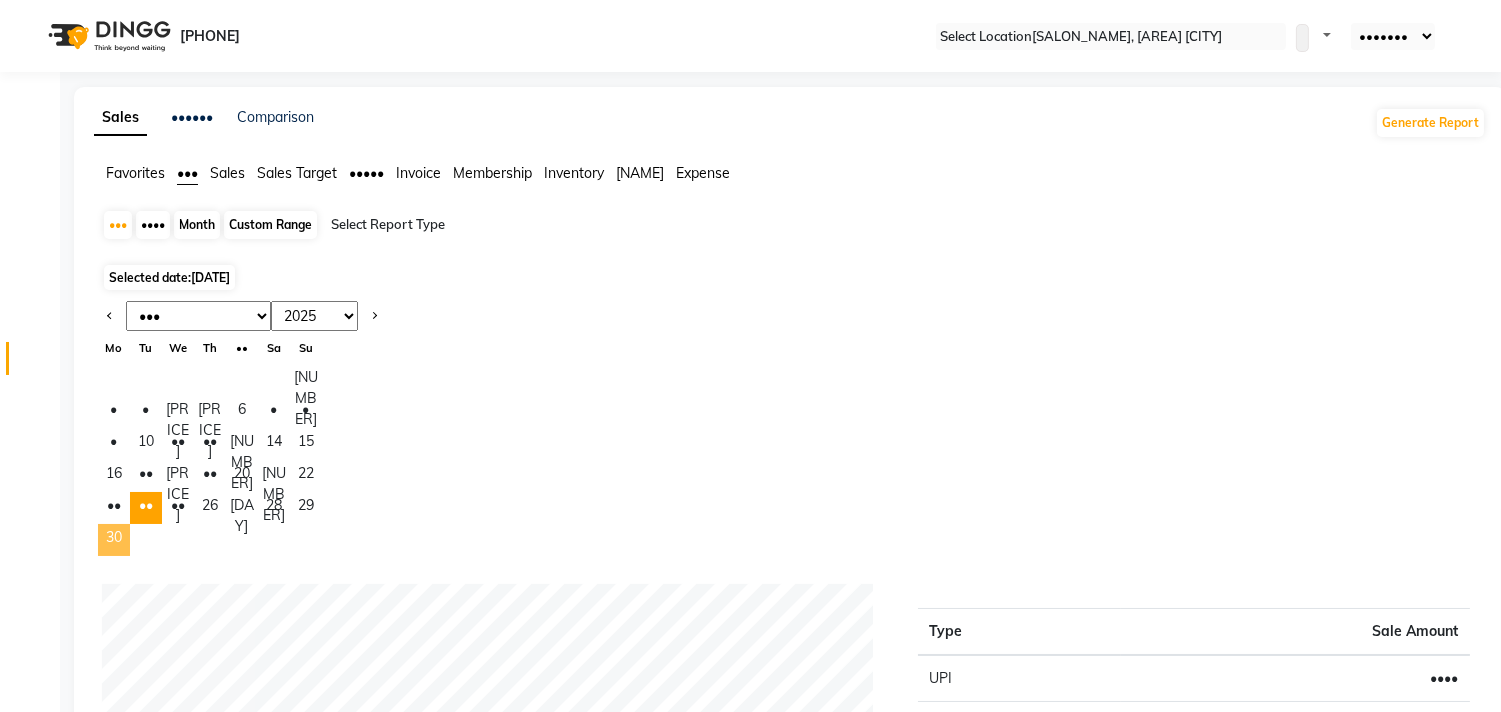 click on "30" at bounding box center [114, 540] 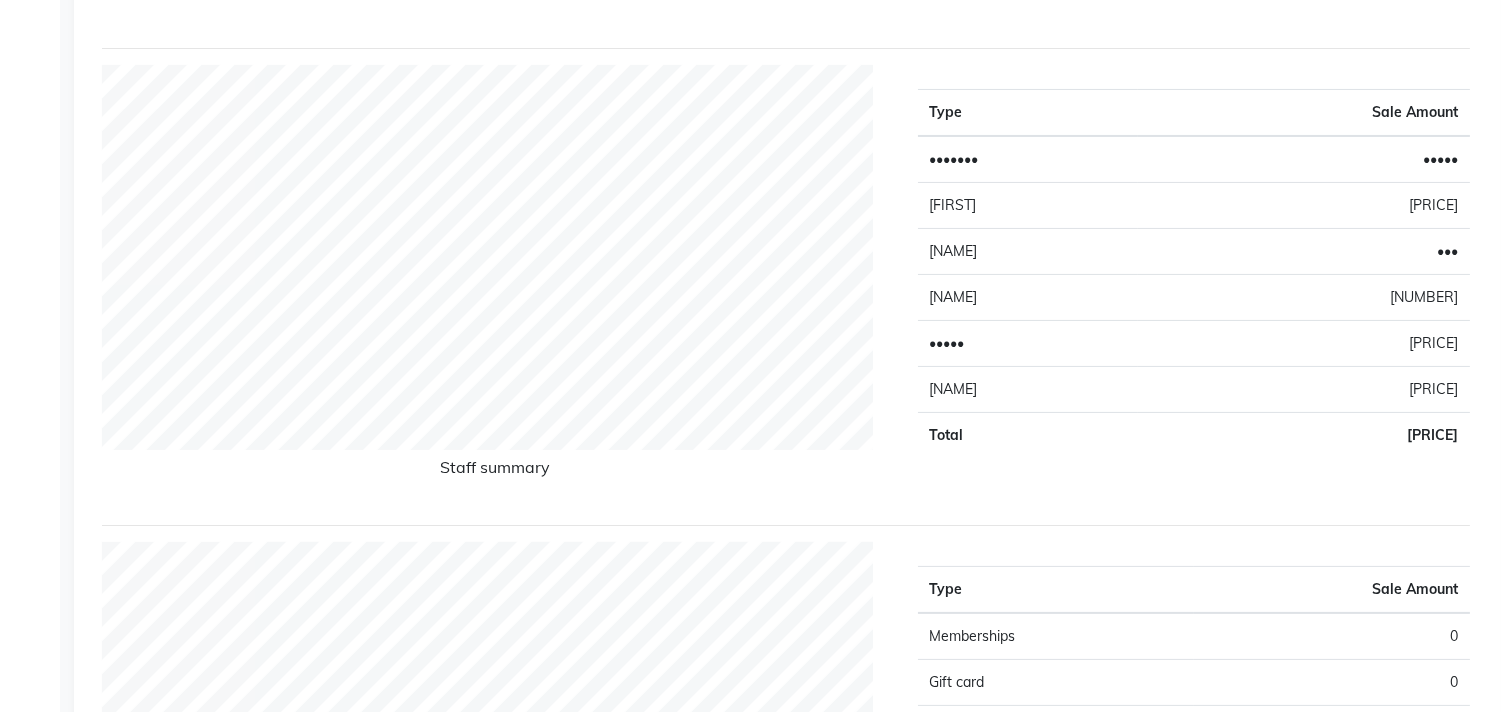 scroll, scrollTop: 666, scrollLeft: 0, axis: vertical 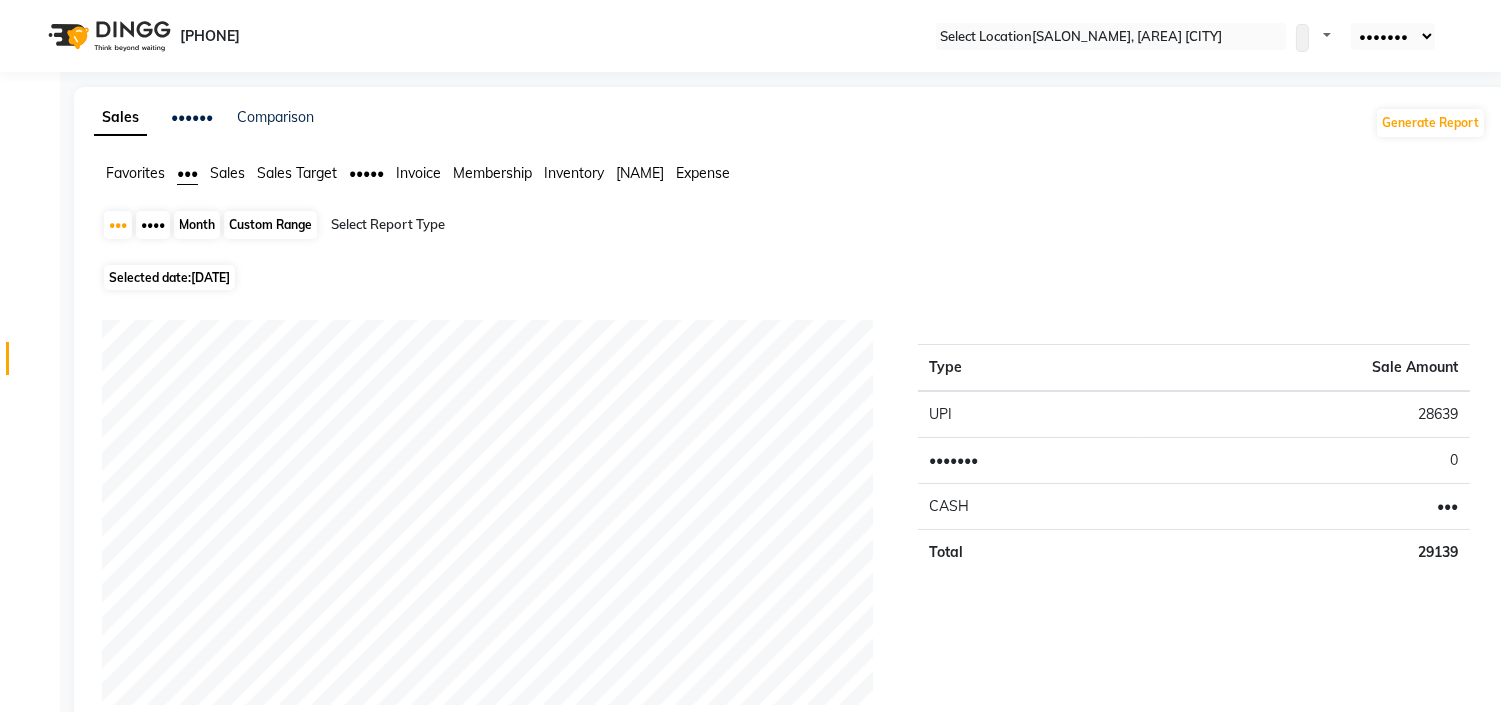 click on "•••••••• •••••  ••••••••••" at bounding box center (169, 277) 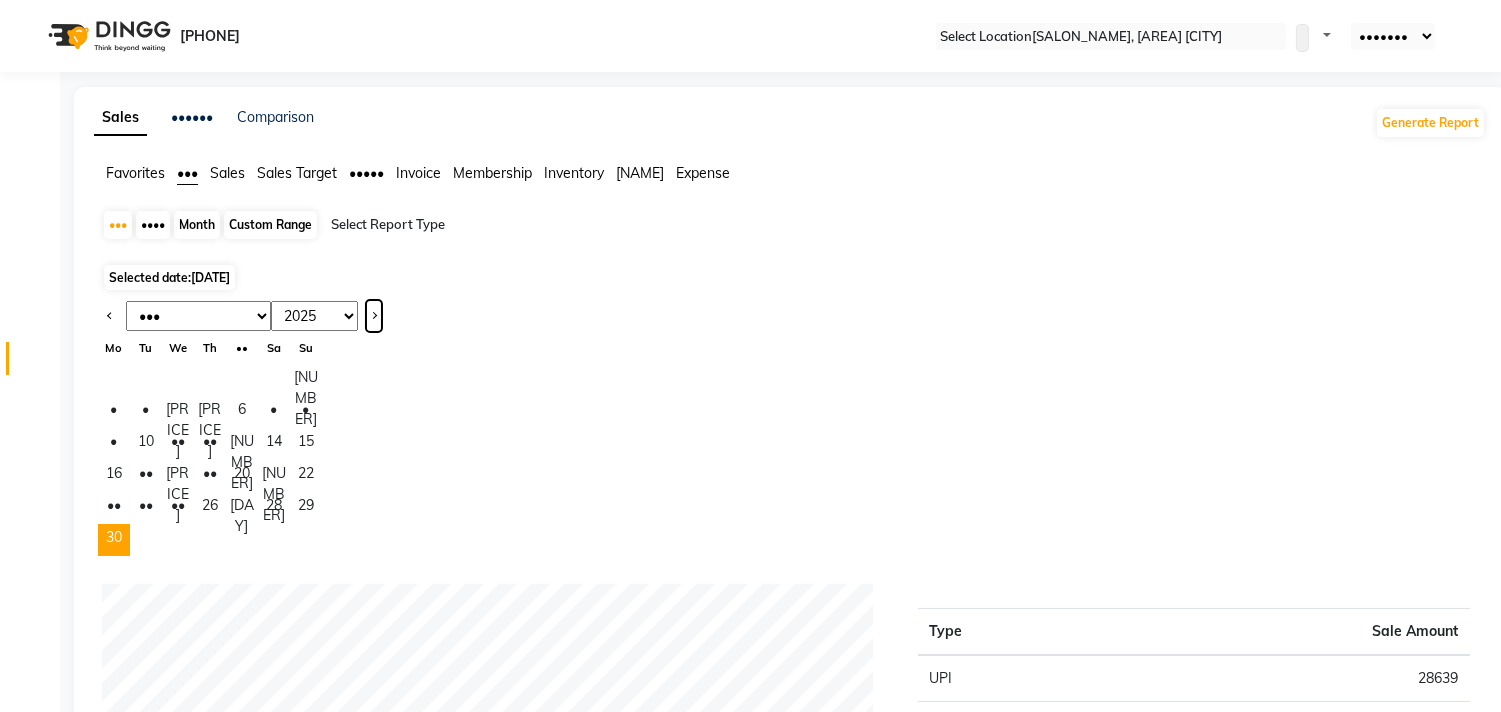 drag, startPoint x: 325, startPoint y: 311, endPoint x: 317, endPoint y: 320, distance: 12.0415945 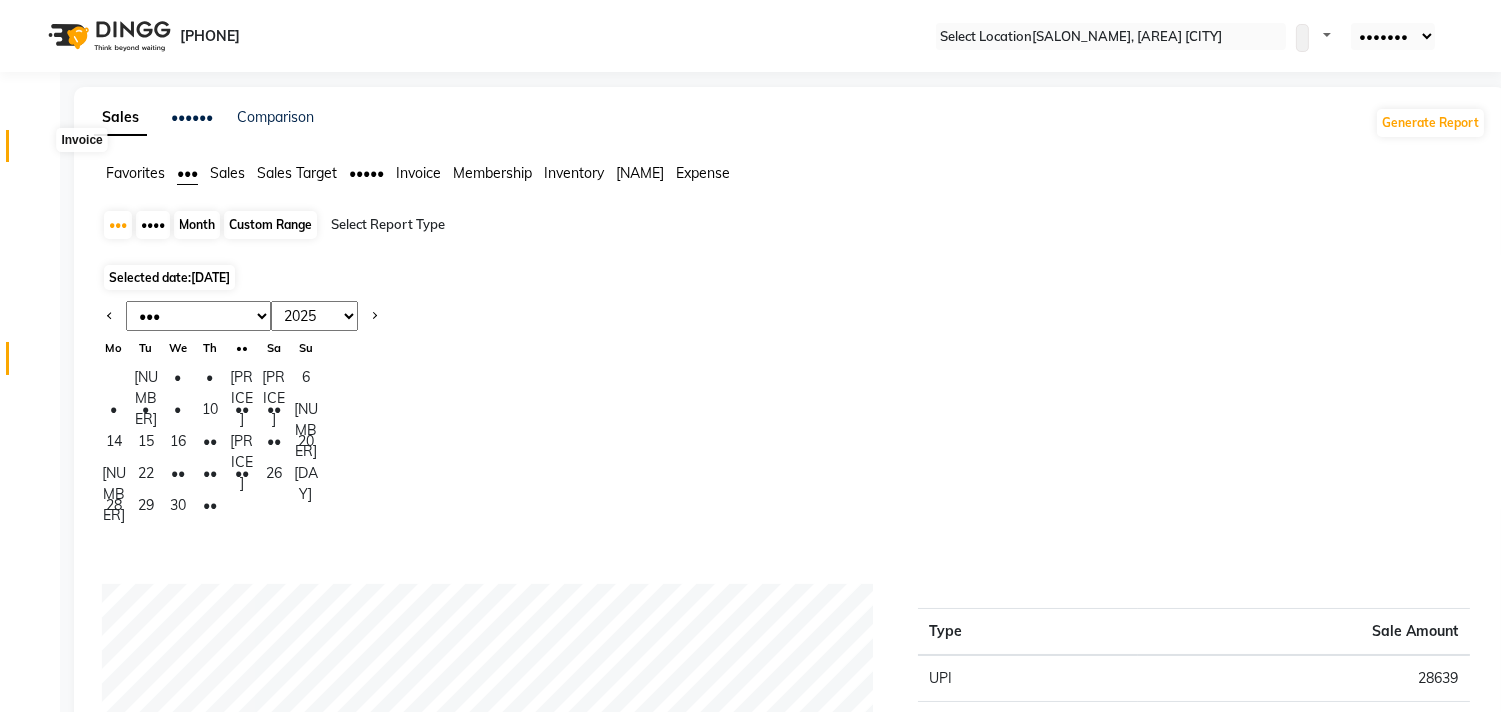 click at bounding box center [37, 151] 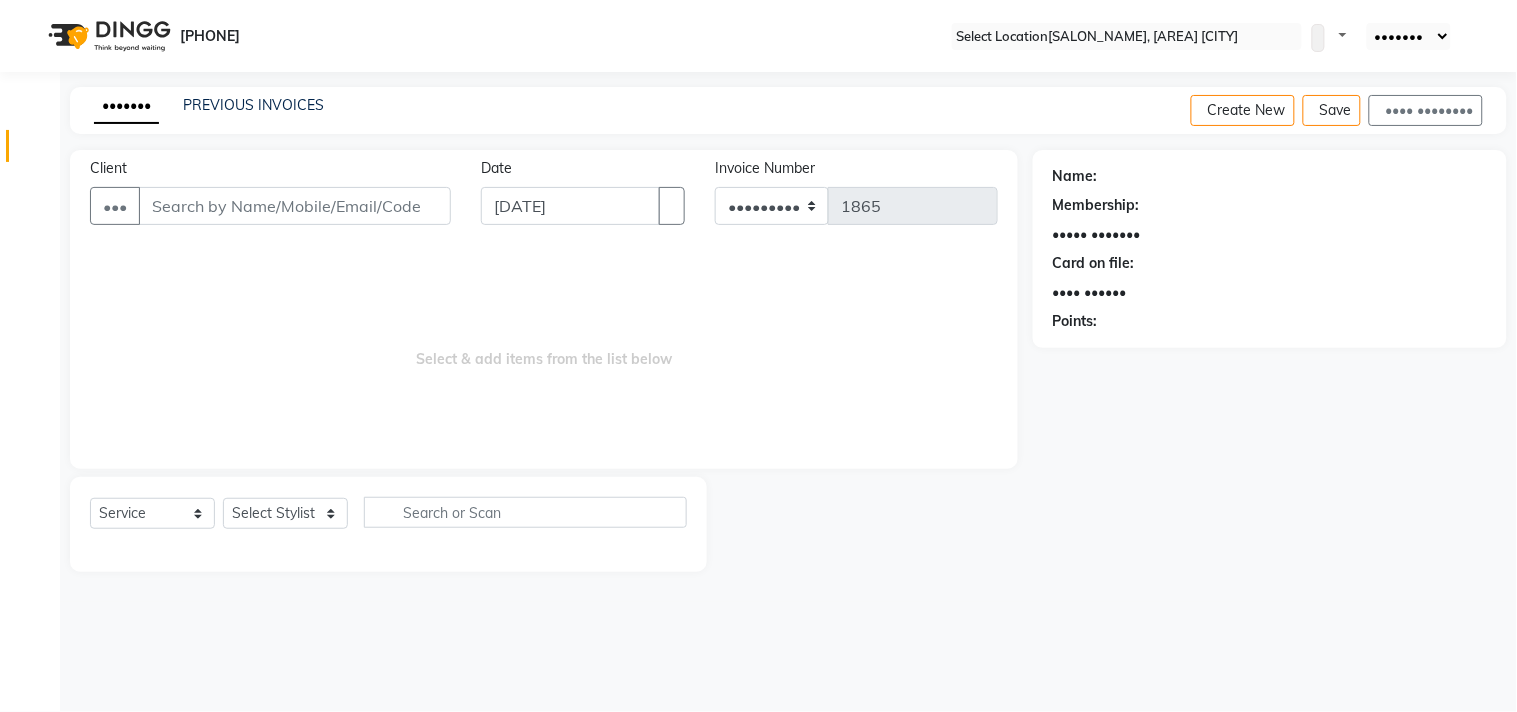 drag, startPoint x: 112, startPoint y: 86, endPoint x: 548, endPoint y: 376, distance: 523.63727 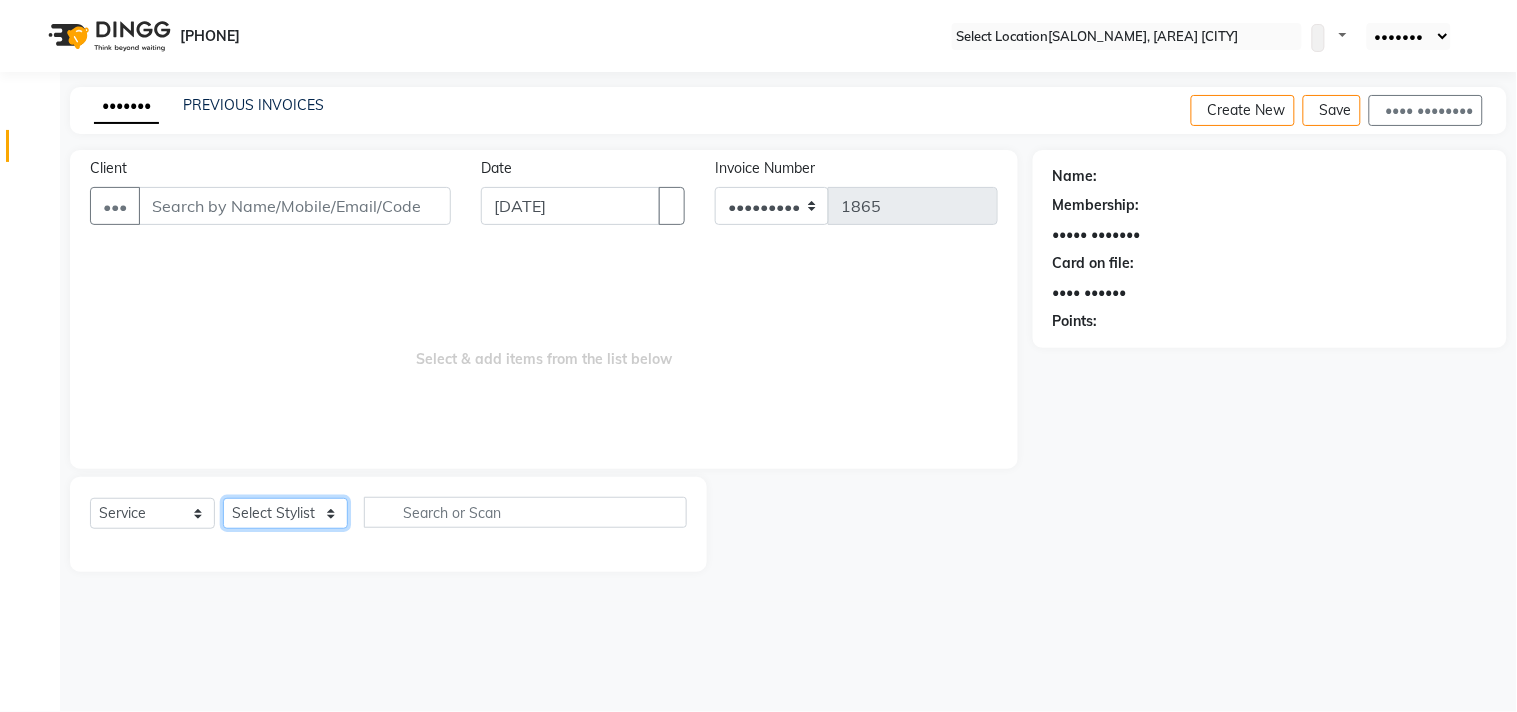 click on "Select Stylist Aditya Amir Anubha Deepali Faizan Firoz Manager Monika Nakul Shokeen Neetu Pooja Rahul Siraj" at bounding box center (285, 513) 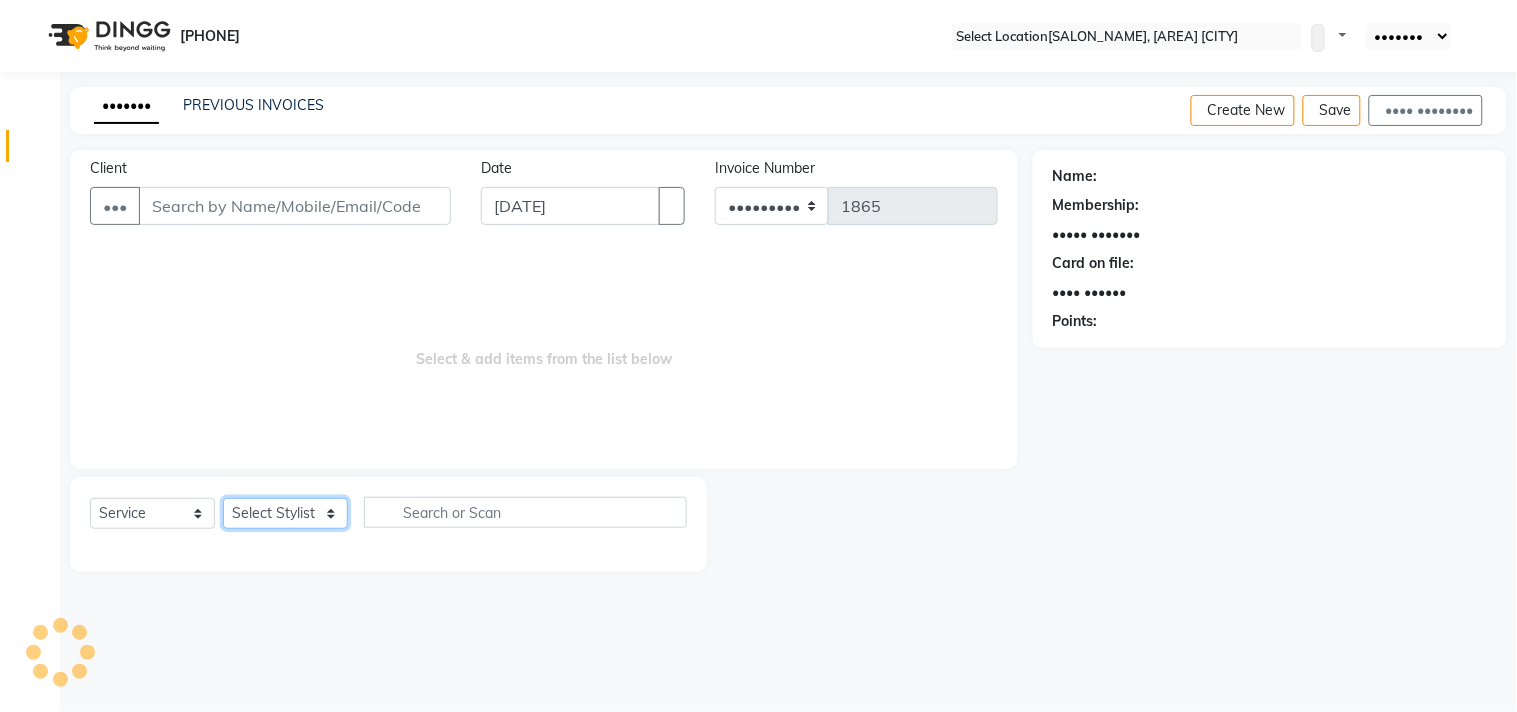 select on "58237" 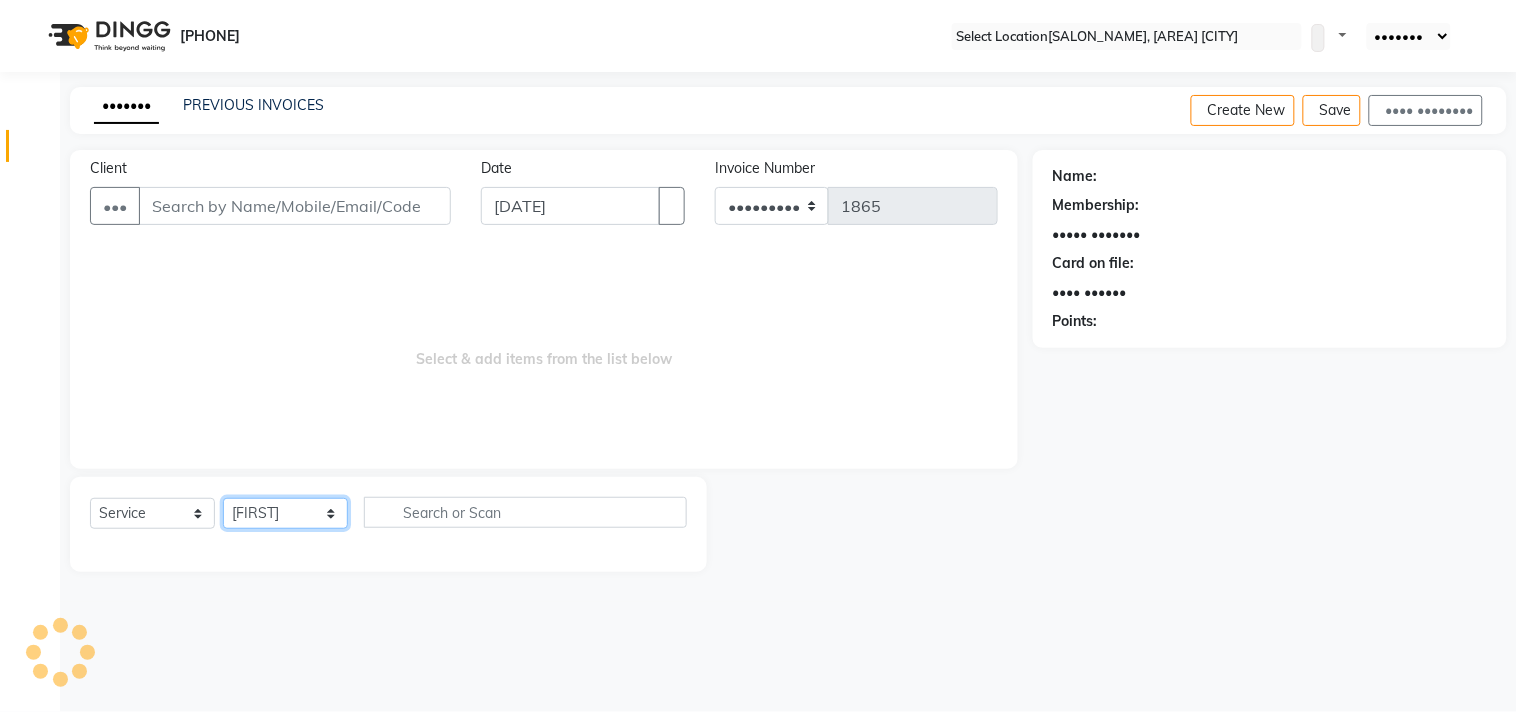 click on "Select Stylist Aditya Amir Anubha Deepali Faizan Firoz Manager Monika Nakul Shokeen Neetu Pooja Rahul Siraj" at bounding box center [285, 513] 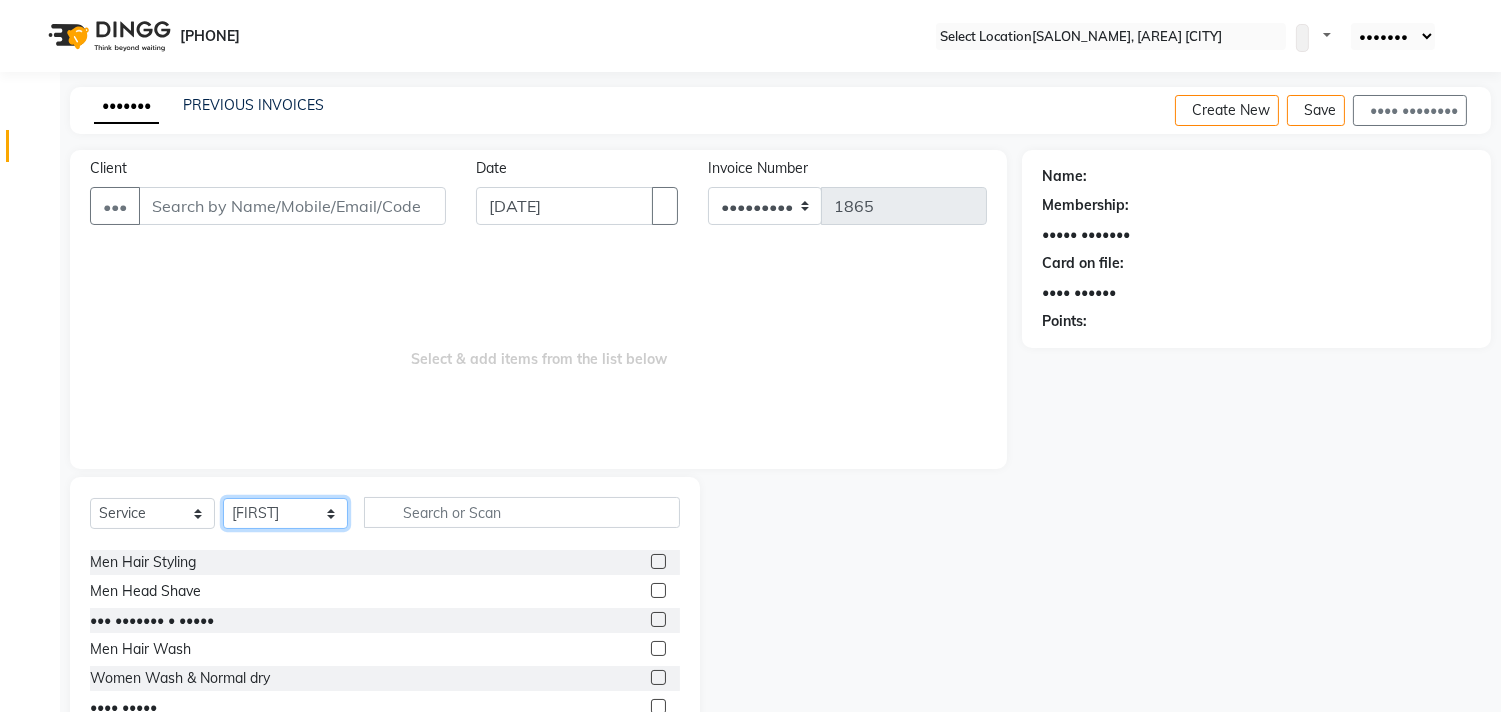 scroll, scrollTop: 348, scrollLeft: 0, axis: vertical 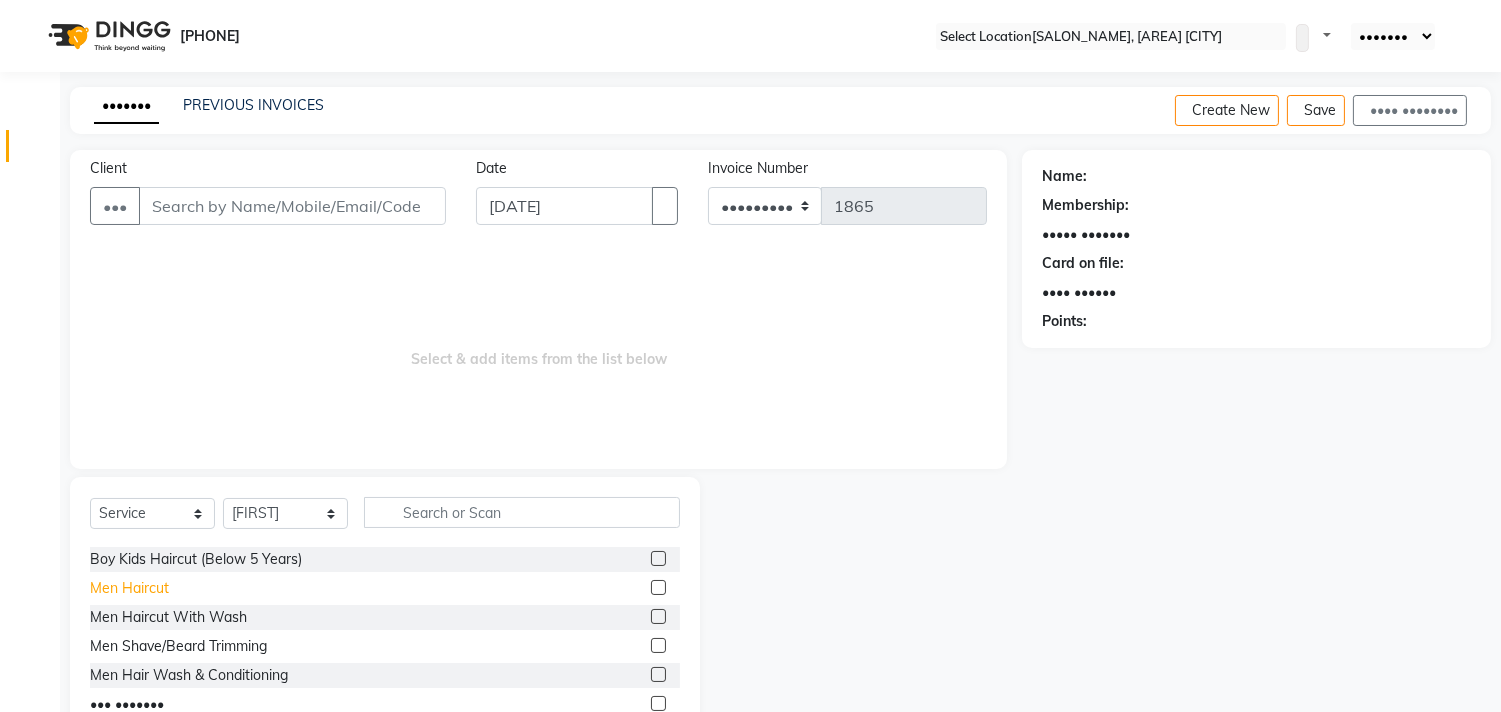 click on "Men Haircut" at bounding box center [194, 385] 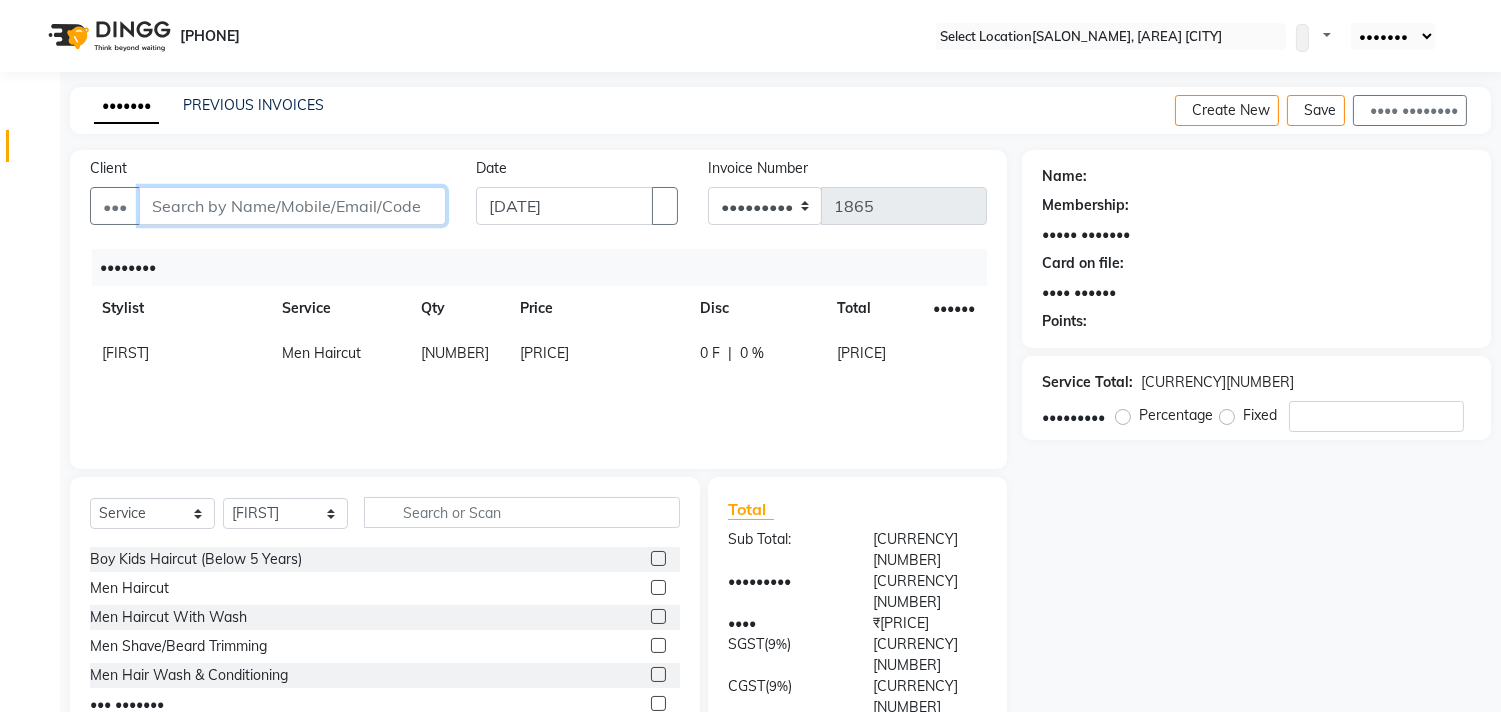 click on "Client" at bounding box center [292, 206] 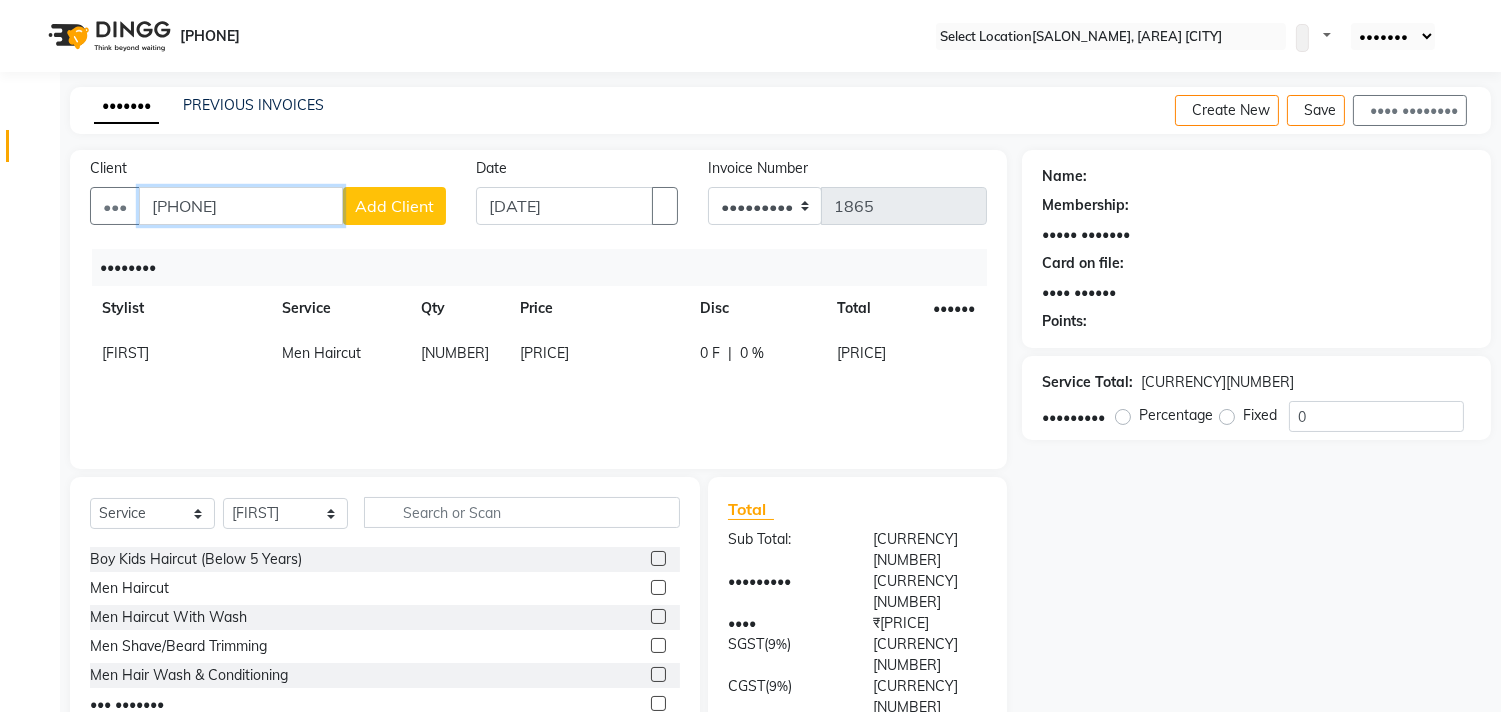 type on "[PHONE]" 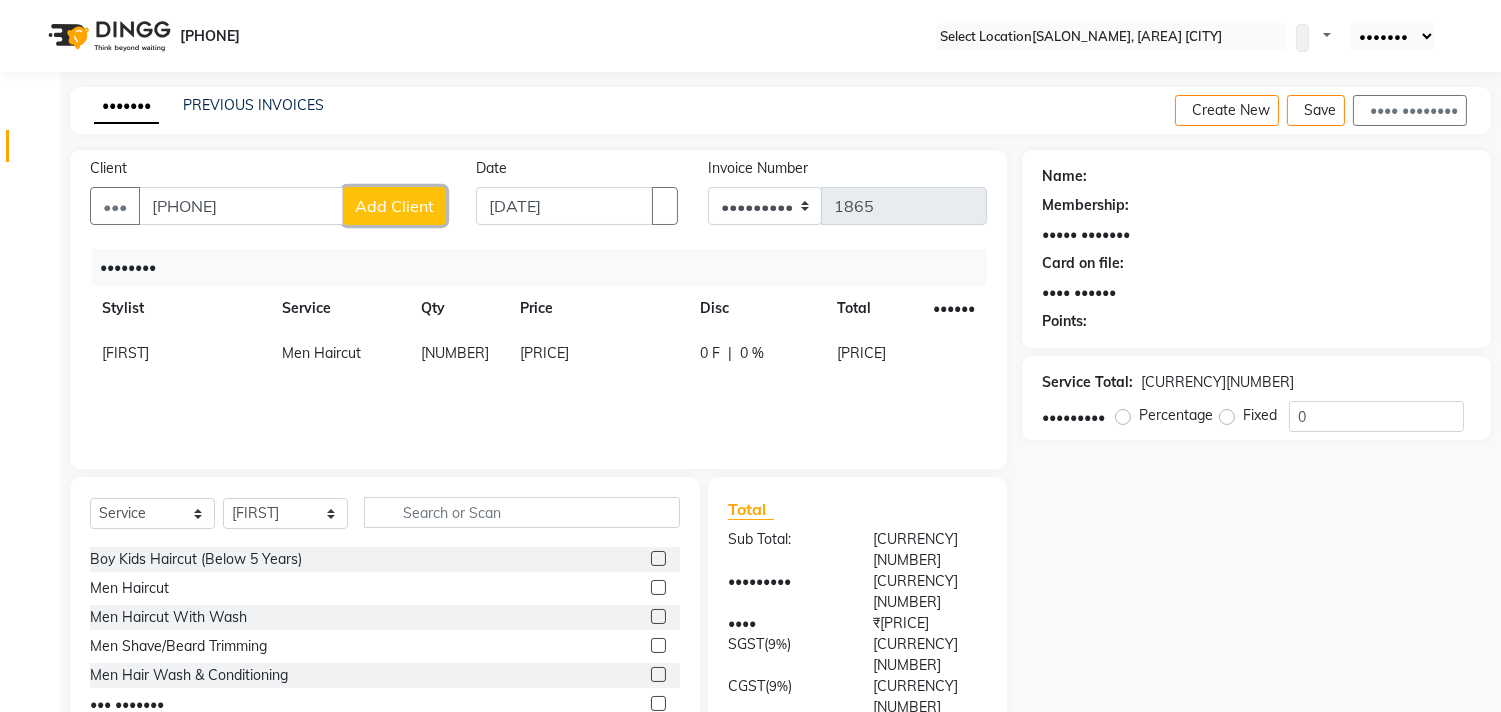 click on "Add Client" at bounding box center (394, 206) 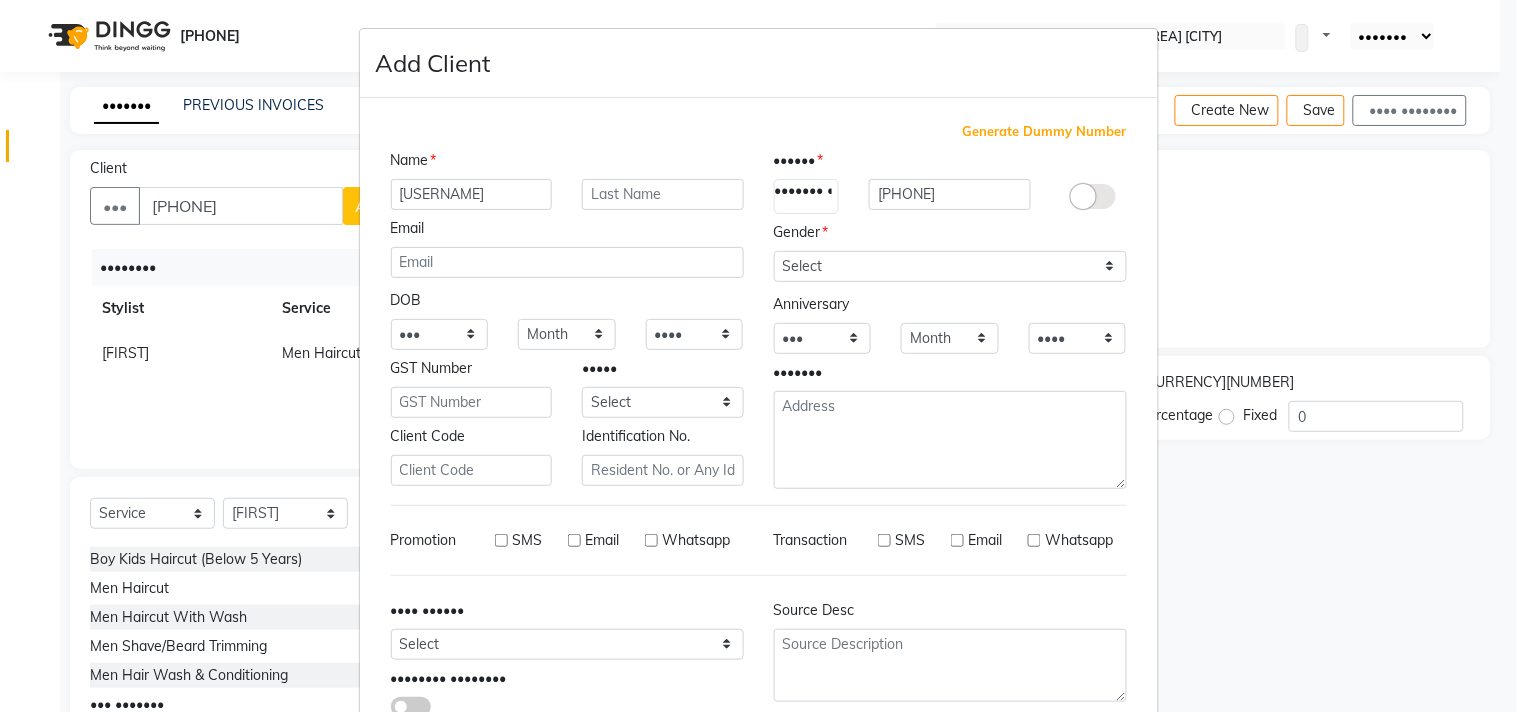 type on "[USERNAME]" 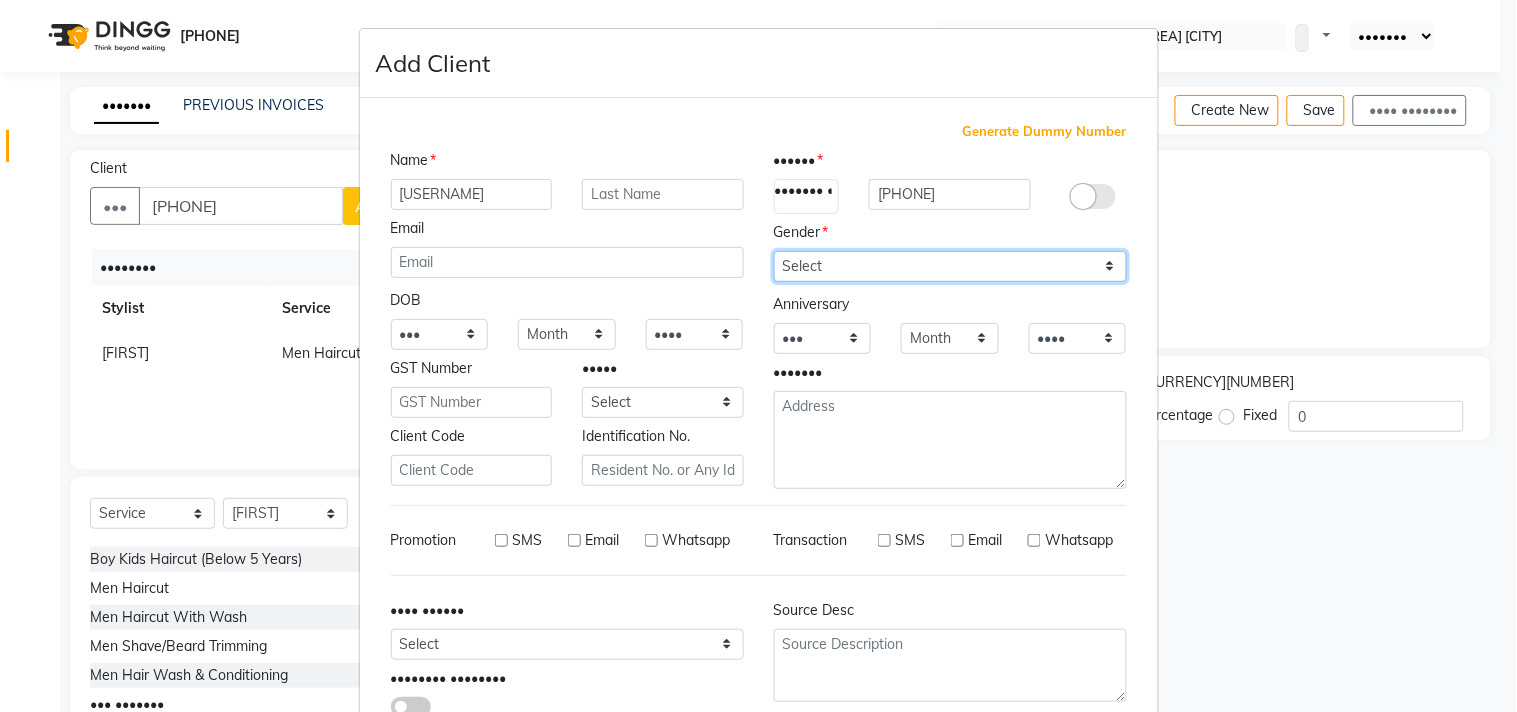 click on "Select Male Female Other Prefer Not To Say" at bounding box center [950, 266] 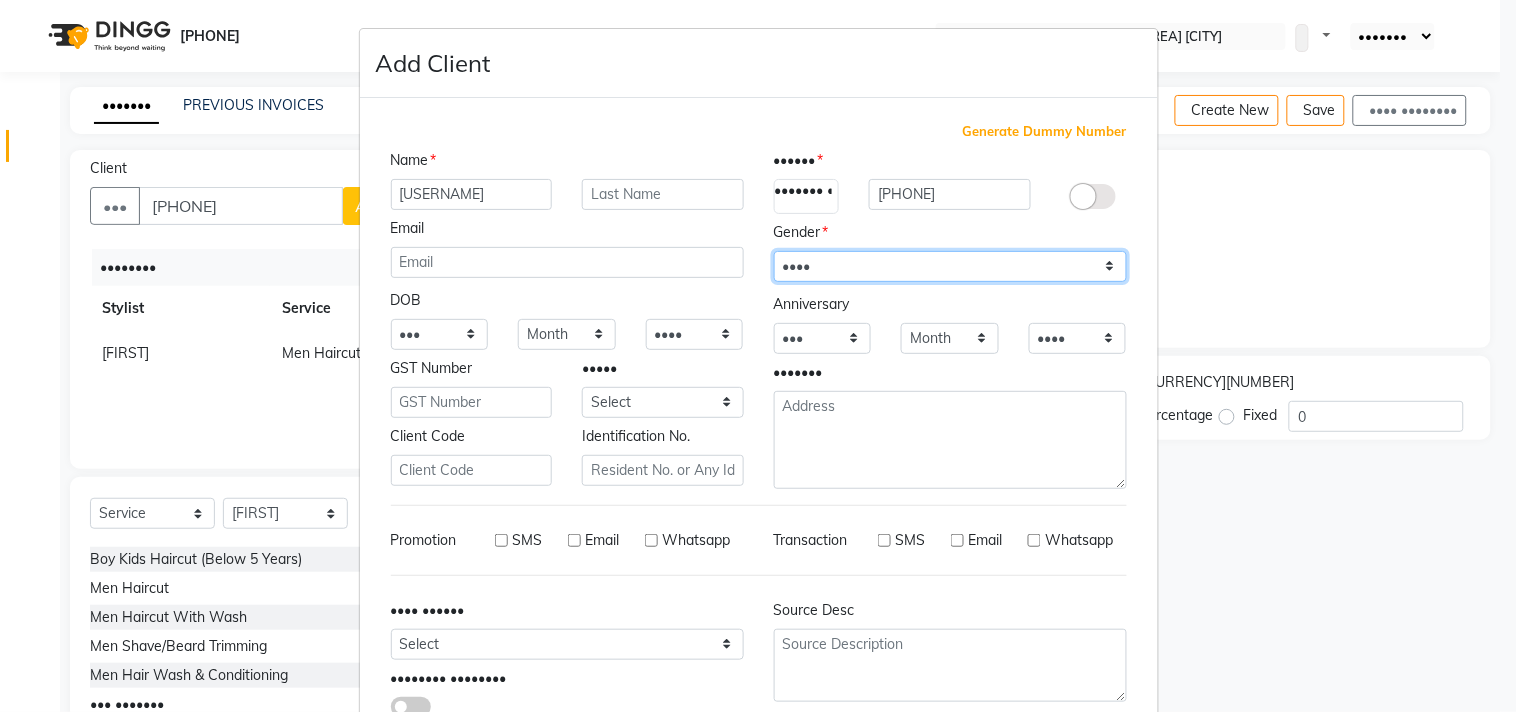 click on "Select Male Female Other Prefer Not To Say" at bounding box center [950, 266] 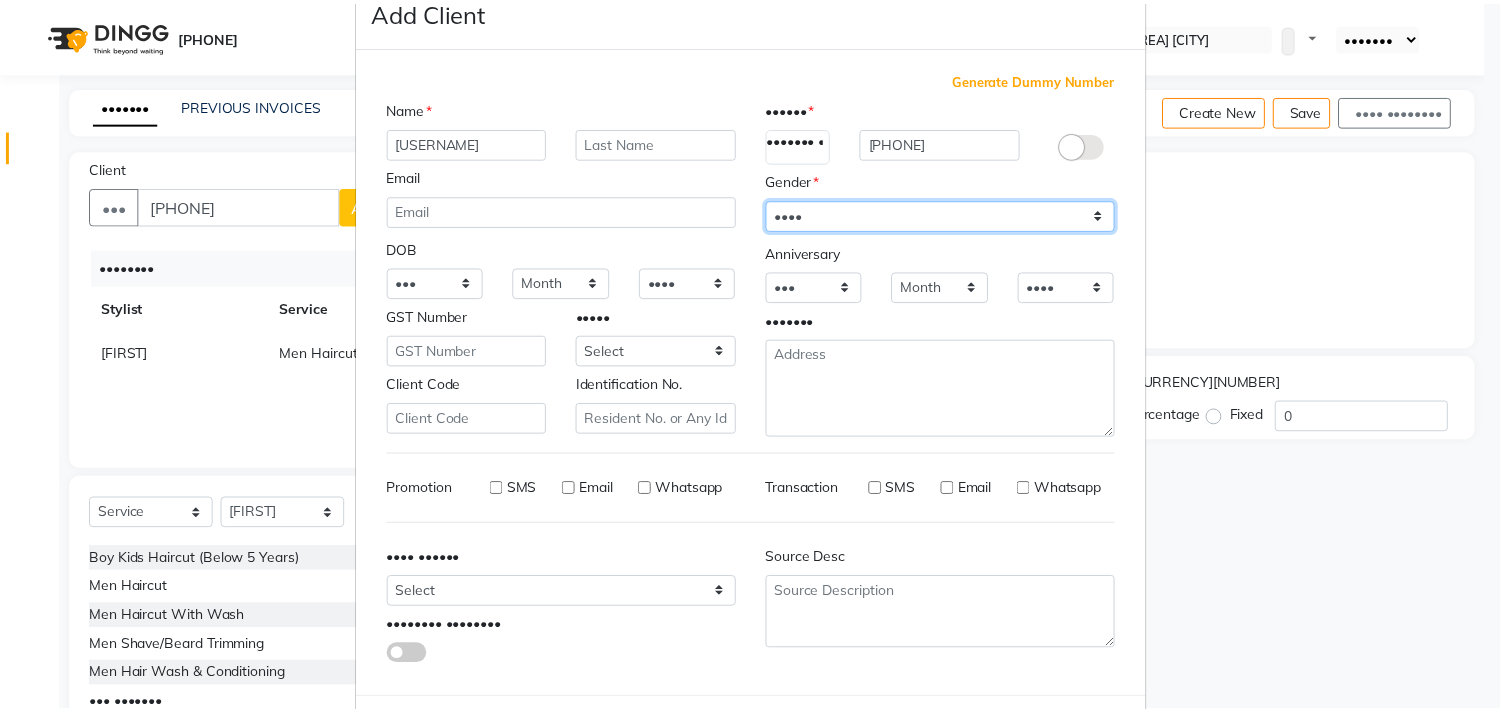 scroll, scrollTop: 138, scrollLeft: 0, axis: vertical 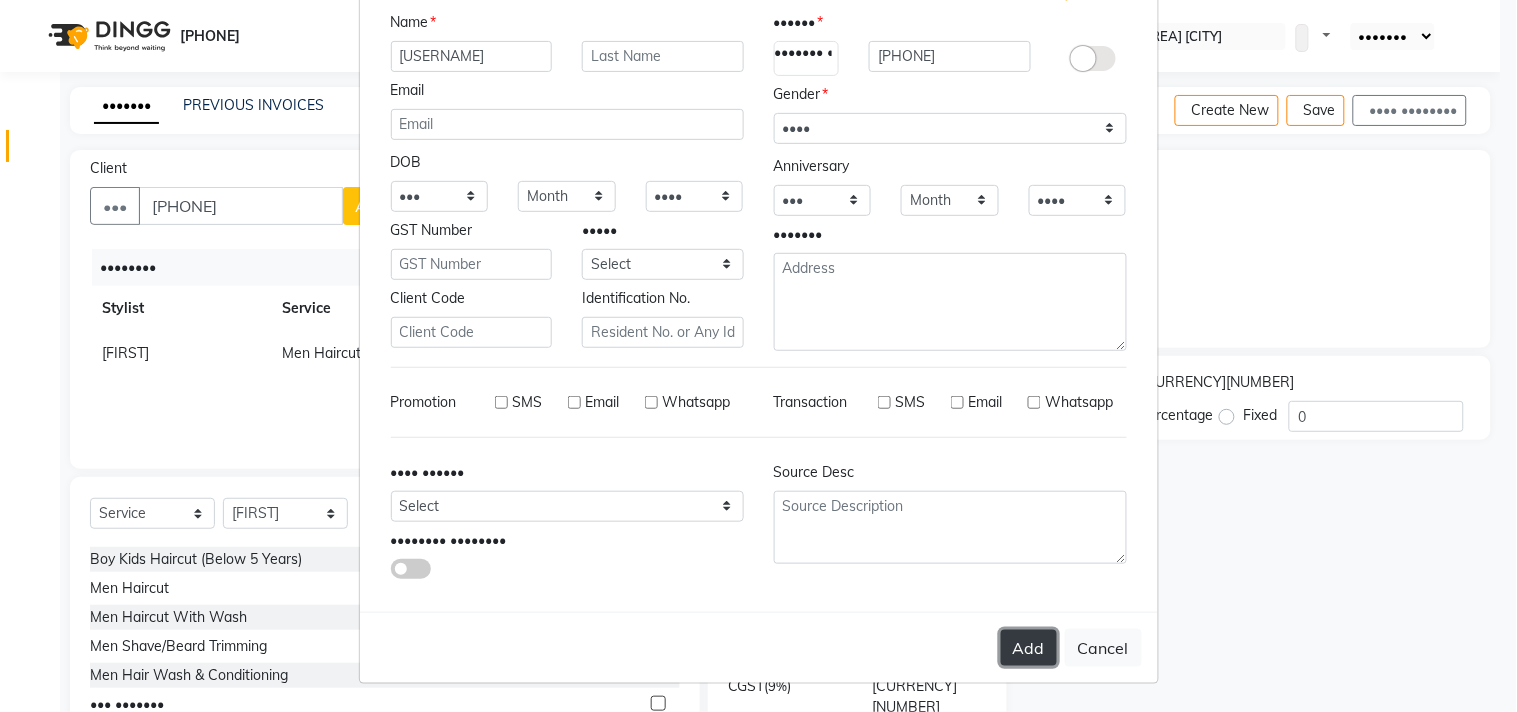 click on "Add" at bounding box center [1029, 648] 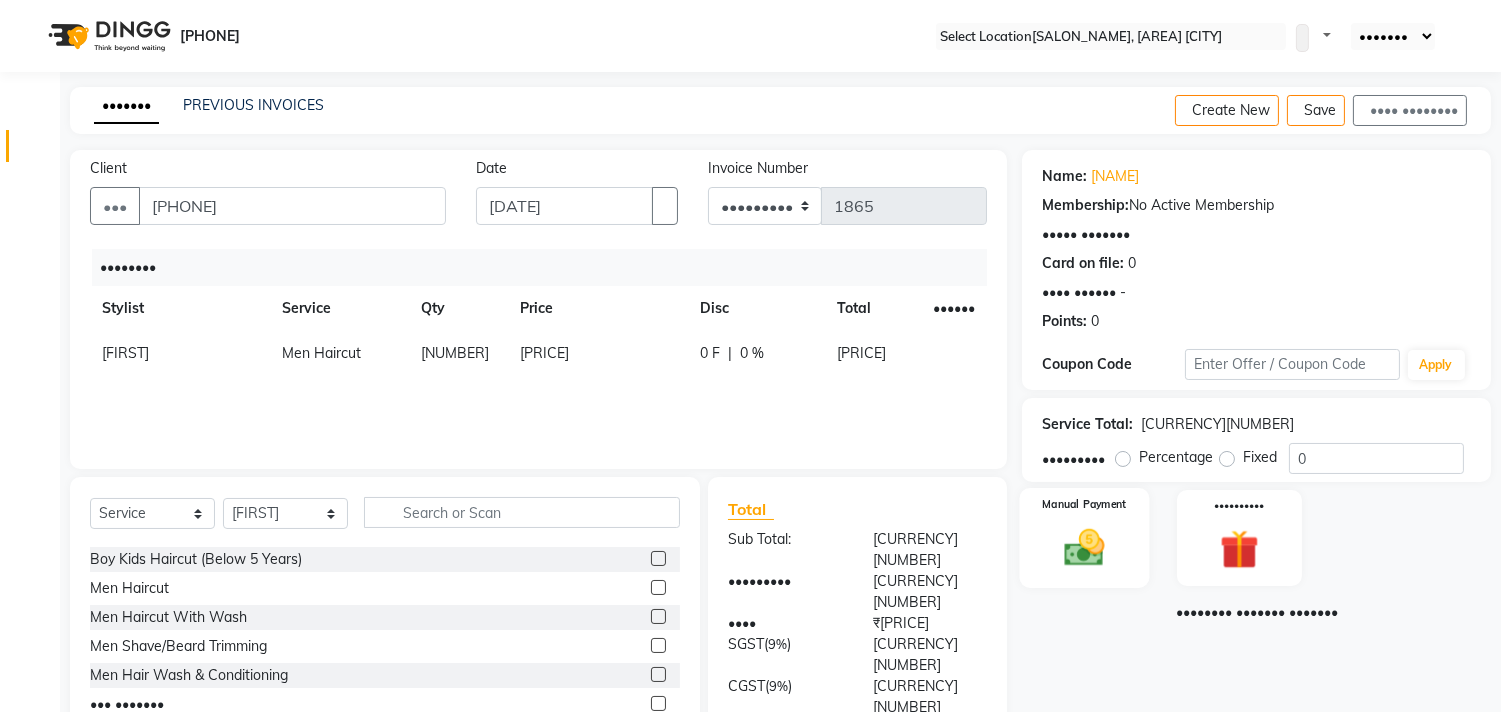 click at bounding box center (1085, 547) 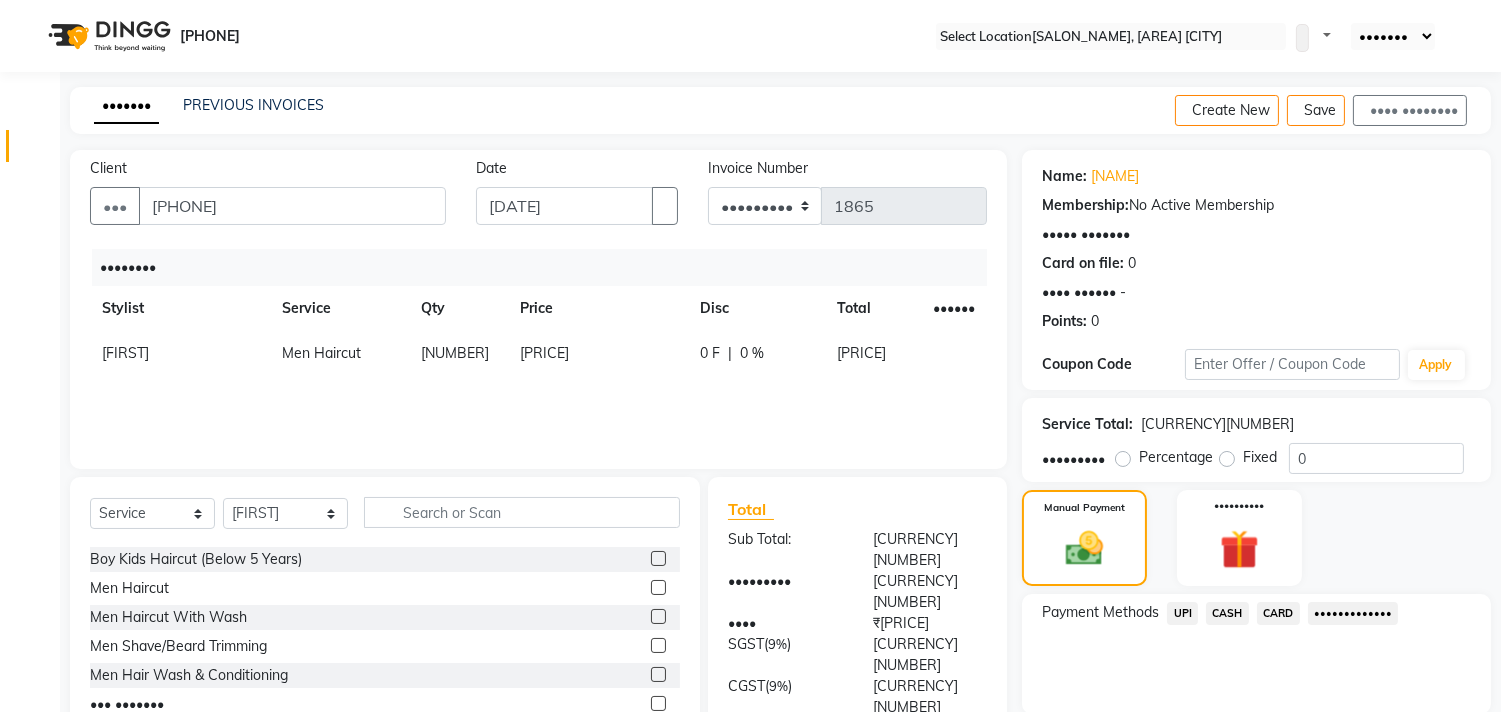 drag, startPoint x: 1184, startPoint y: 610, endPoint x: 1197, endPoint y: 606, distance: 13.601471 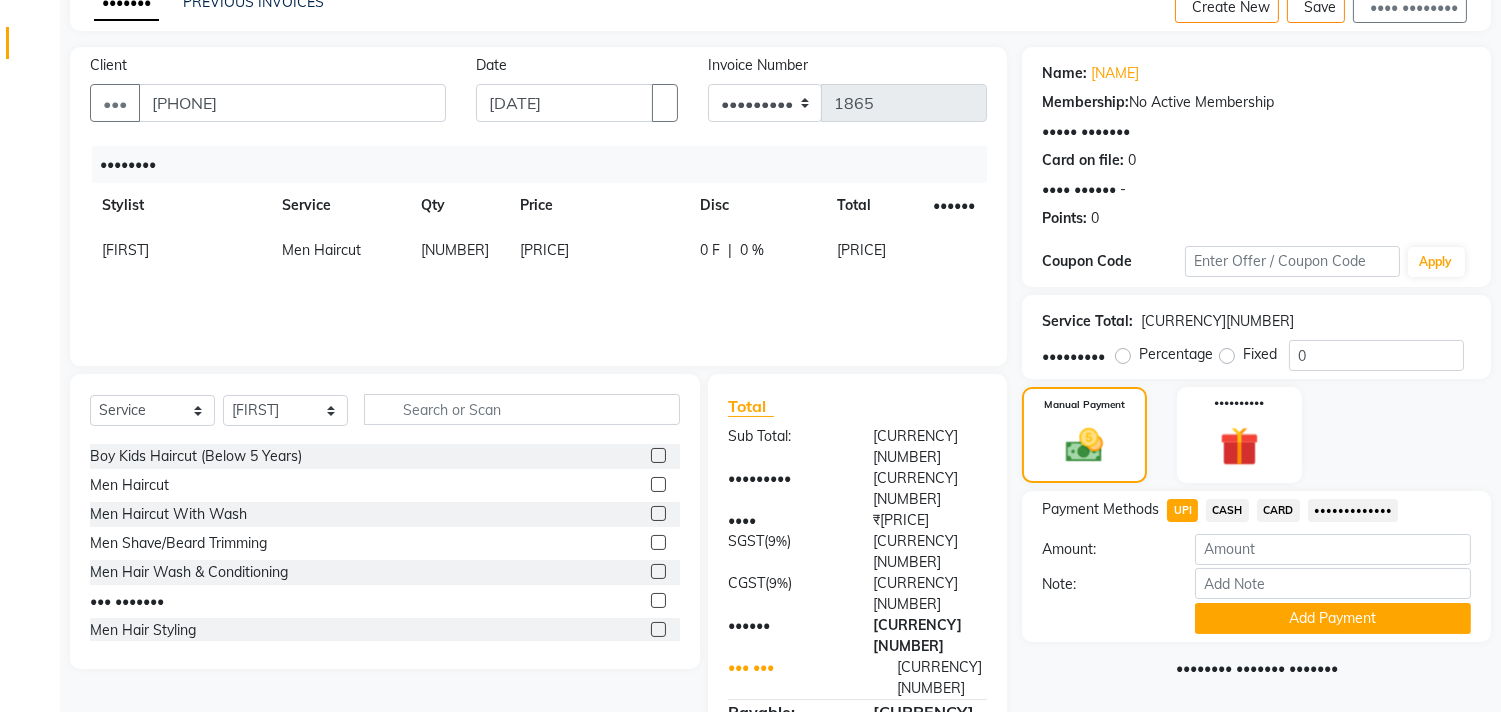 scroll, scrollTop: 104, scrollLeft: 0, axis: vertical 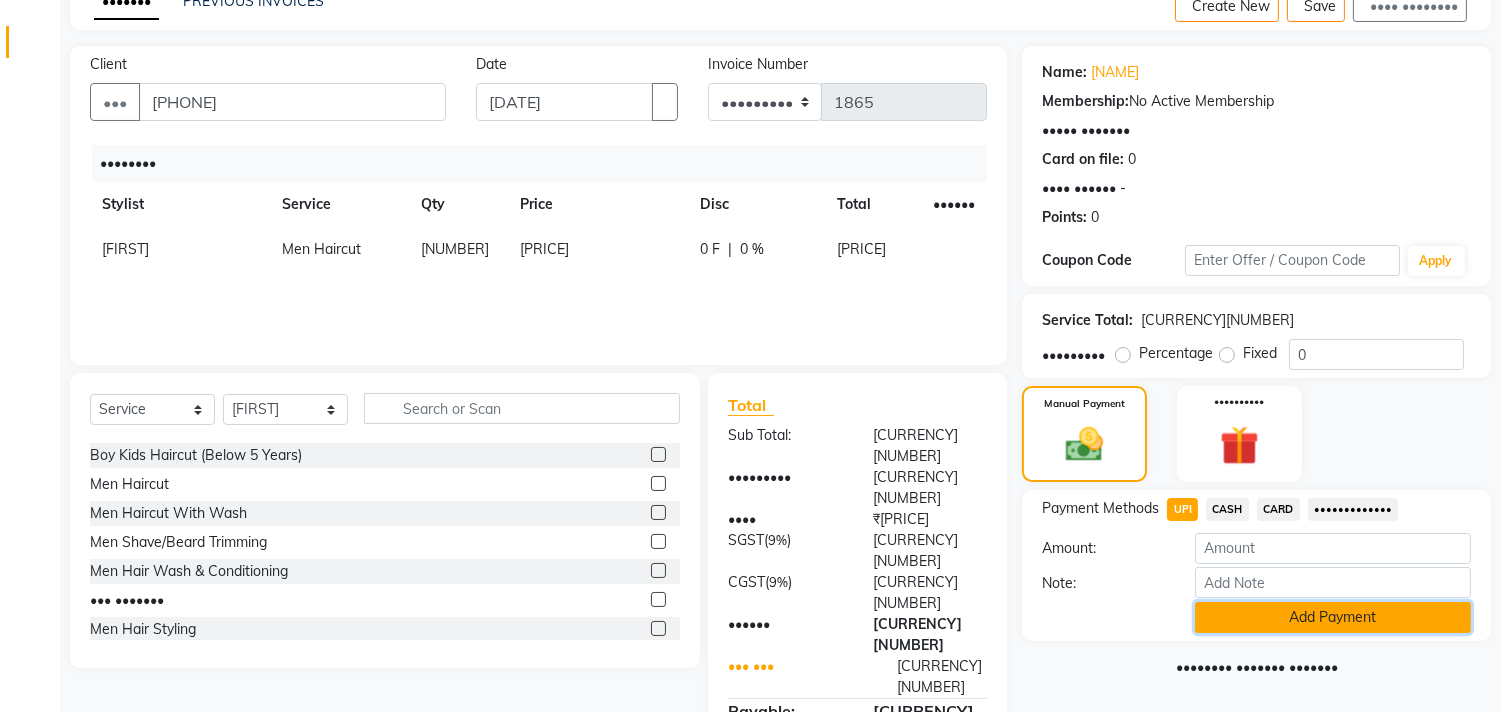 drag, startPoint x: 1408, startPoint y: 615, endPoint x: 1418, endPoint y: 617, distance: 10.198039 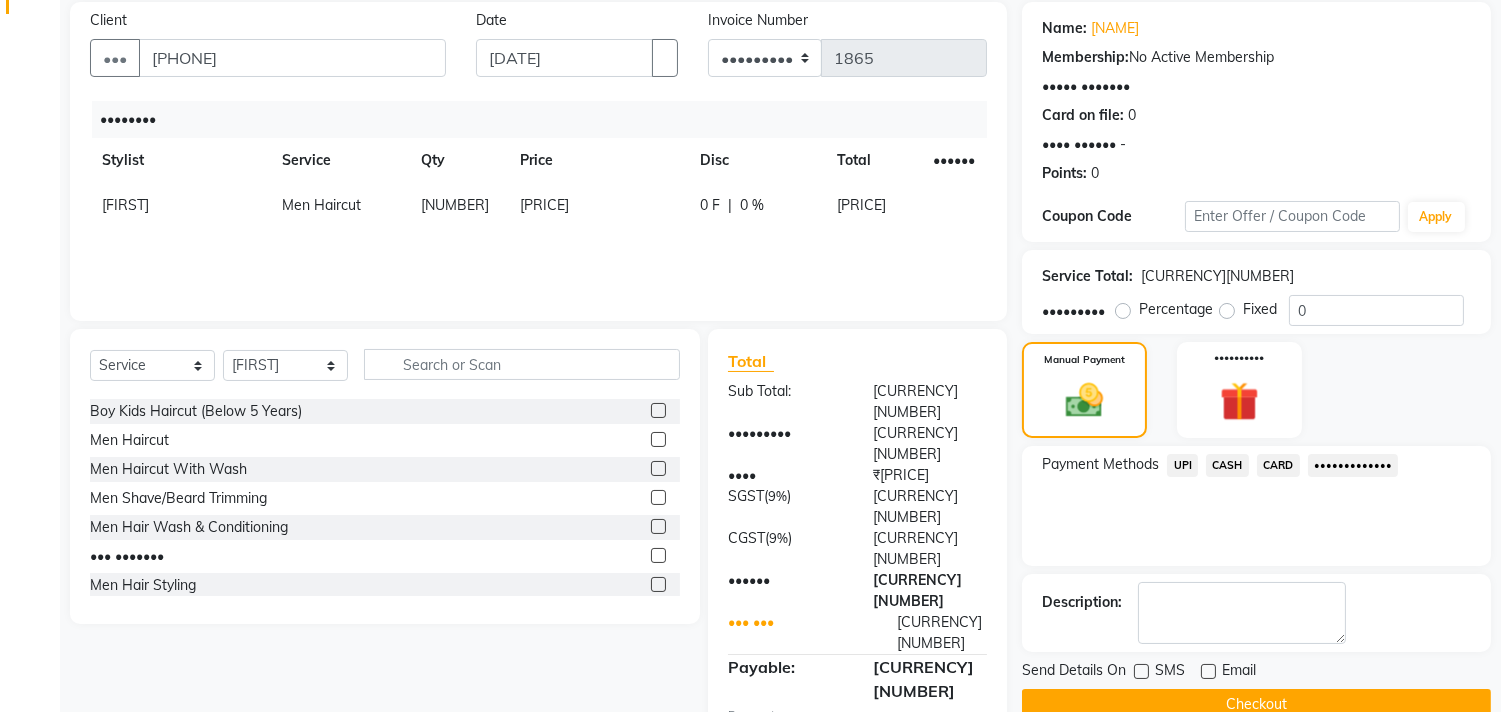 scroll, scrollTop: 187, scrollLeft: 0, axis: vertical 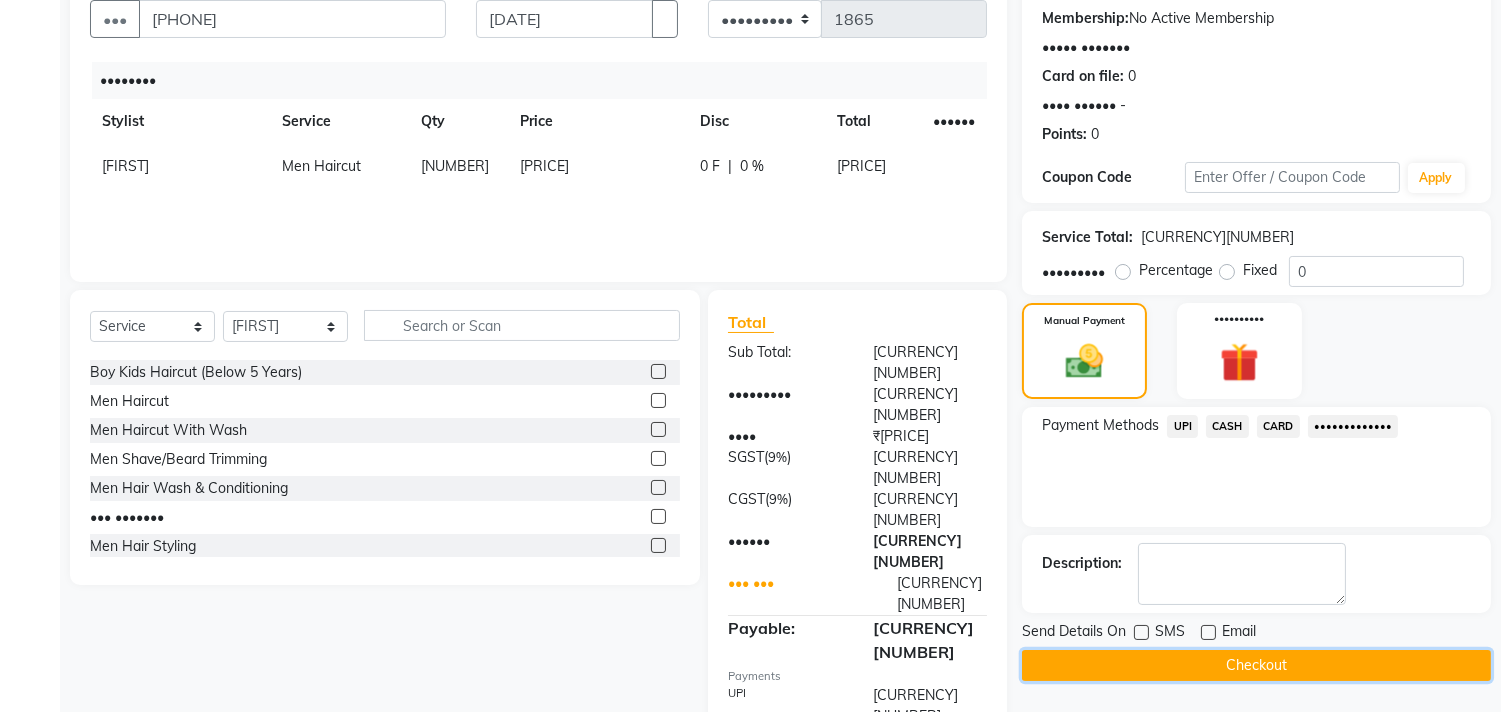 click on "Checkout" at bounding box center (1256, 665) 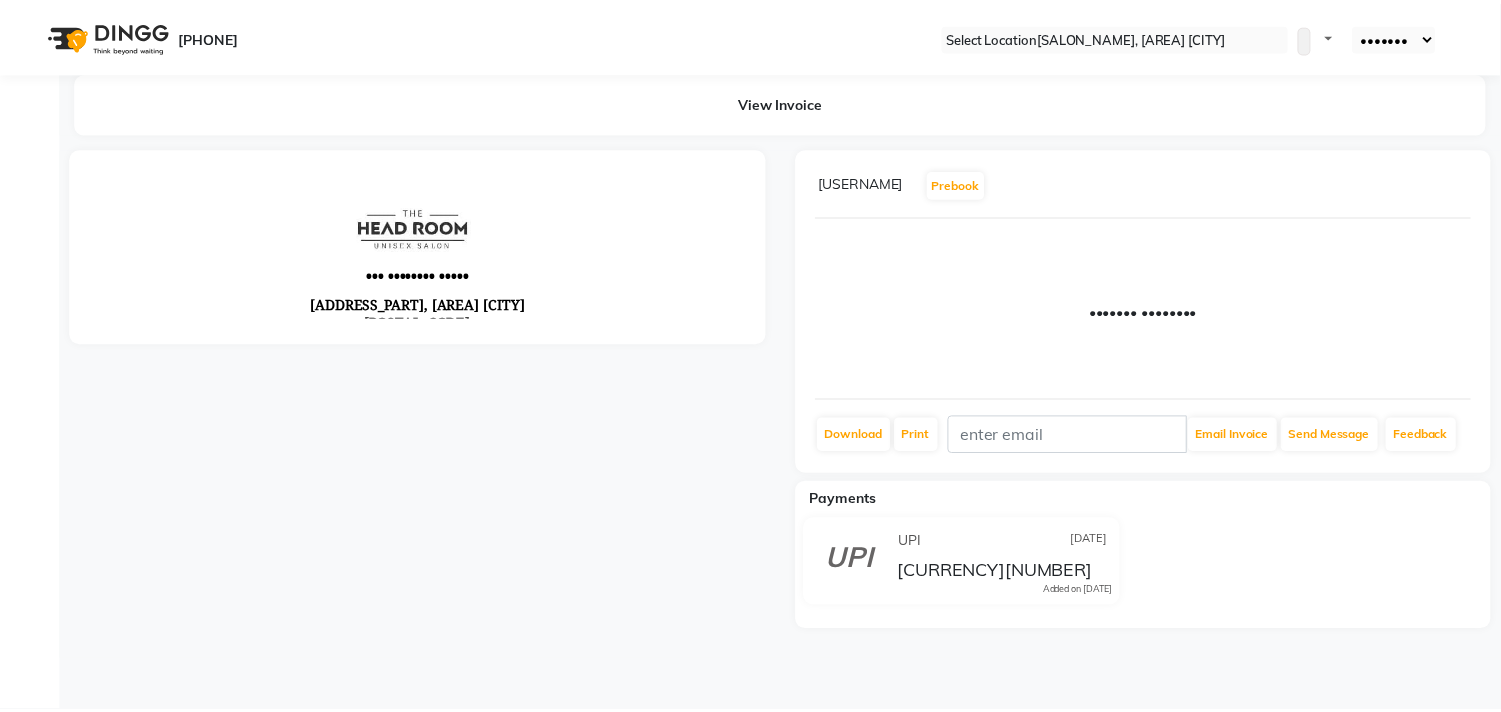 scroll, scrollTop: 0, scrollLeft: 0, axis: both 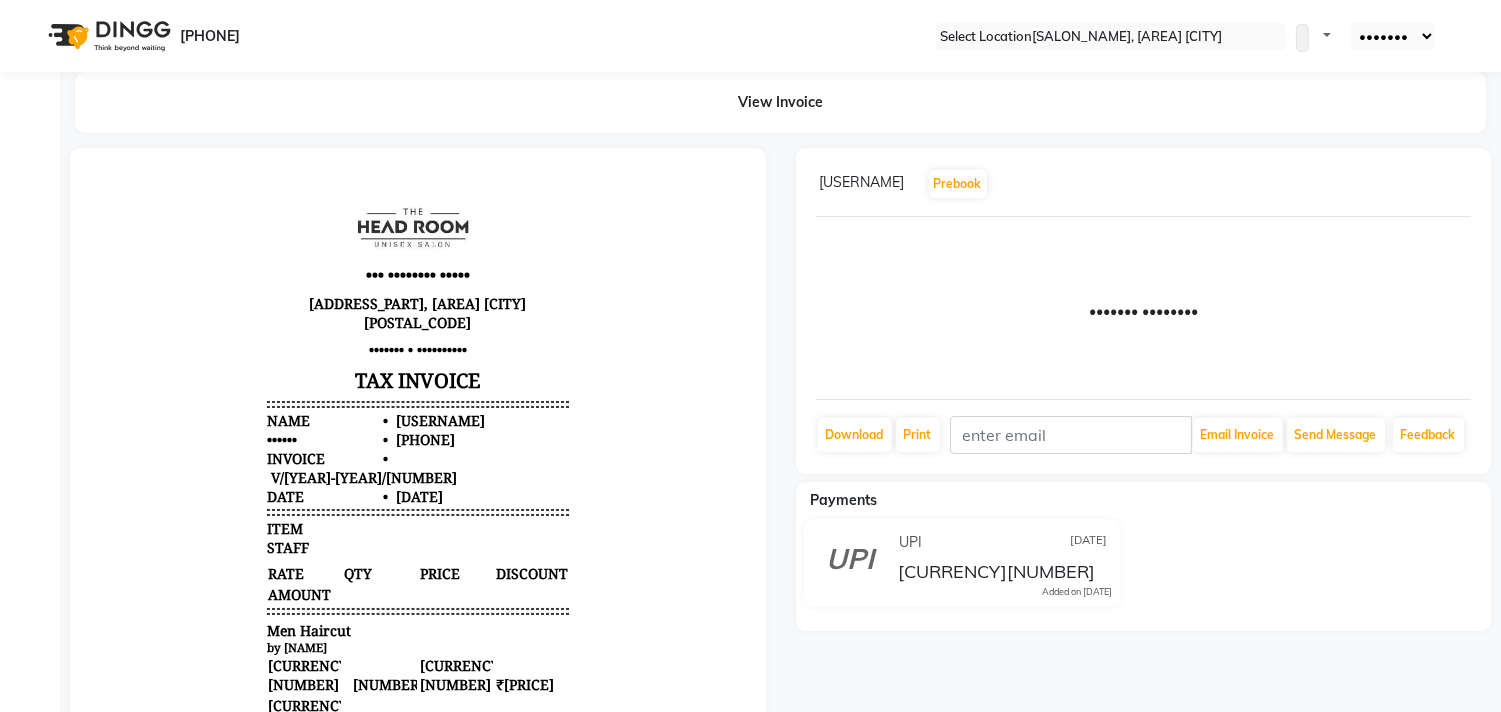 click on "••••••• ••••••••" at bounding box center [1144, 308] 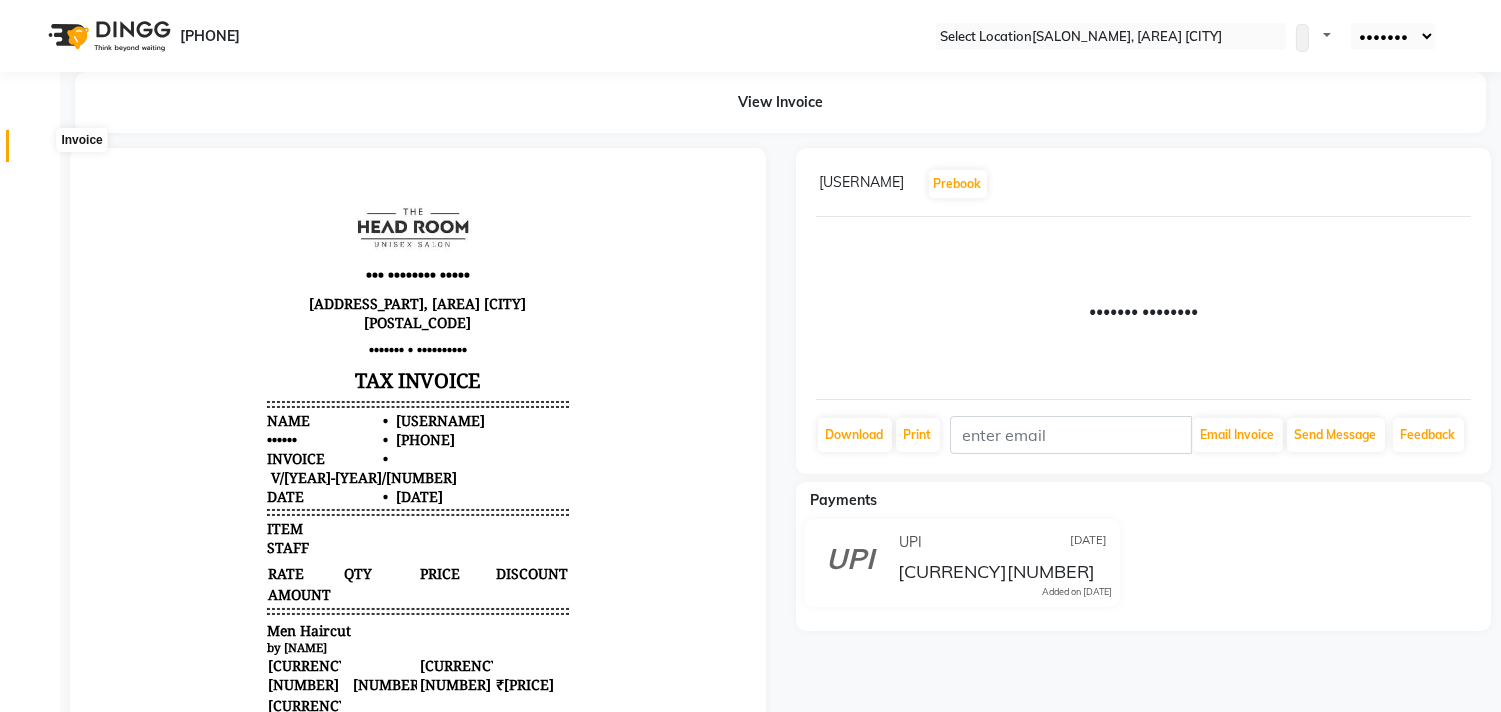 click at bounding box center [37, 151] 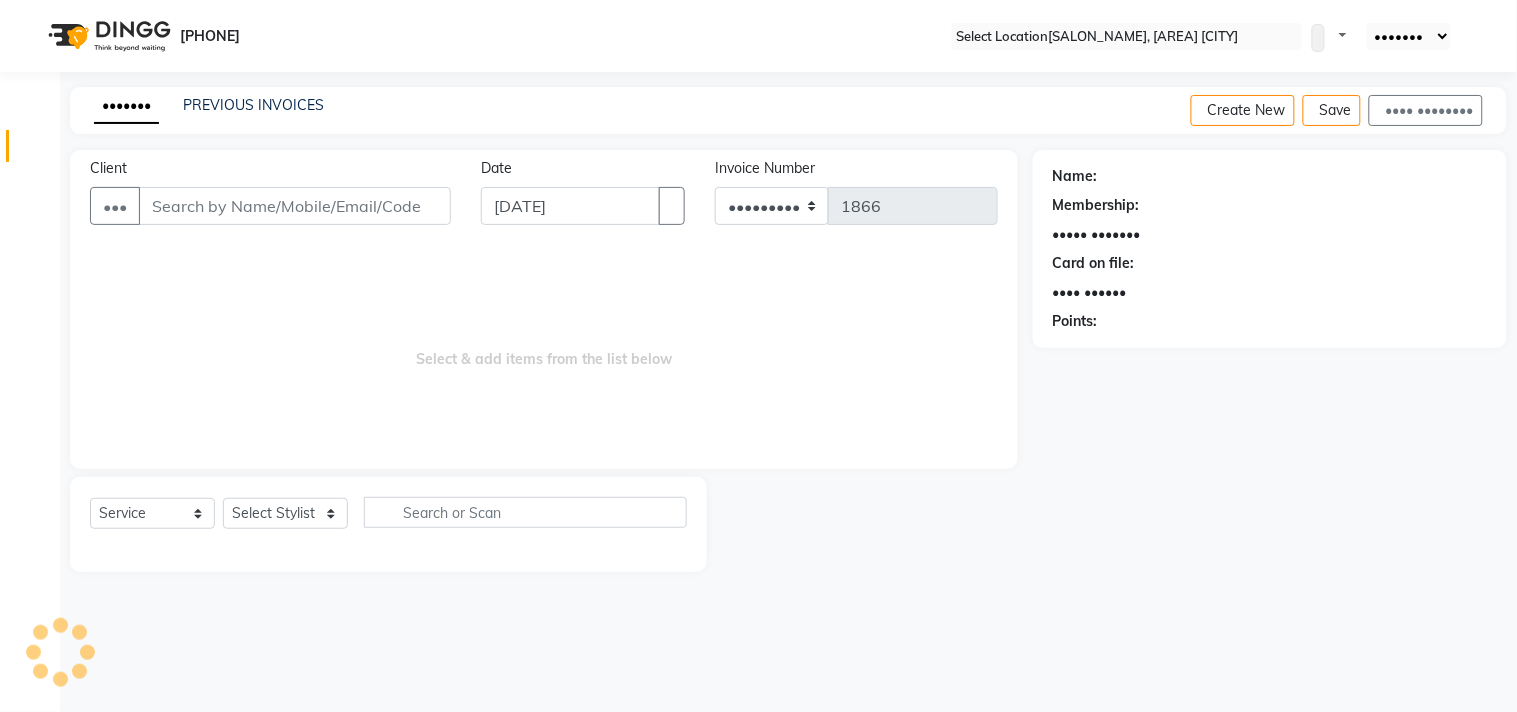 click on "Client" at bounding box center [295, 206] 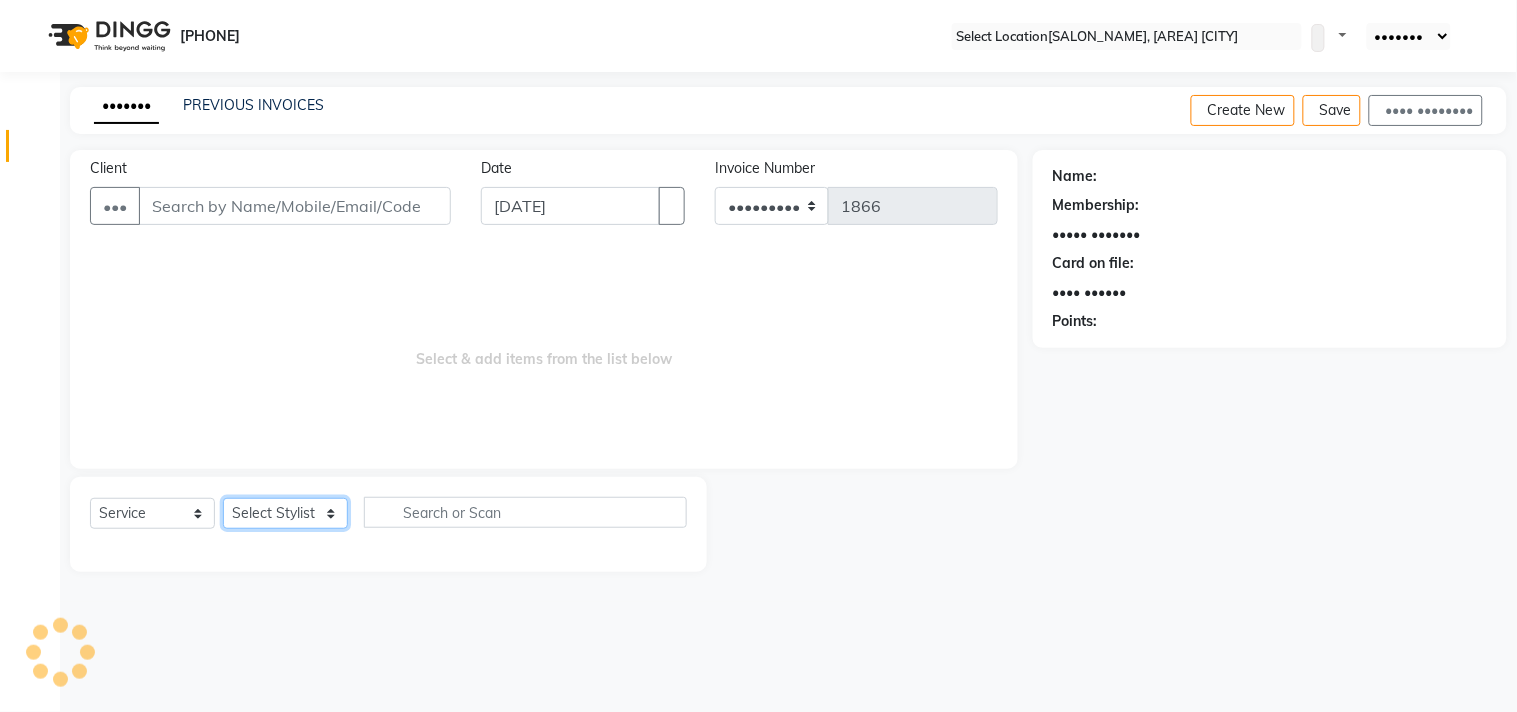 click on "Select Stylist Aditya Amir Anubha Deepali Faizan Firoz Manager Monika Nakul Shokeen Neetu Pooja Rahul Siraj" at bounding box center [285, 513] 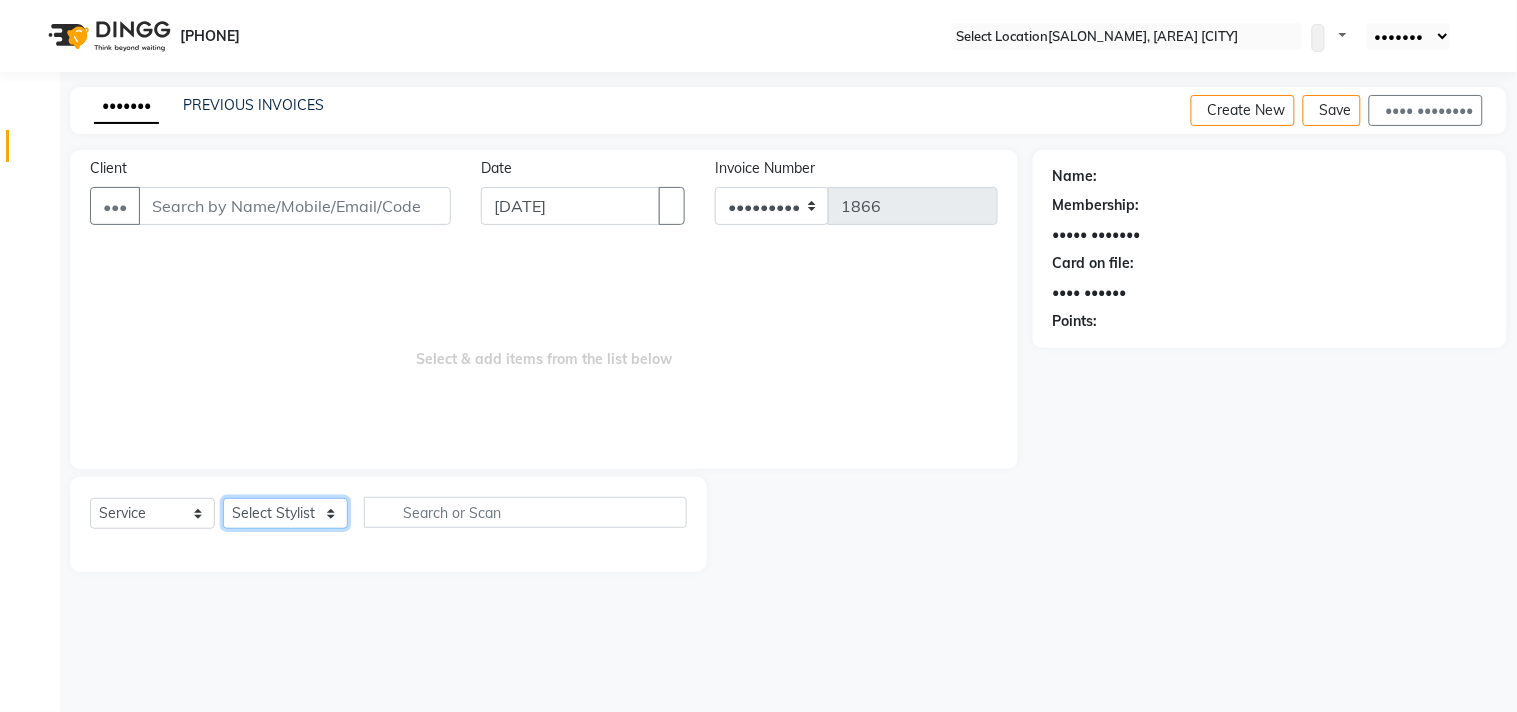 select on "58237" 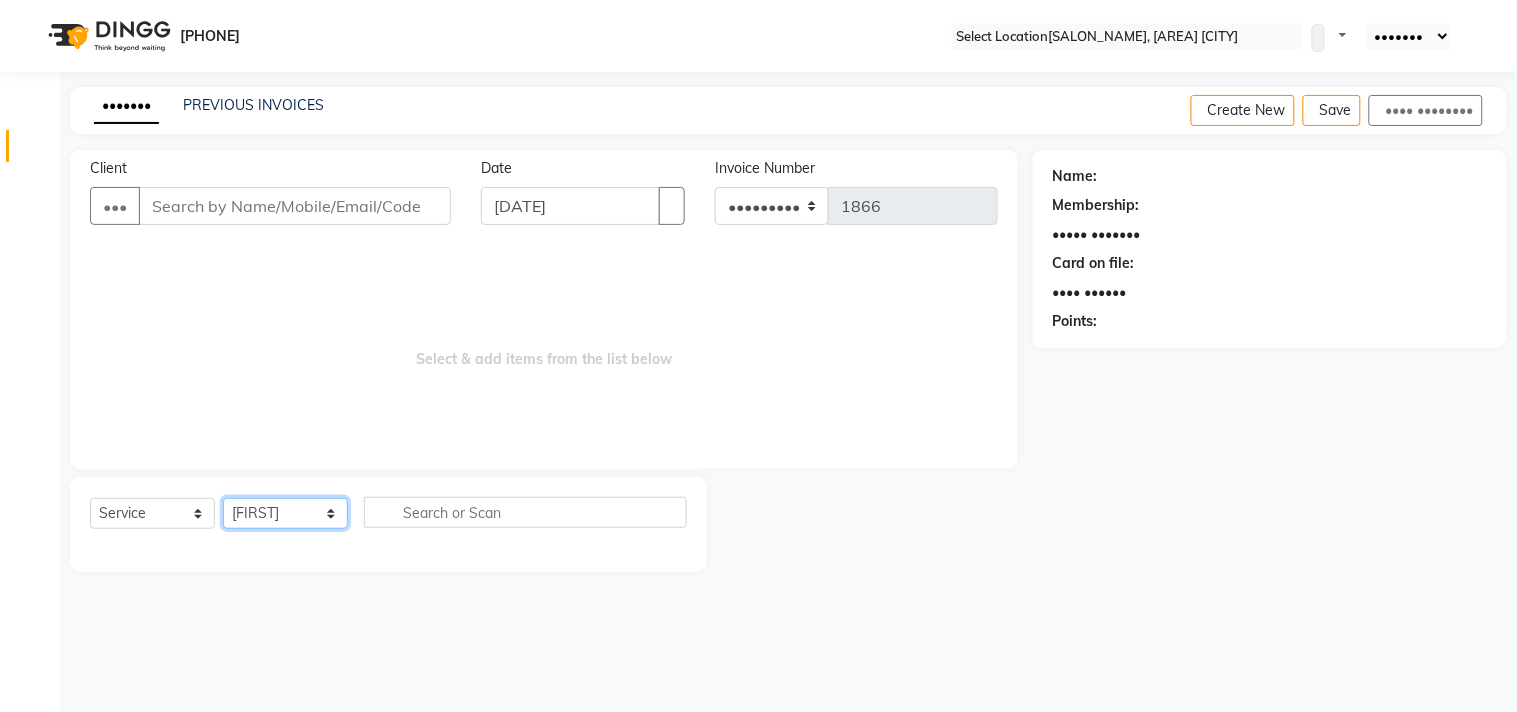 click on "Select Stylist Aditya Amir Anubha Deepali Faizan Firoz Manager Monika Nakul Shokeen Neetu Pooja Rahul Siraj" at bounding box center (285, 513) 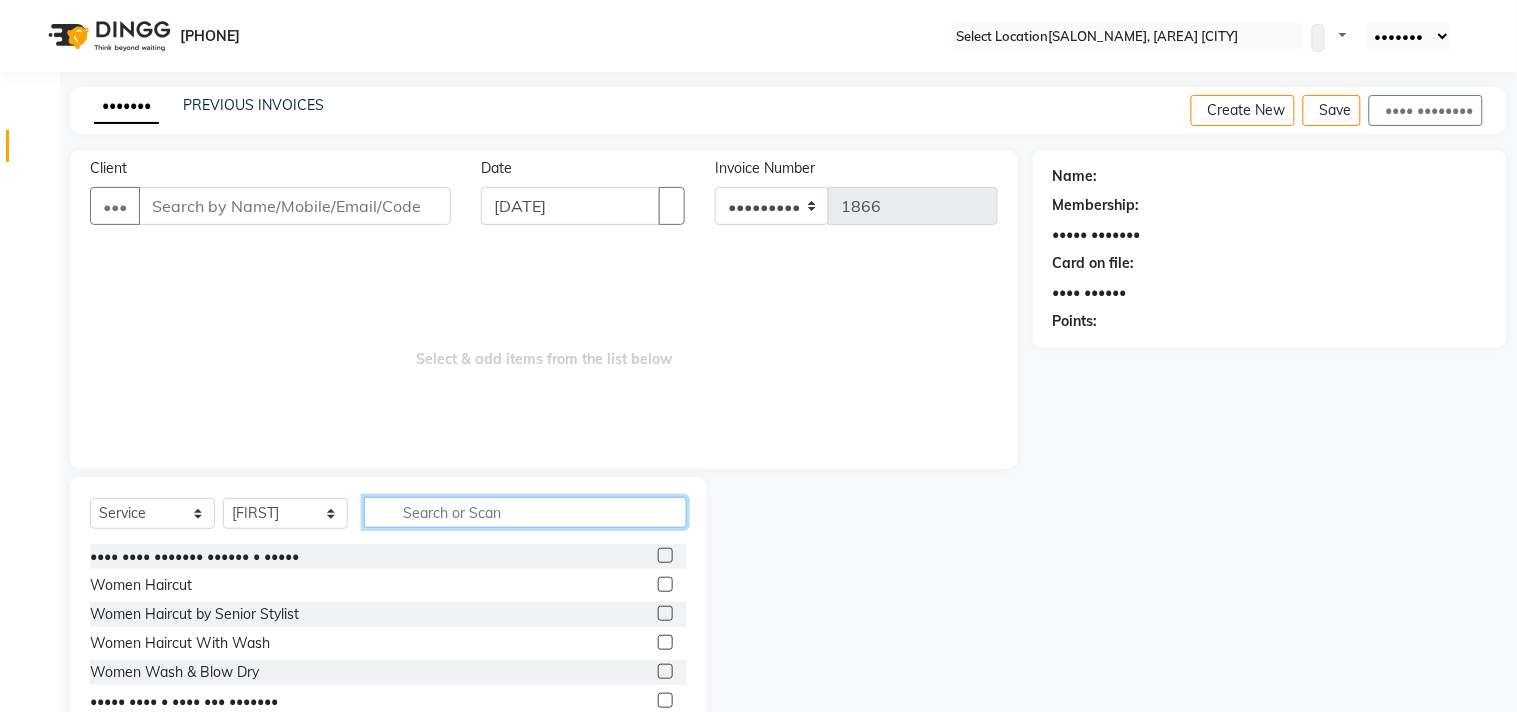 click at bounding box center [525, 512] 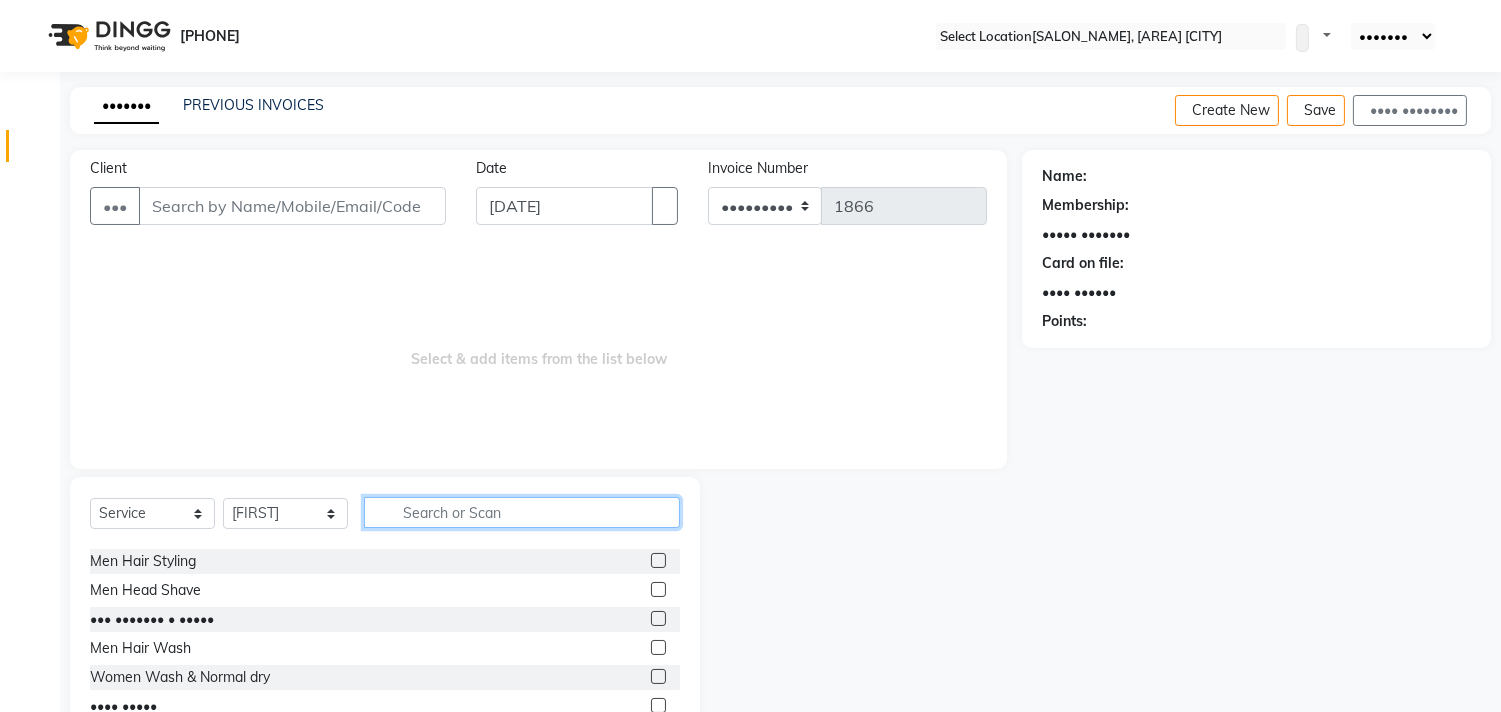 scroll, scrollTop: 348, scrollLeft: 0, axis: vertical 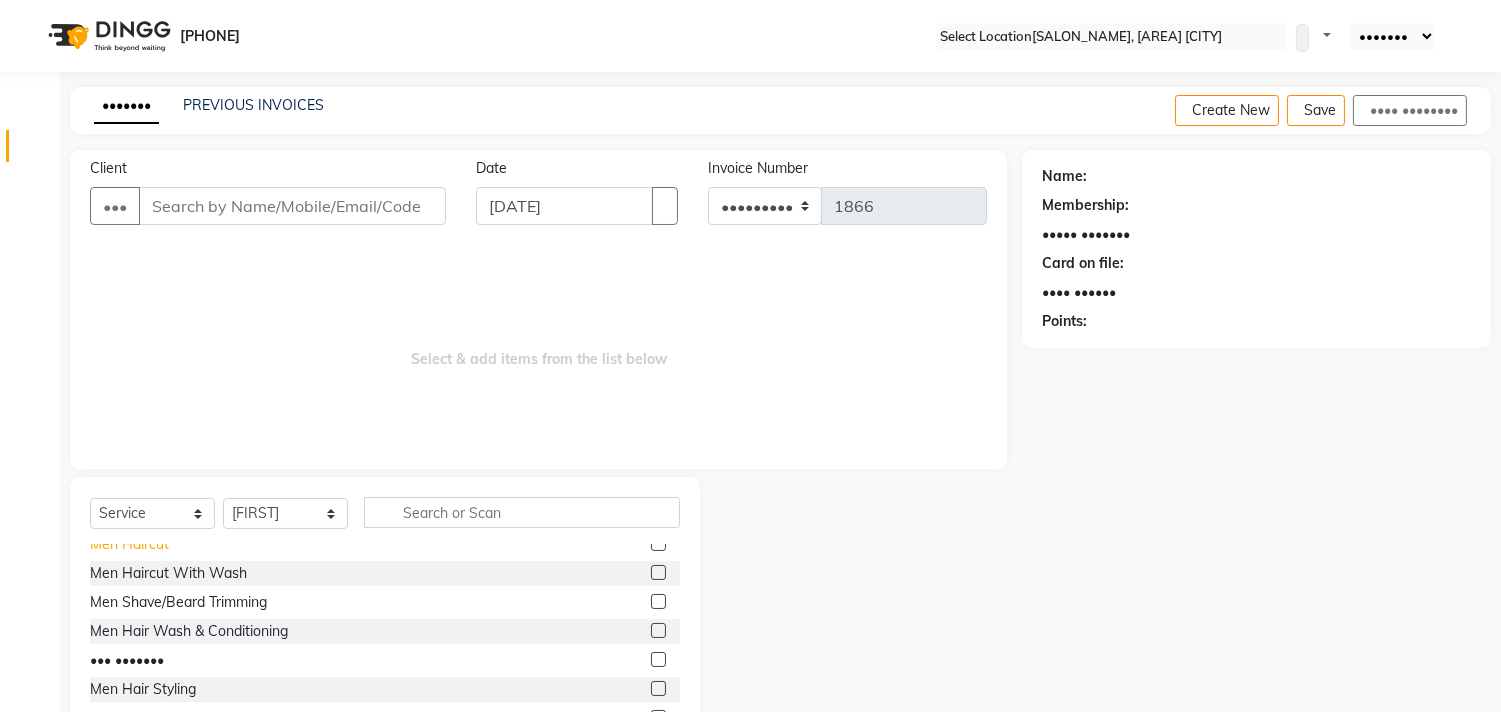 click on "Men Haircut" at bounding box center (194, 341) 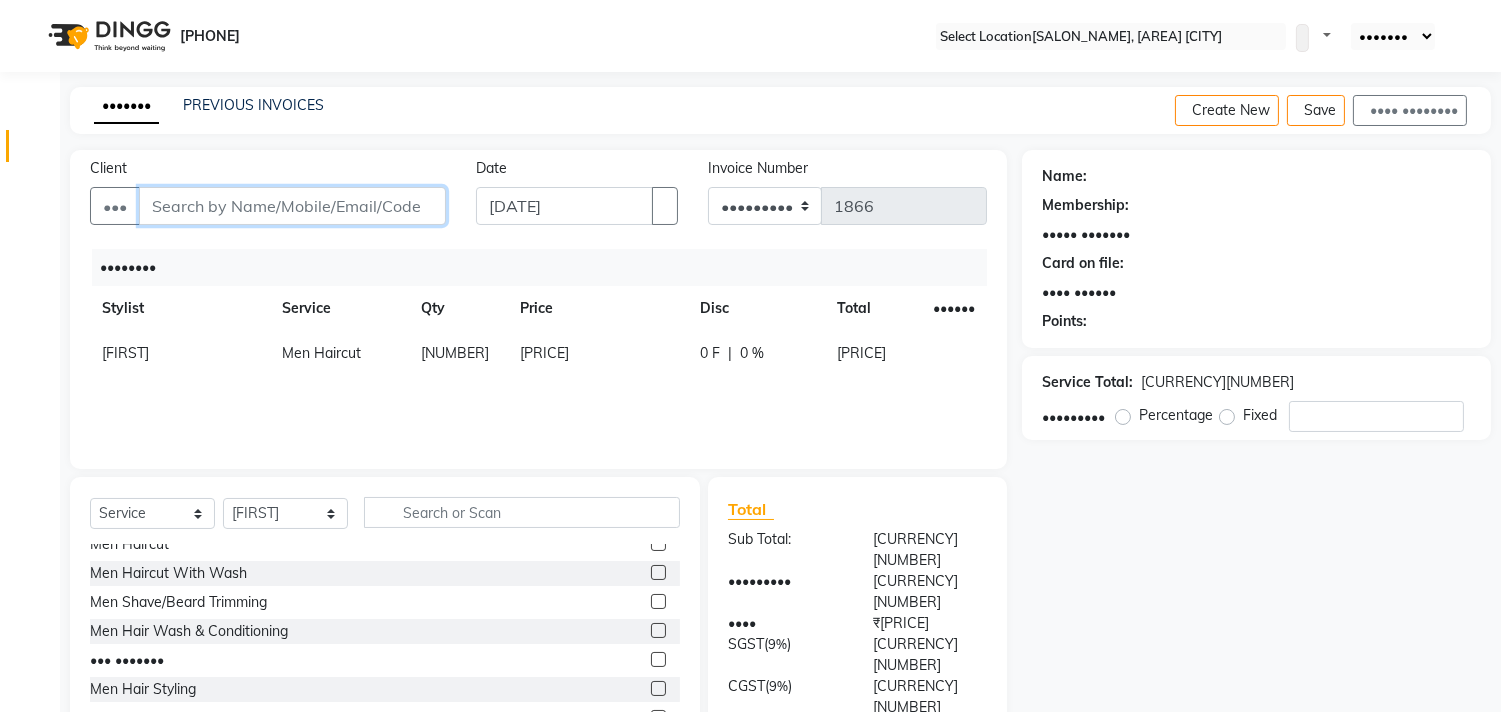 click on "Client" at bounding box center (292, 206) 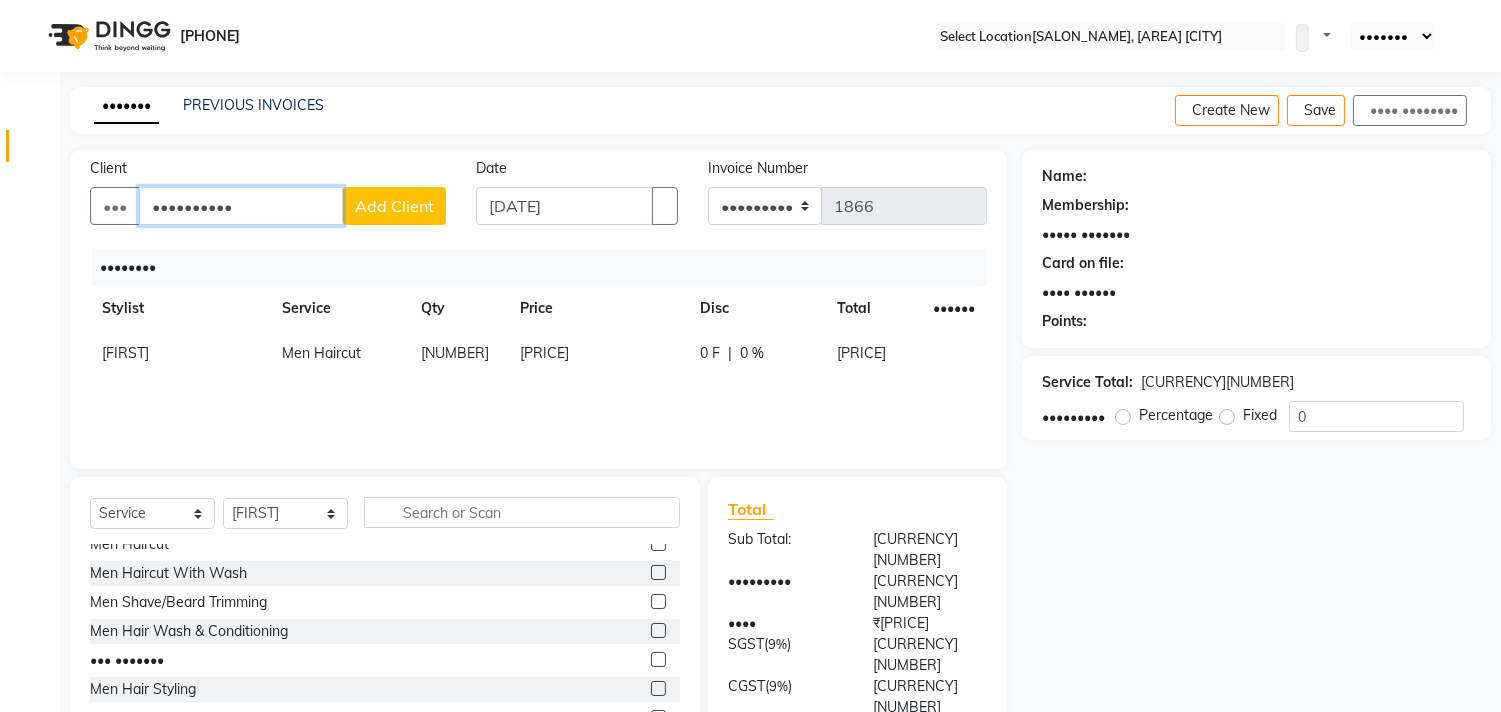 type on "••••••••••" 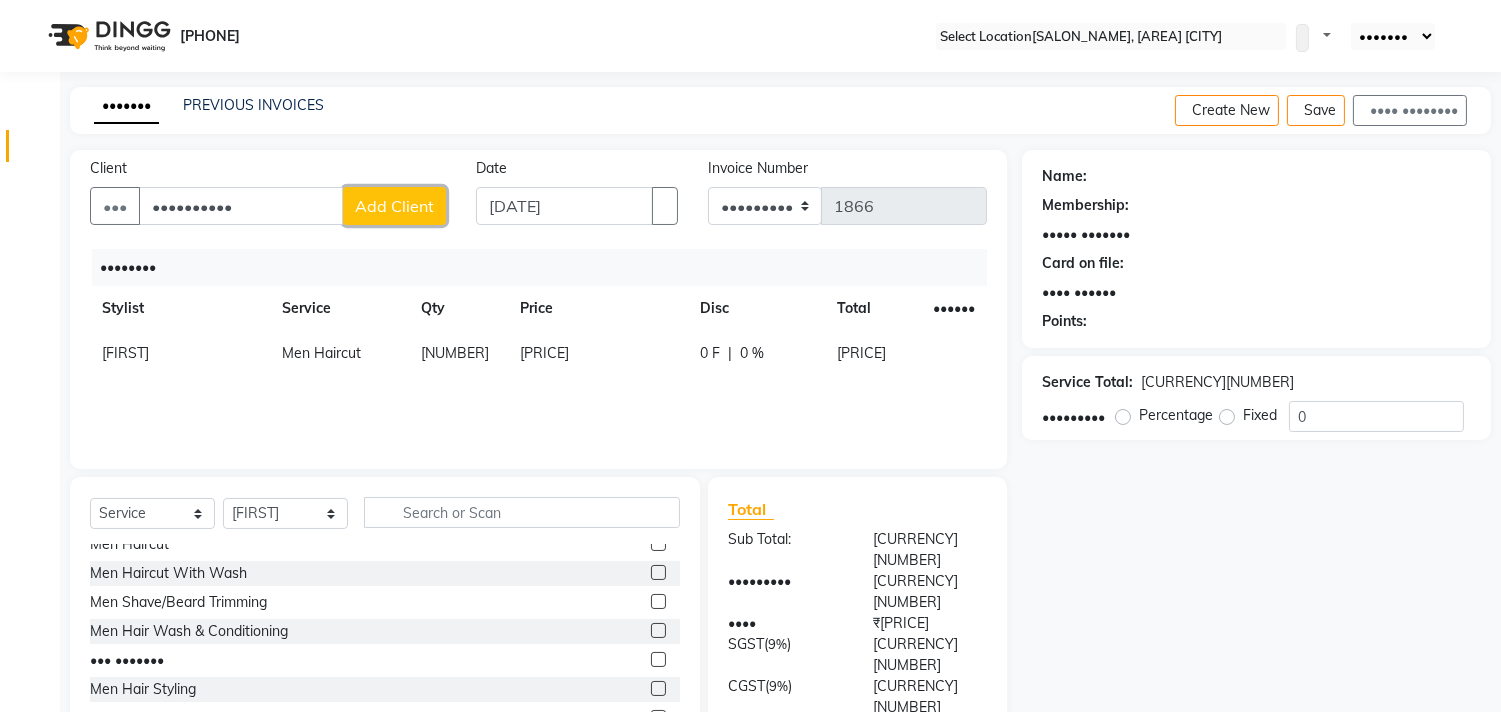 click on "Add Client" at bounding box center [394, 206] 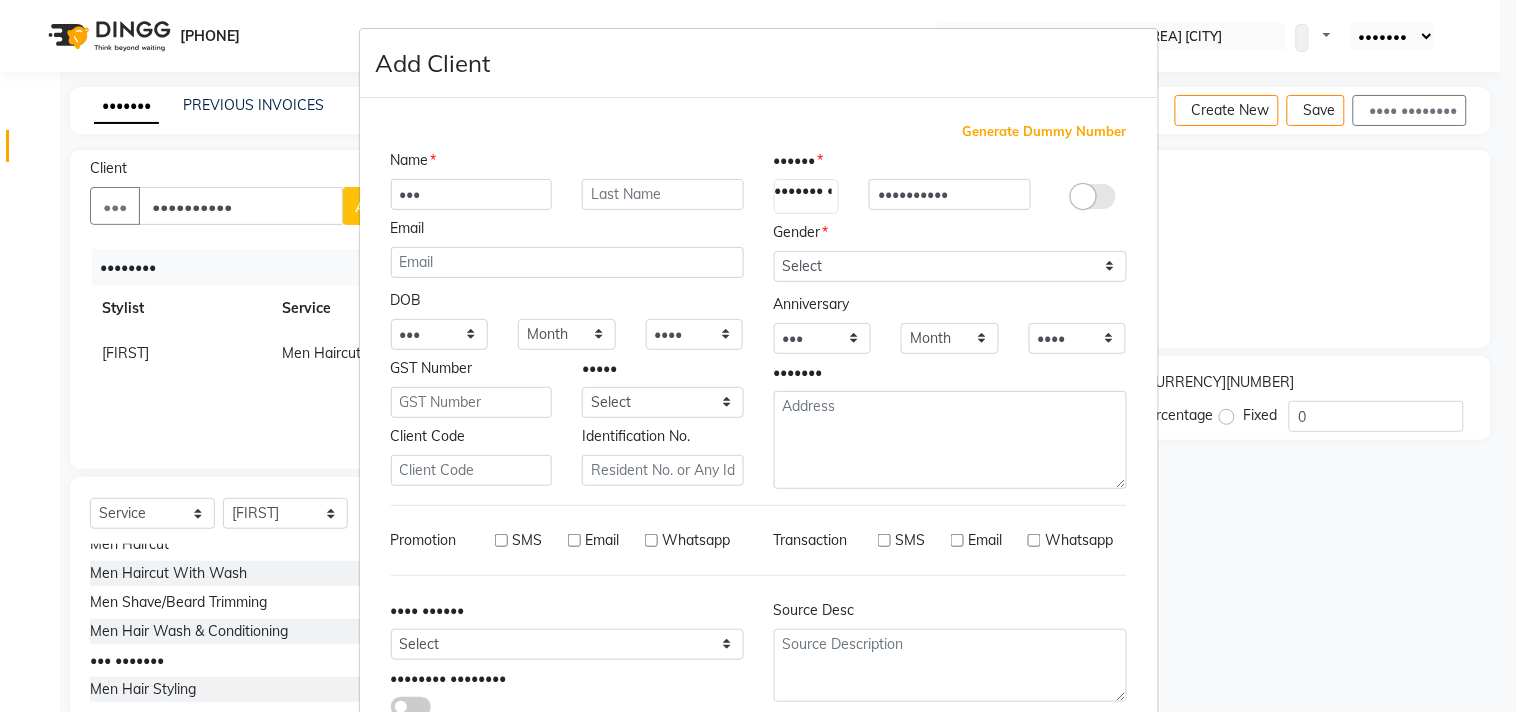 type on "•••" 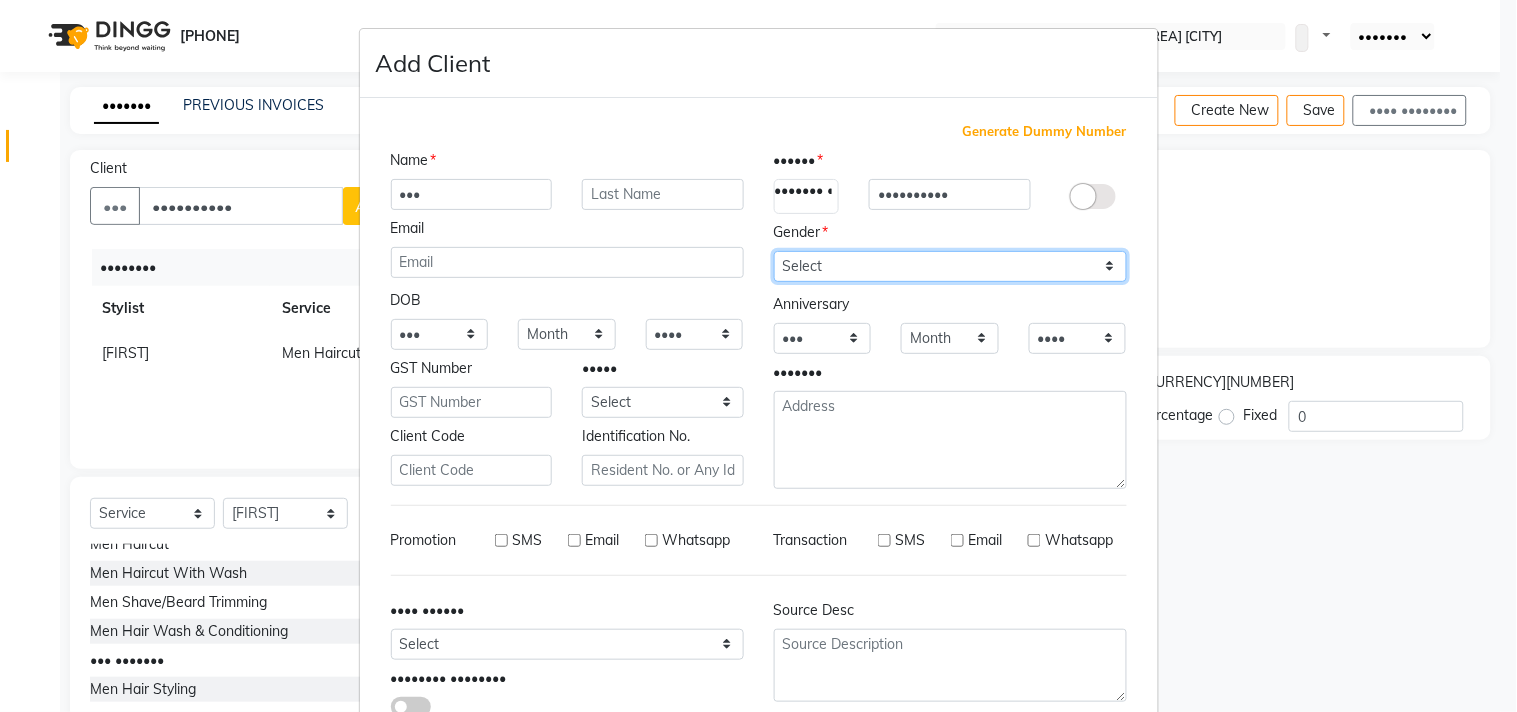 click on "Select Male Female Other Prefer Not To Say" at bounding box center (950, 266) 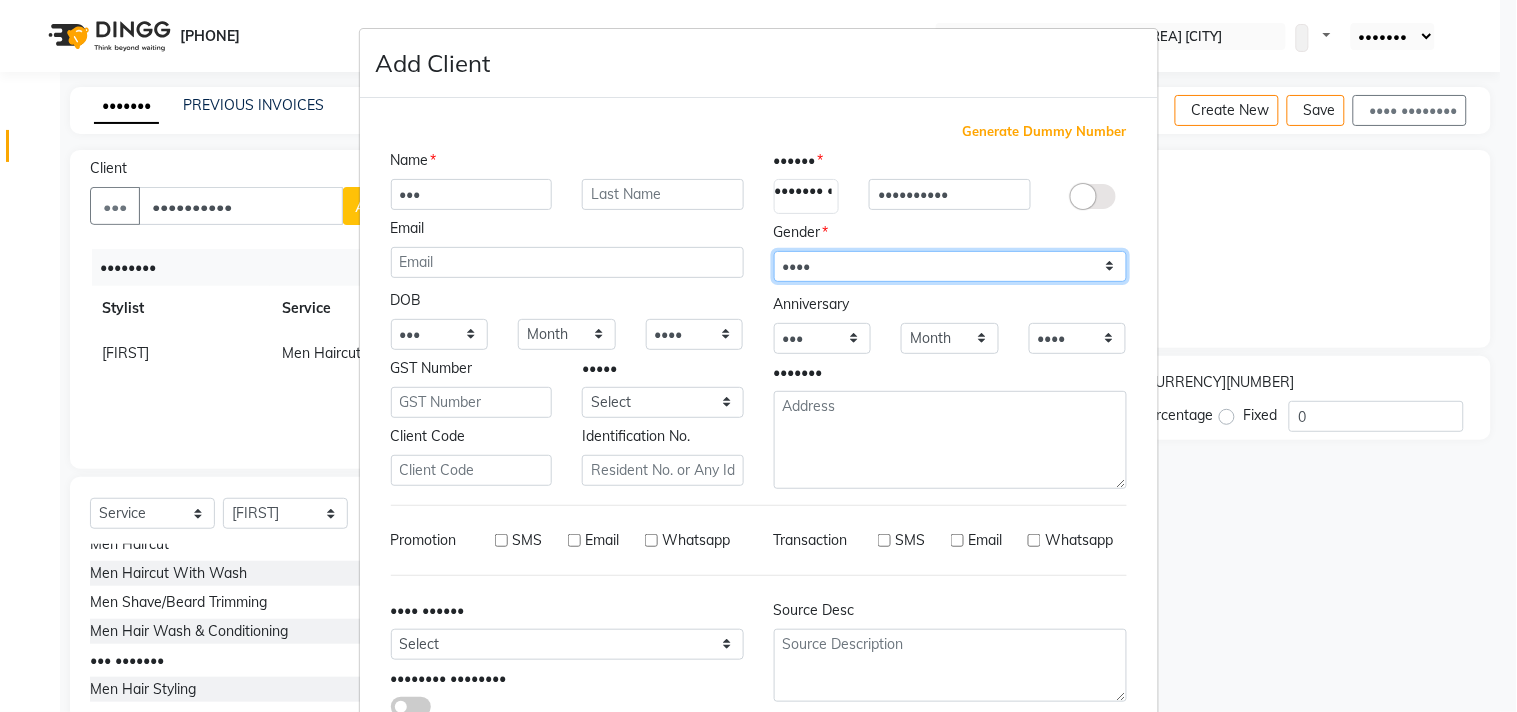 click on "Select Male Female Other Prefer Not To Say" at bounding box center (950, 266) 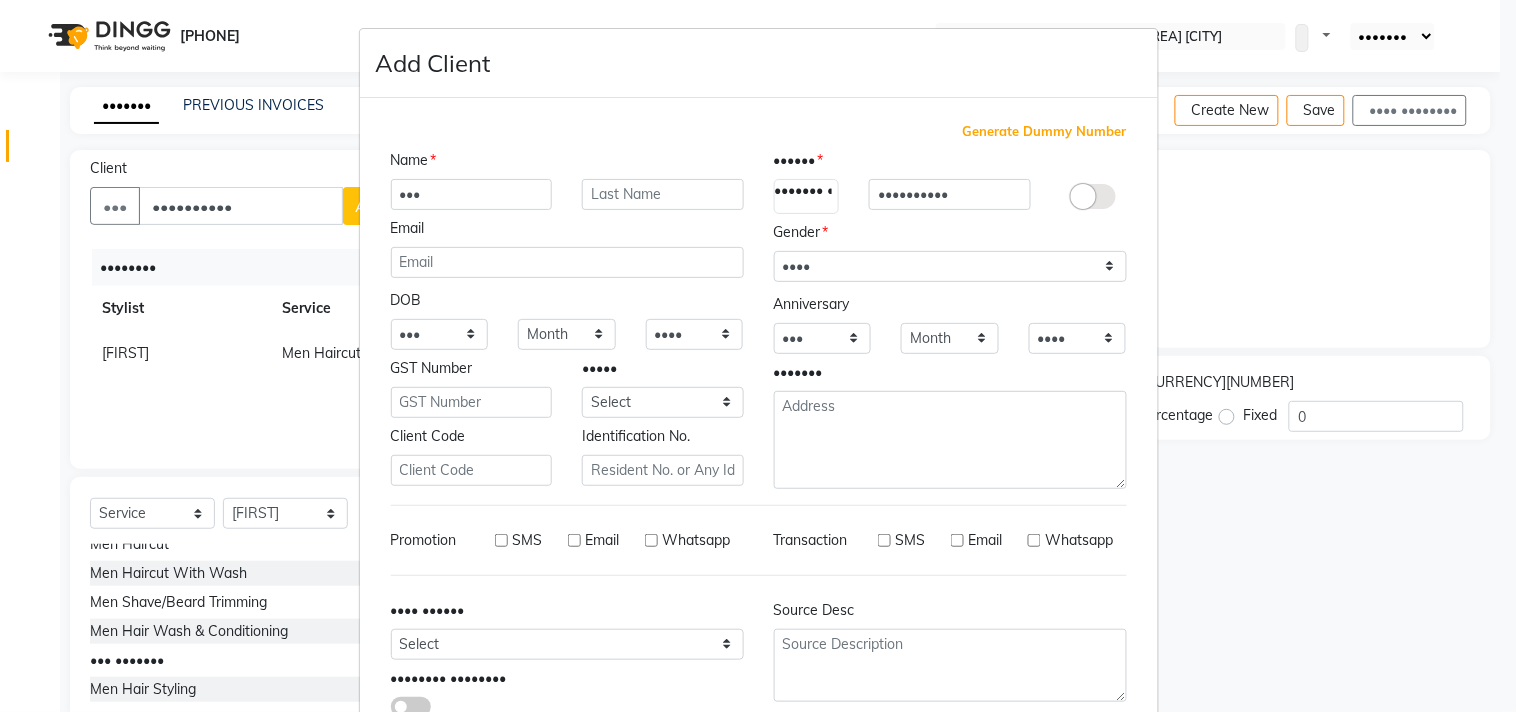 click on "Month January February March April May June July August September October November December" at bounding box center [567, 334] 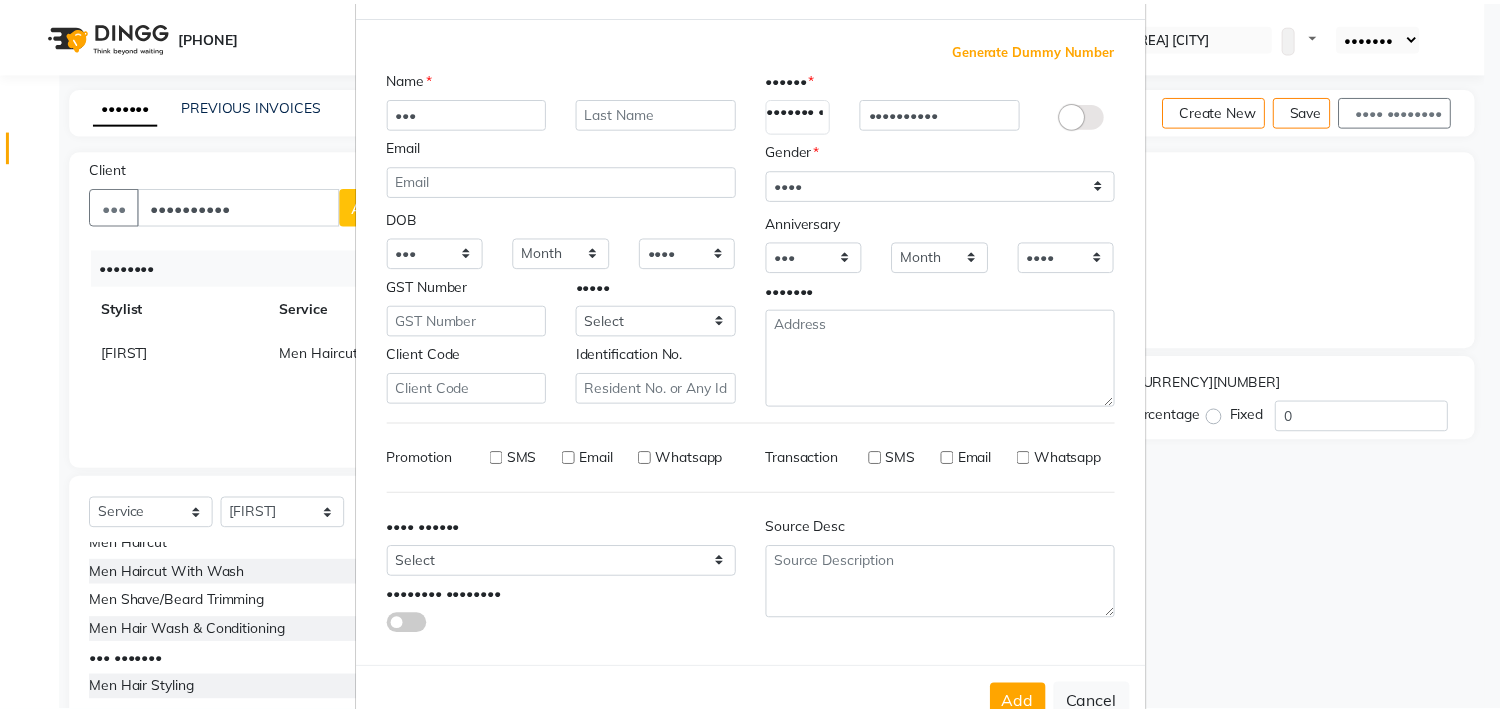 scroll, scrollTop: 138, scrollLeft: 0, axis: vertical 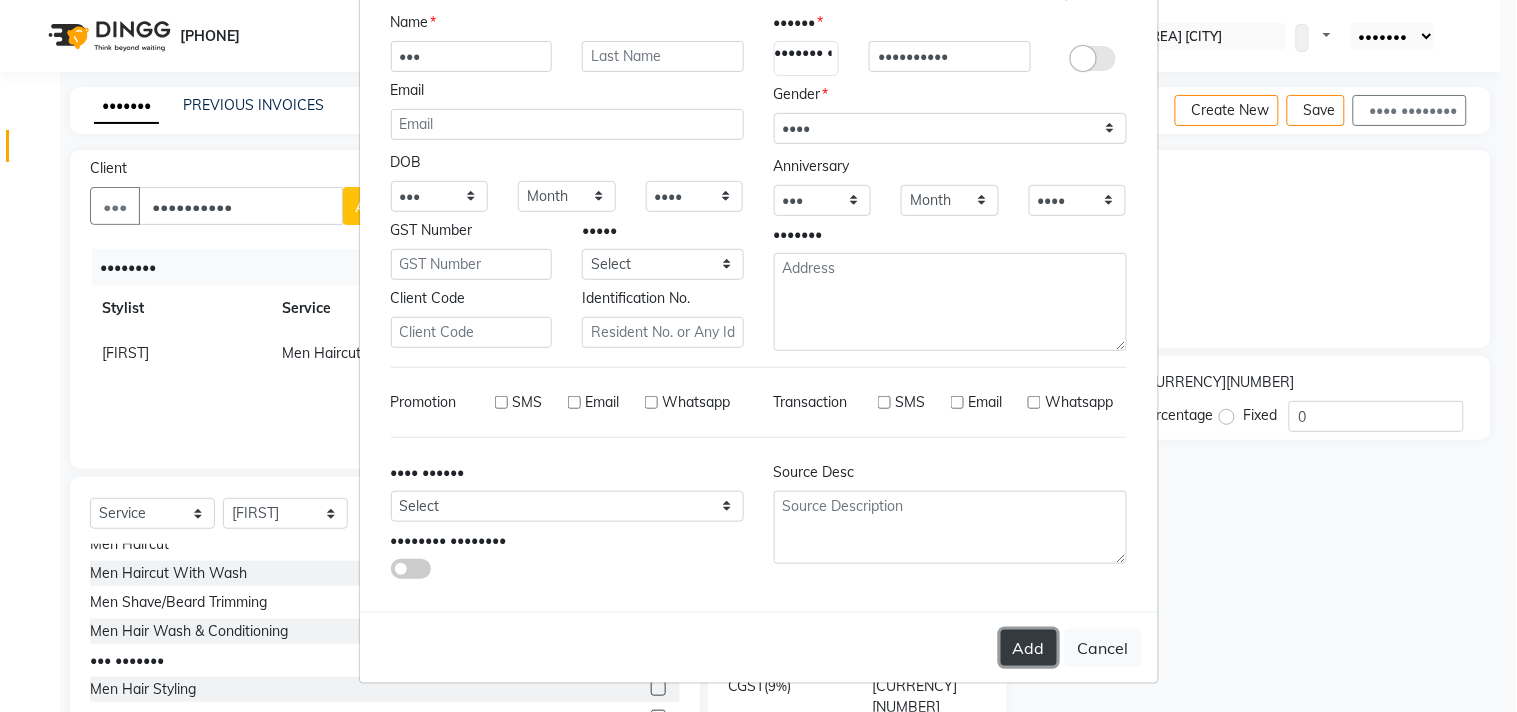 click on "Add" at bounding box center [1029, 648] 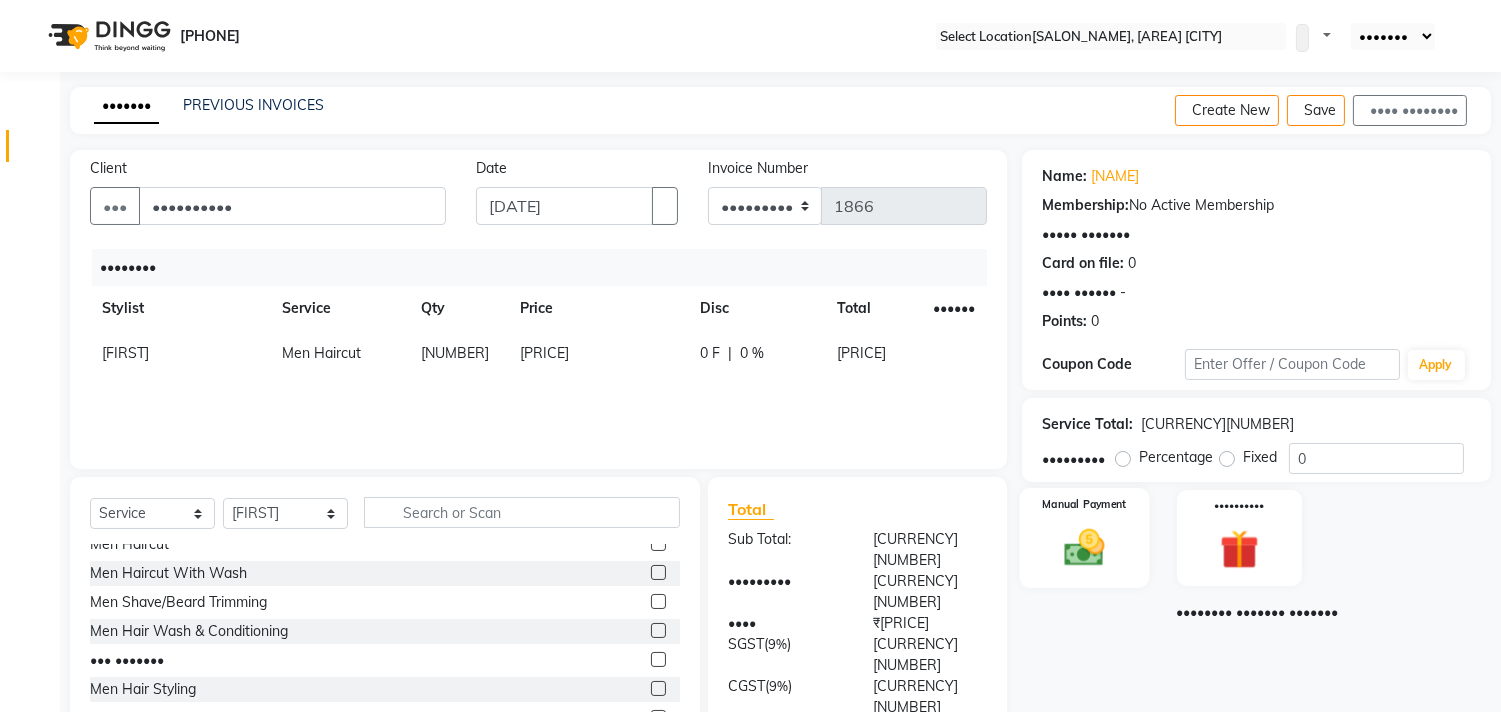 click at bounding box center (1085, 547) 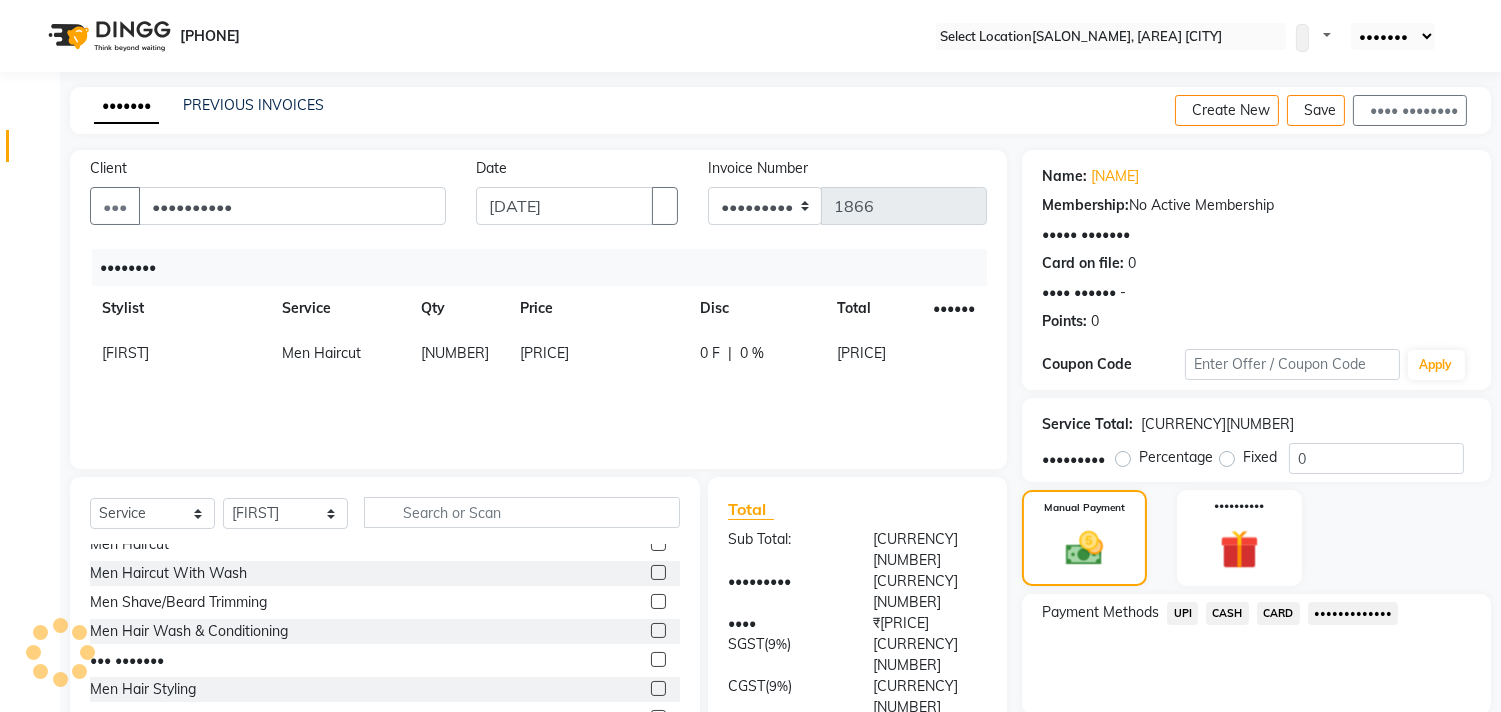 click on "UPI" at bounding box center [1182, 613] 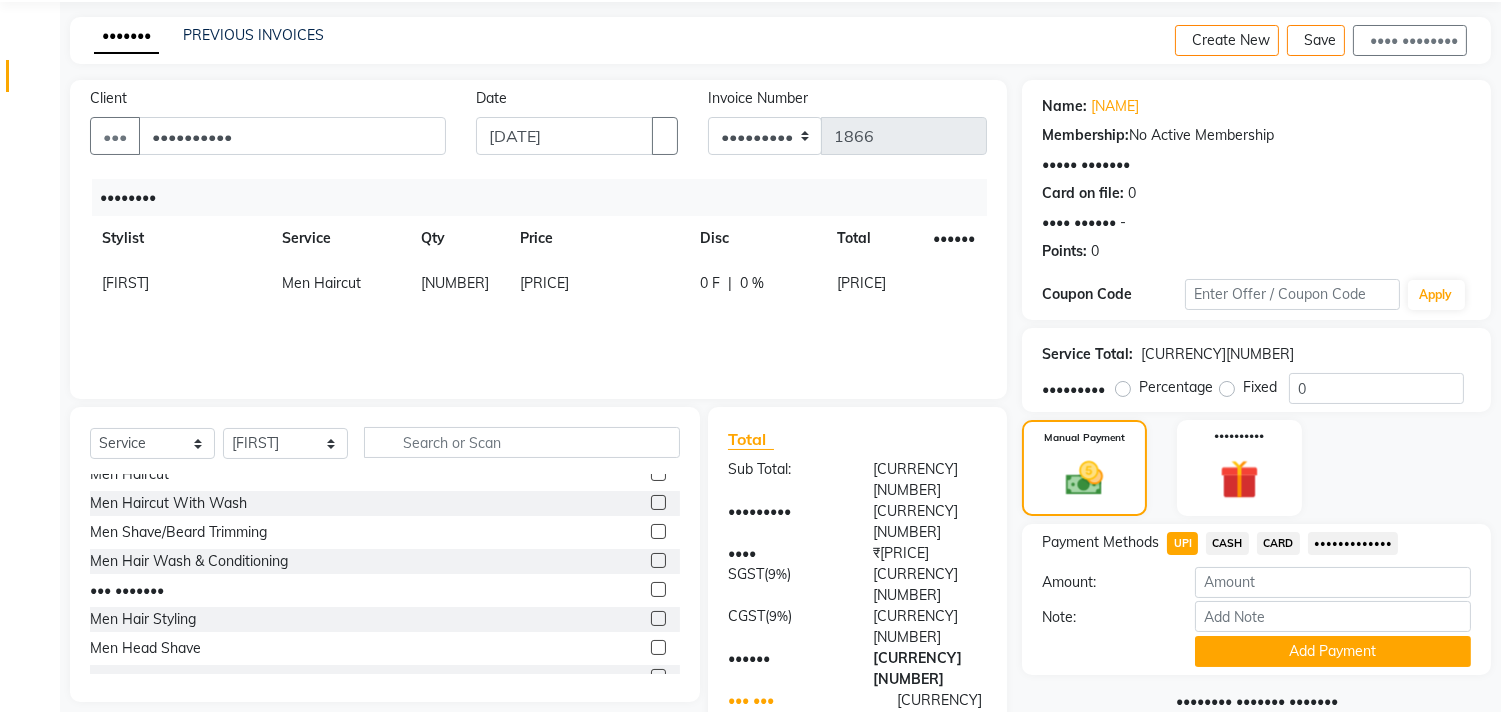 scroll, scrollTop: 104, scrollLeft: 0, axis: vertical 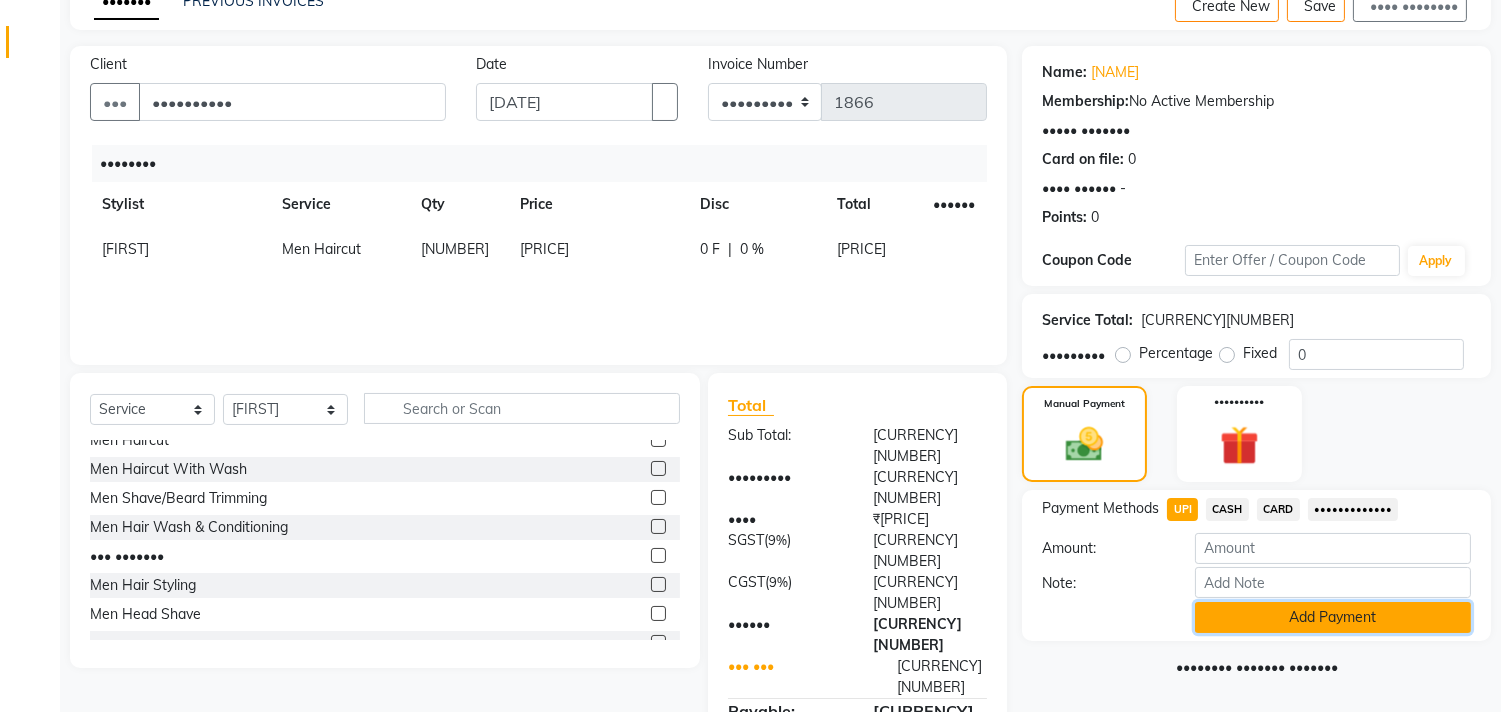 click on "Add Payment" at bounding box center [1333, 617] 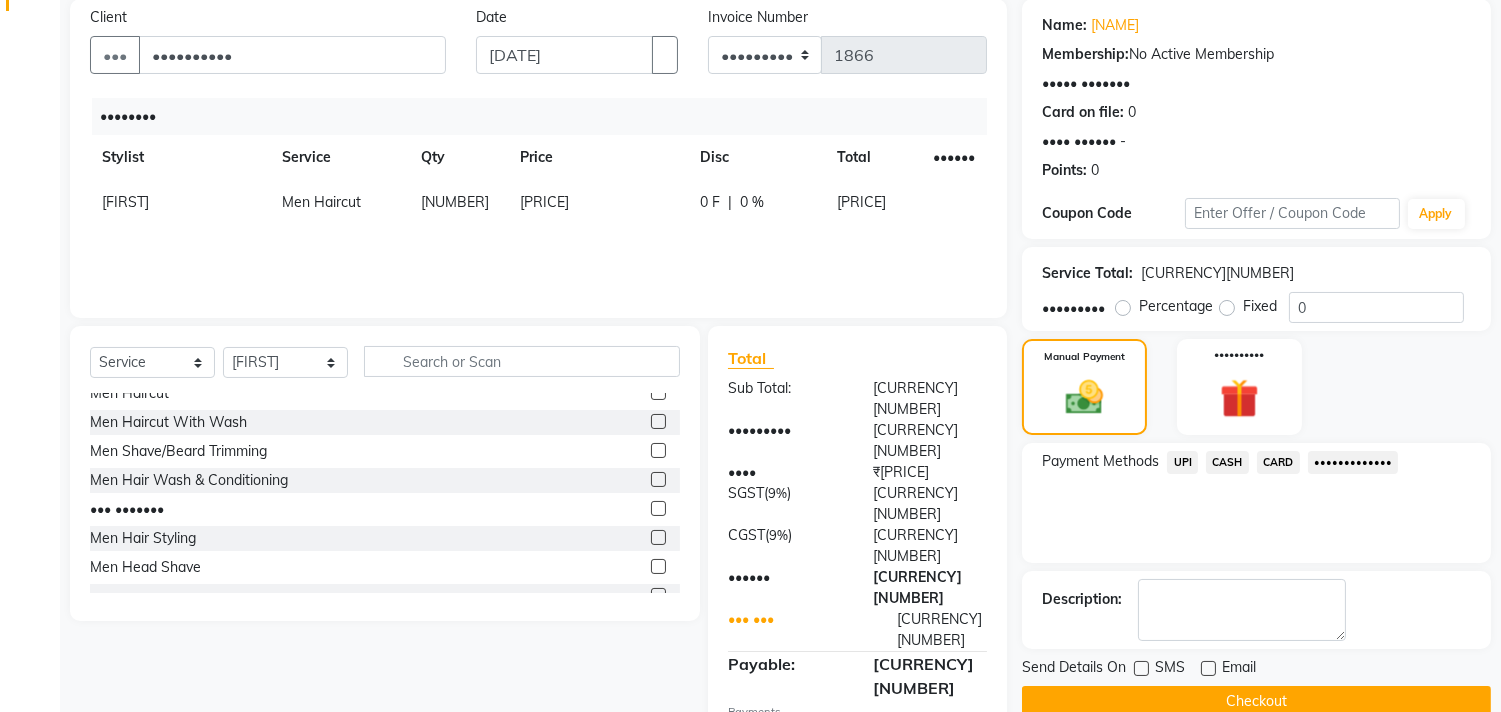 scroll, scrollTop: 187, scrollLeft: 0, axis: vertical 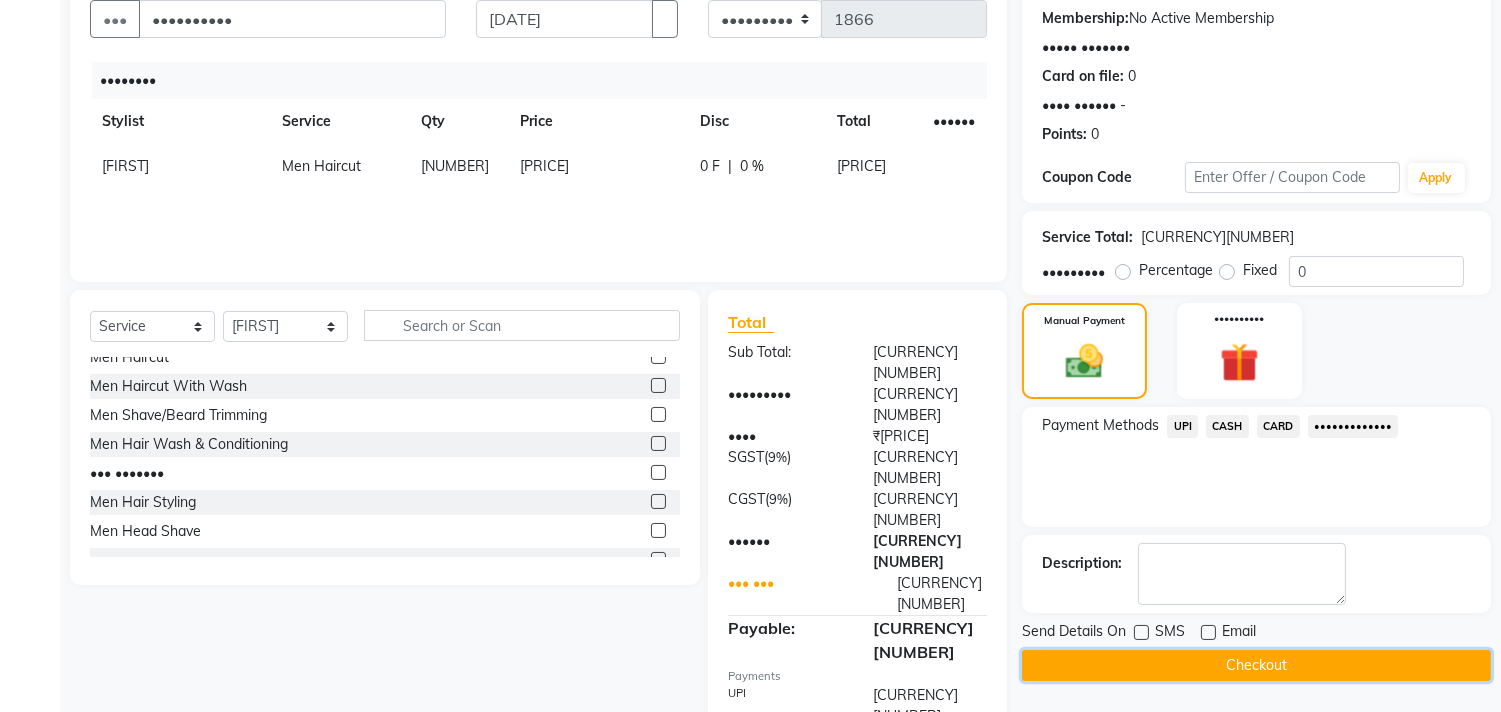 click on "Checkout" at bounding box center (1256, 665) 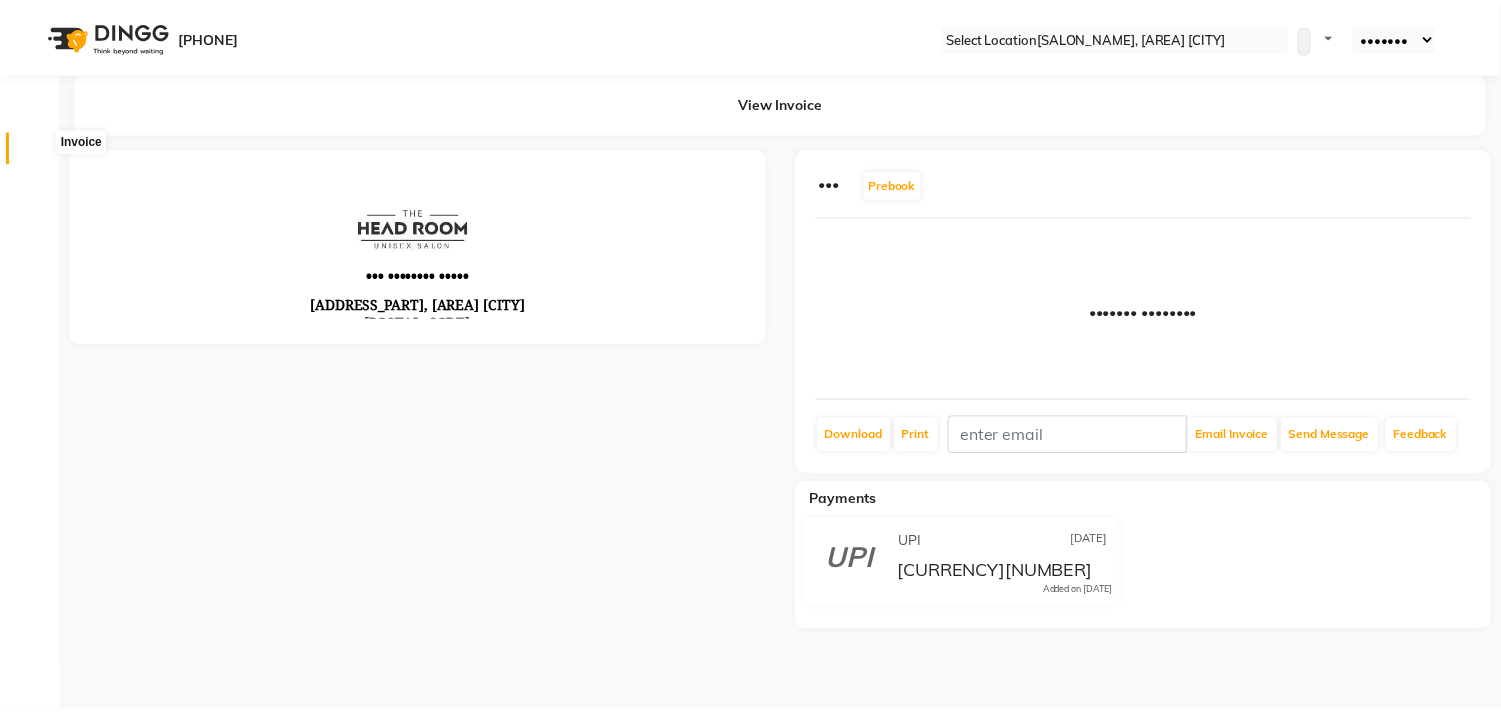 scroll, scrollTop: 0, scrollLeft: 0, axis: both 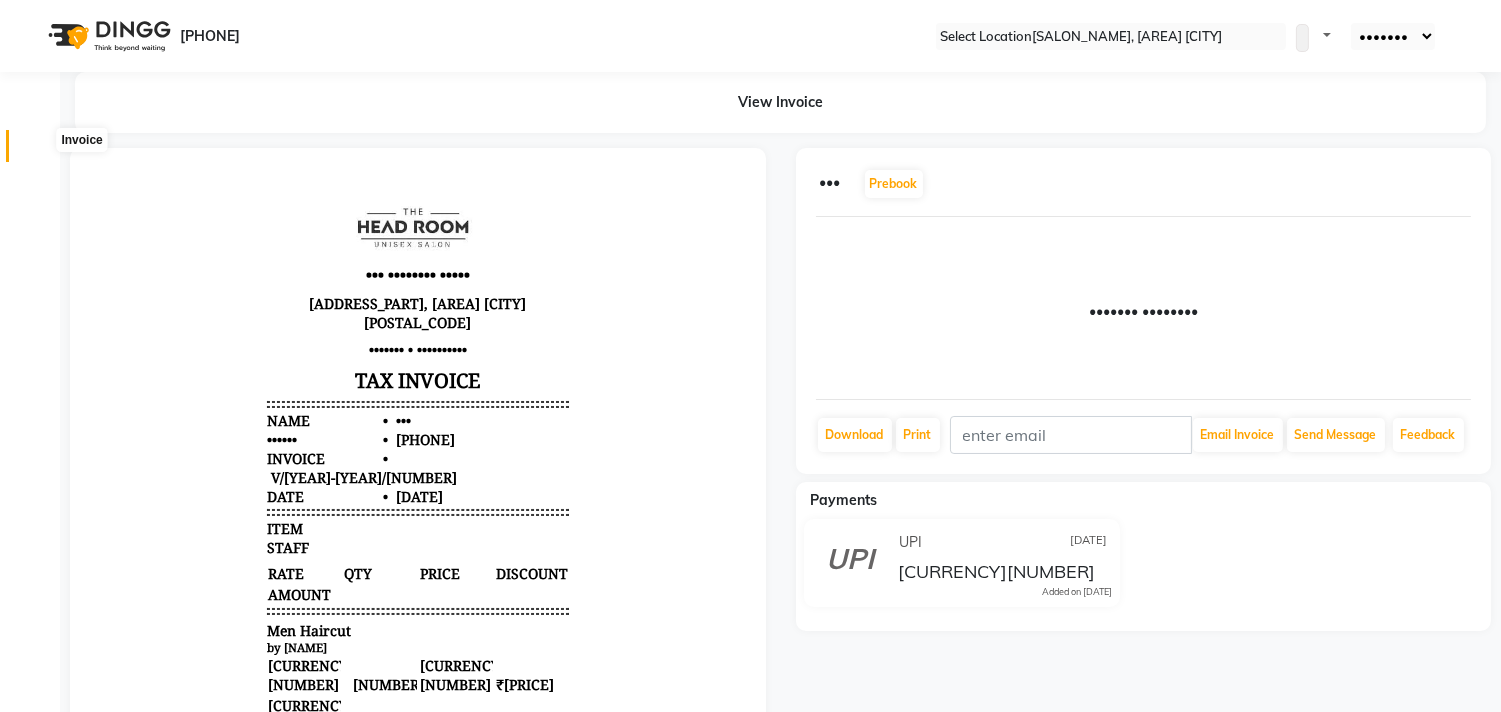 click at bounding box center (38, 151) 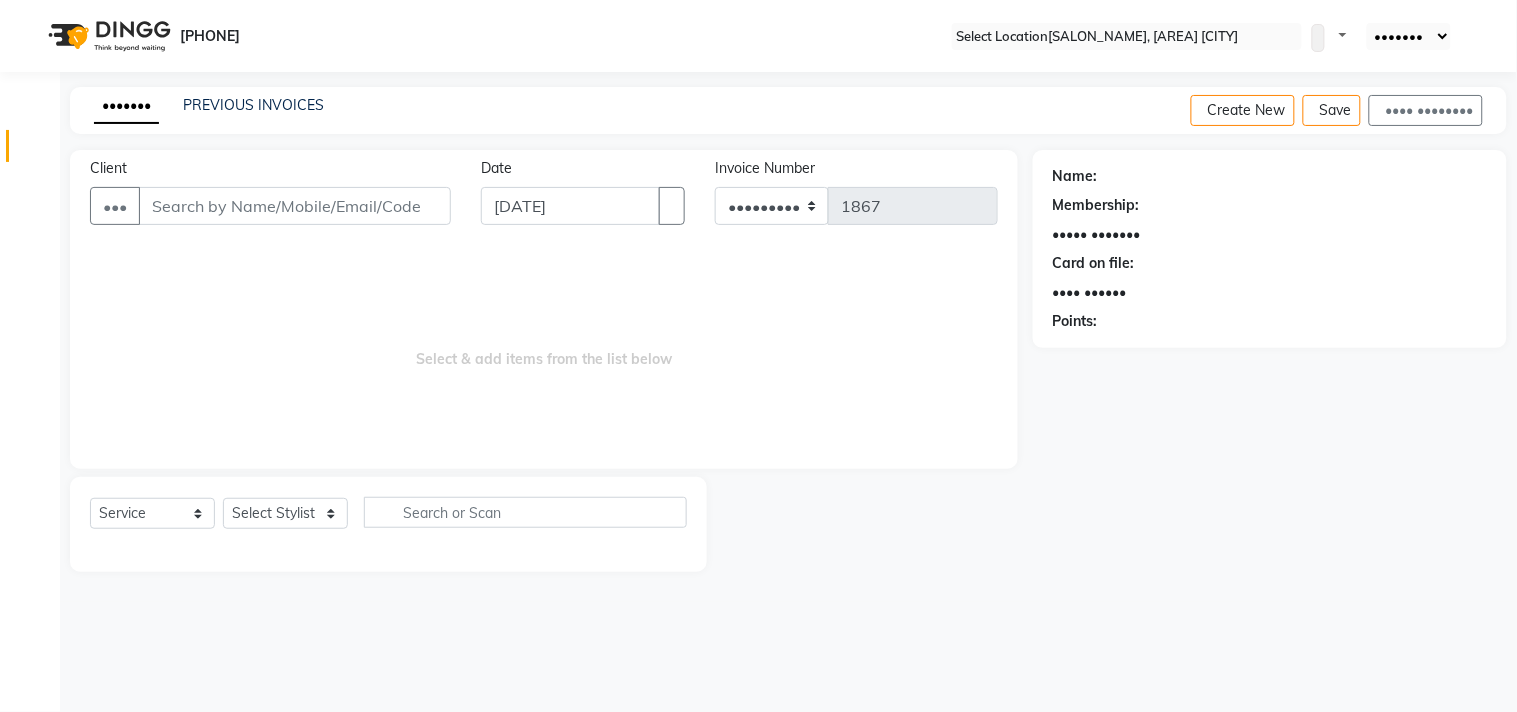 click on "Clients" at bounding box center [30, 188] 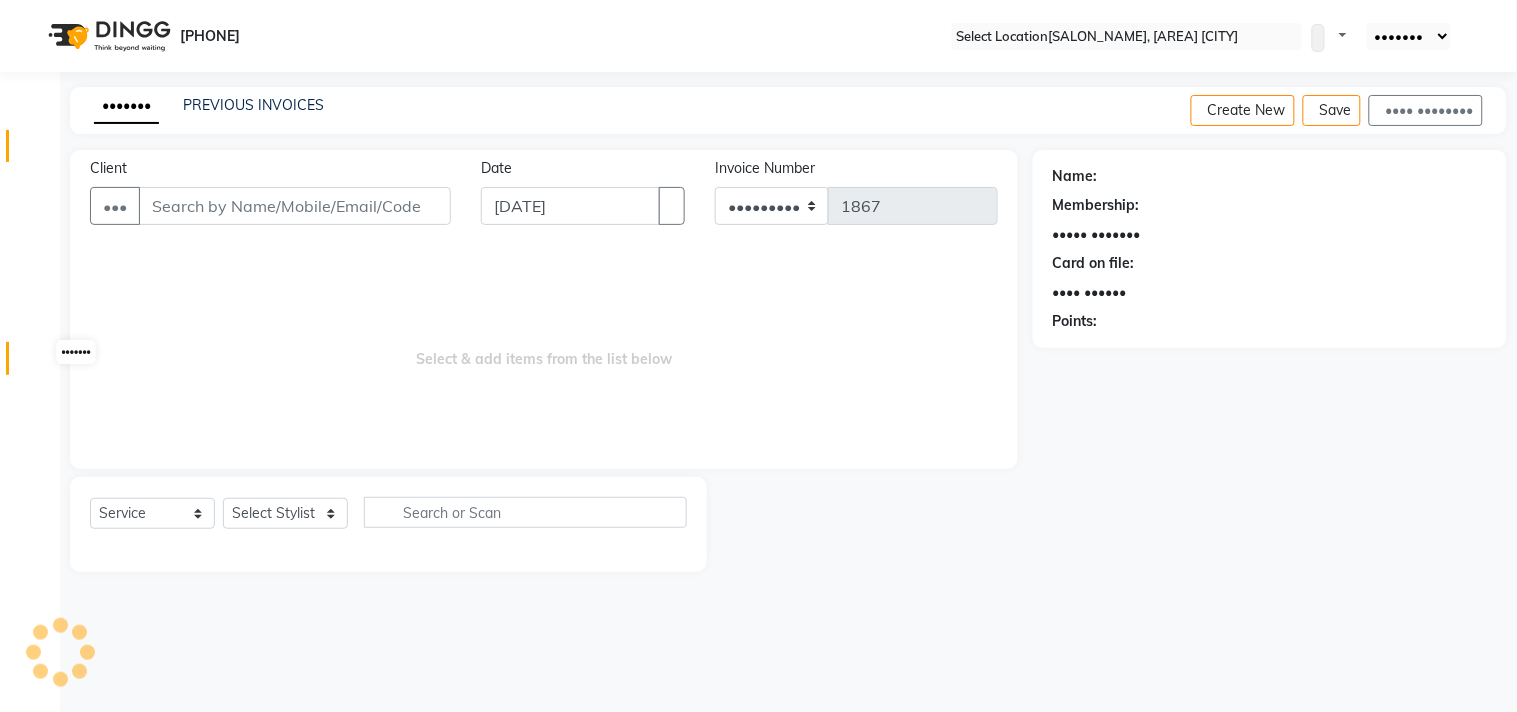 click at bounding box center (37, 363) 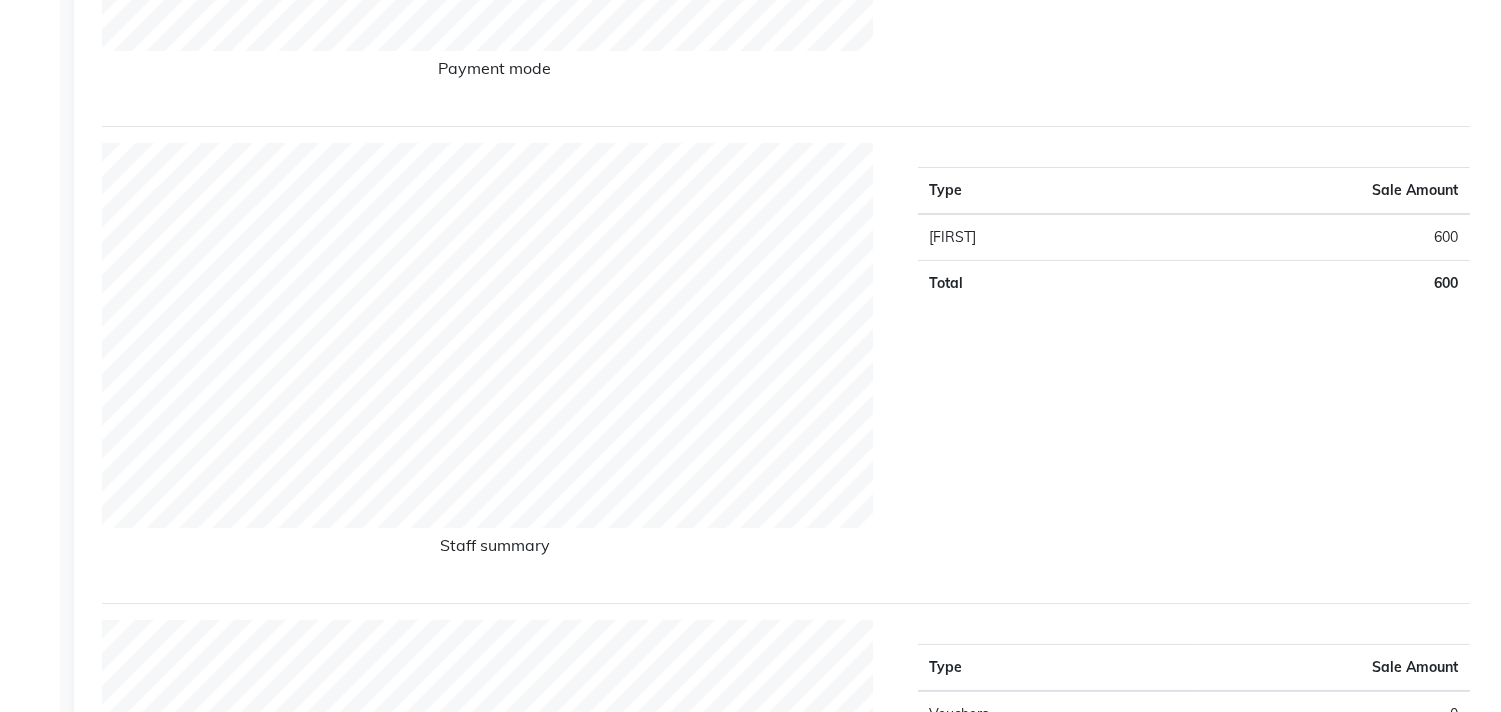 scroll, scrollTop: 666, scrollLeft: 0, axis: vertical 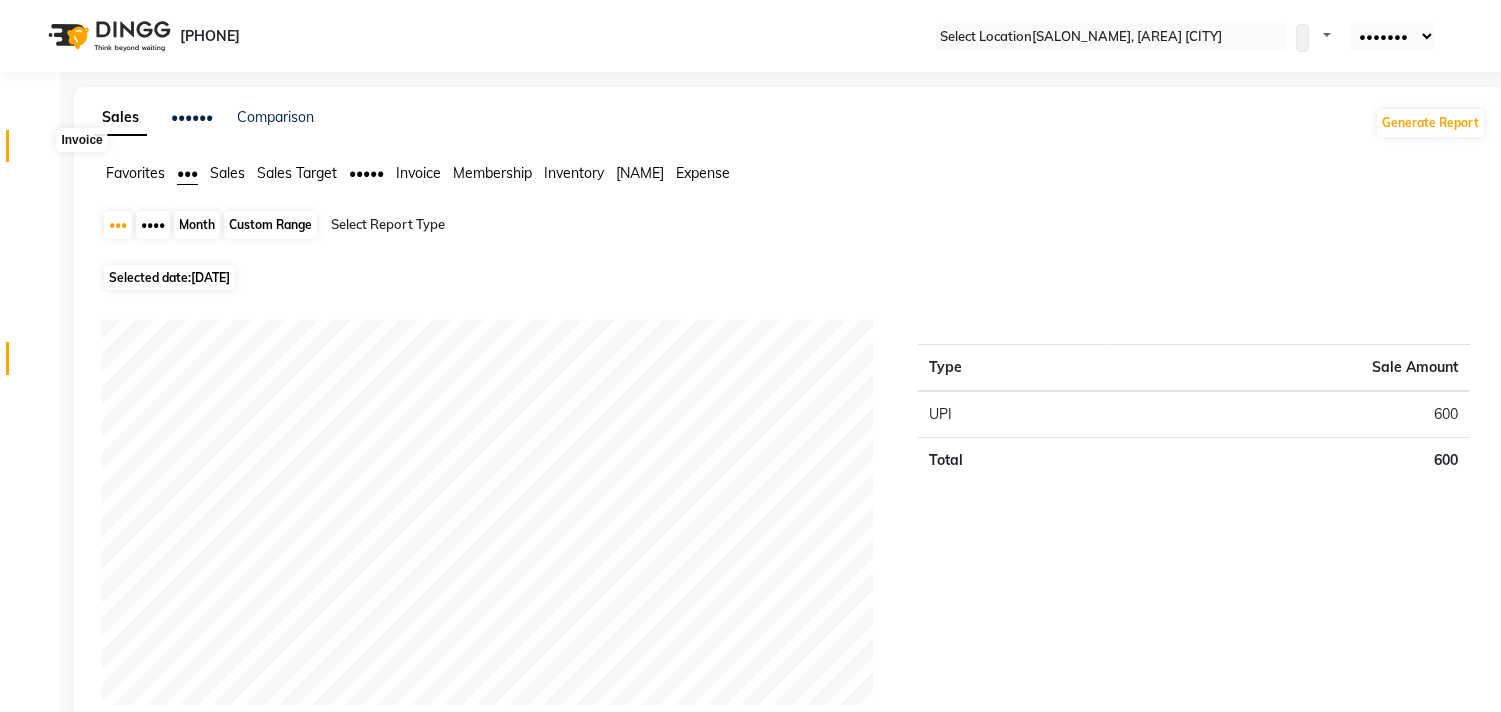 click at bounding box center (38, 151) 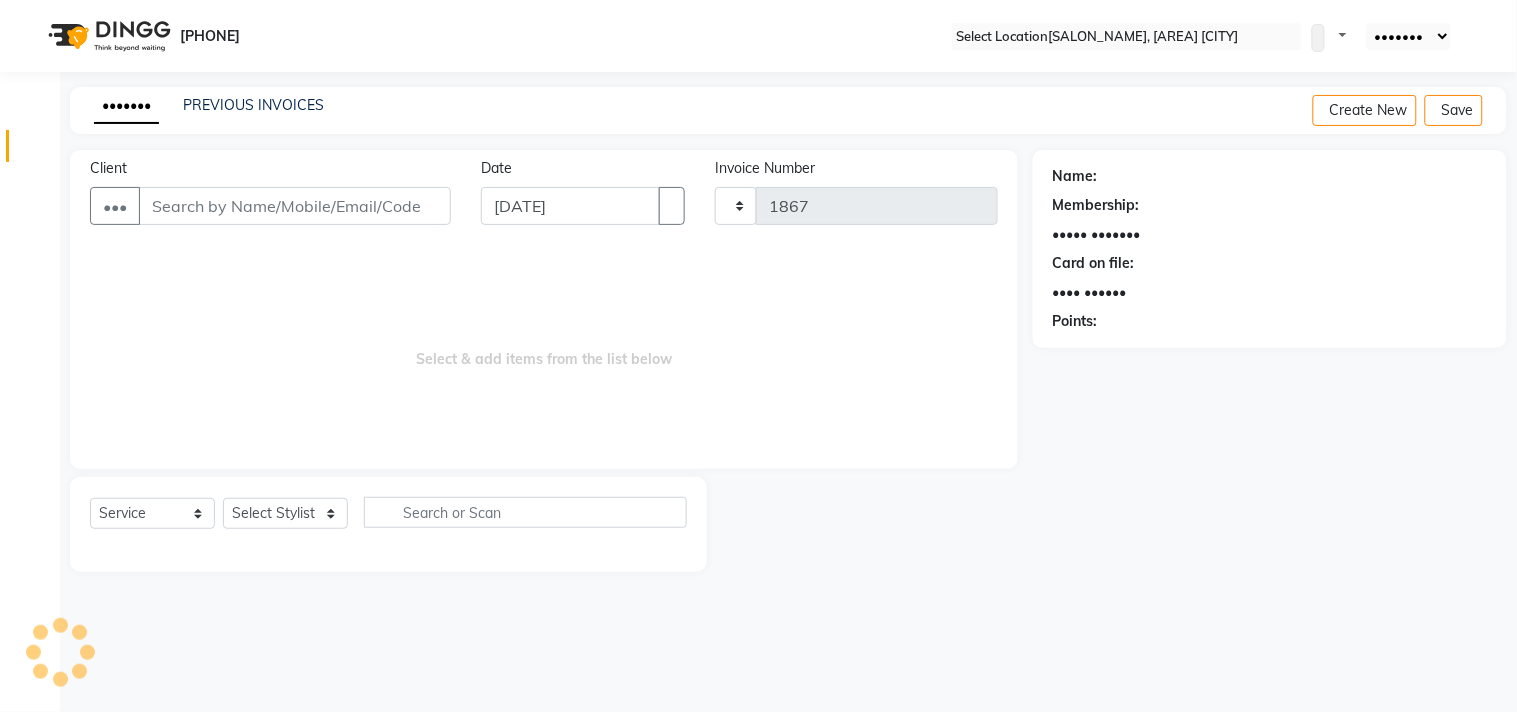 click on "Client" at bounding box center [295, 206] 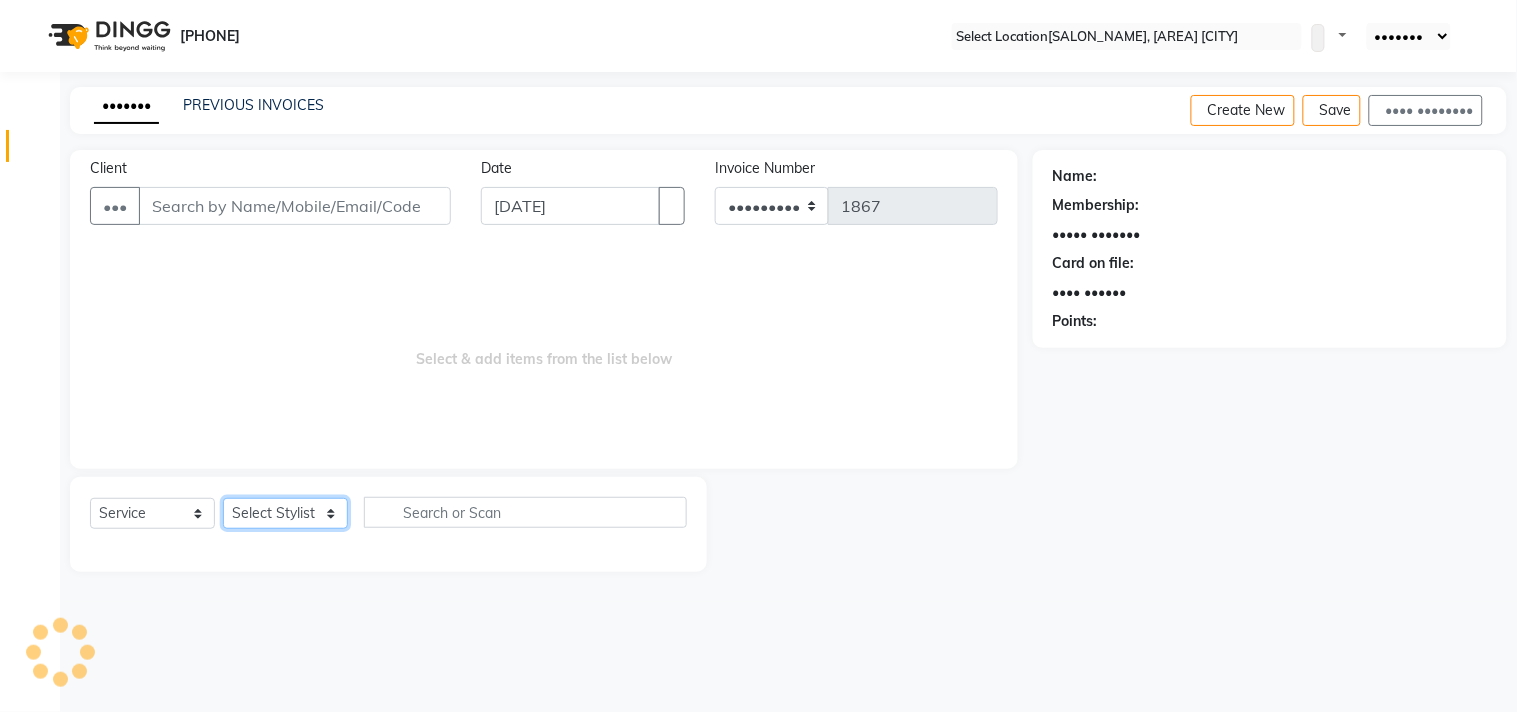 click on "Select Stylist Aditya Amir Anubha Deepali Faizan Firoz Manager Monika Nakul Shokeen Neetu Pooja Rahul Siraj" at bounding box center [285, 513] 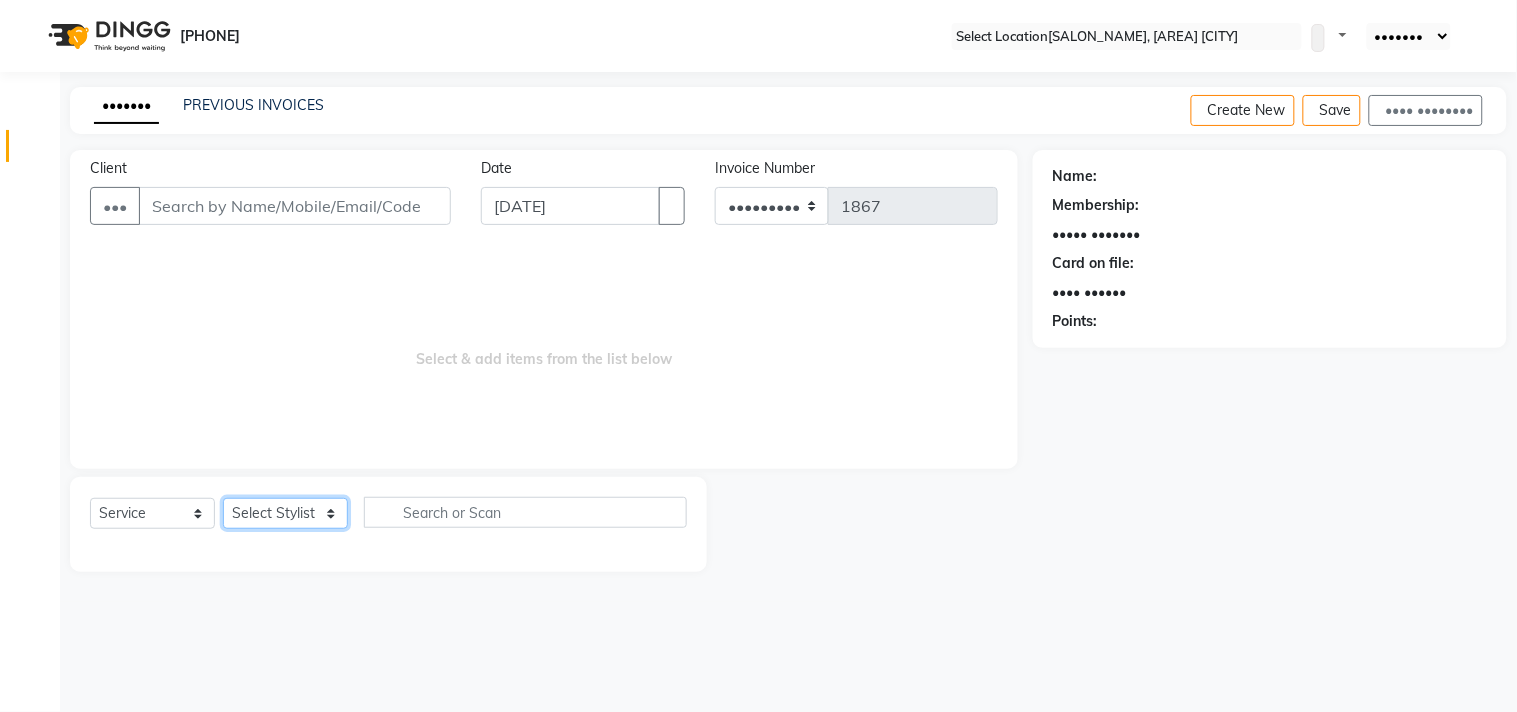 drag, startPoint x: 283, startPoint y: 516, endPoint x: 287, endPoint y: 497, distance: 19.416489 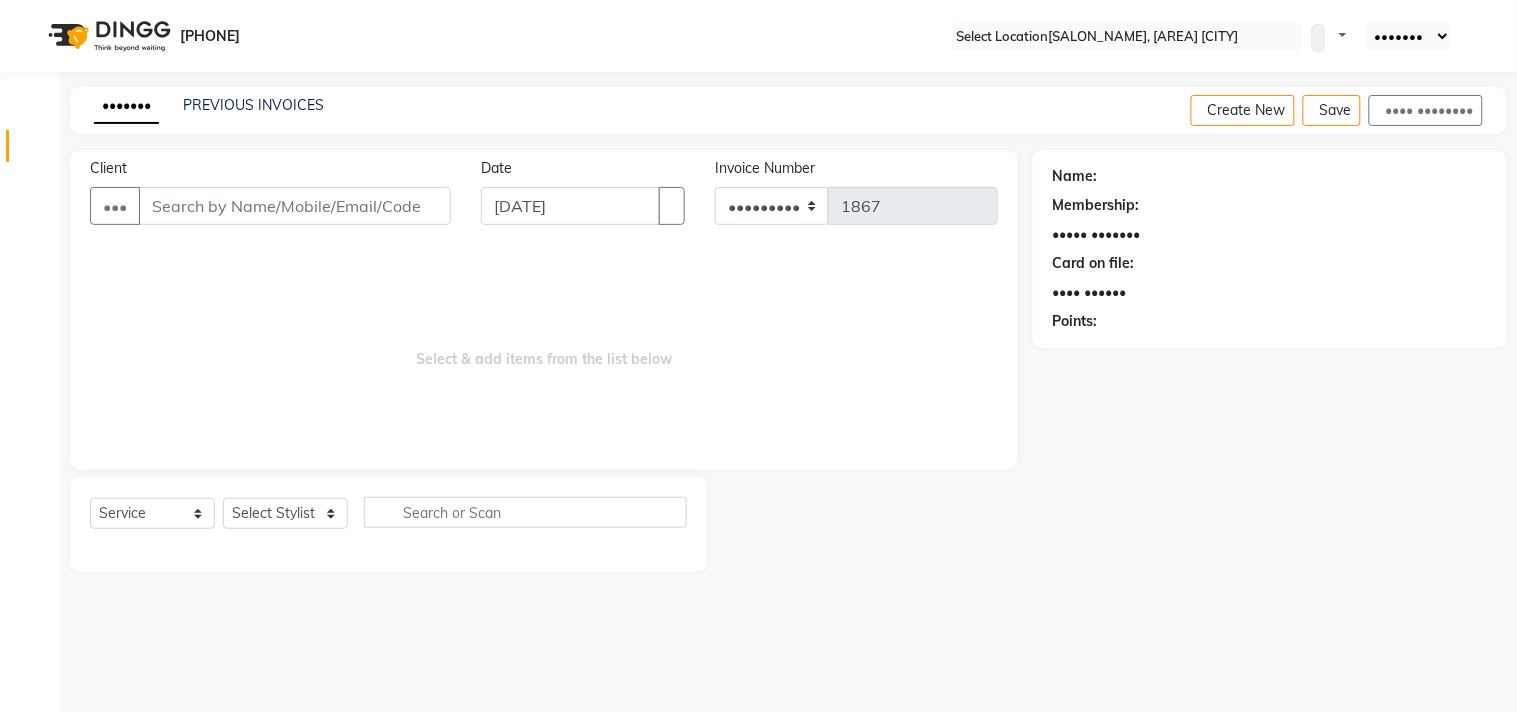 click on "Select & add items from the list below" at bounding box center (544, 349) 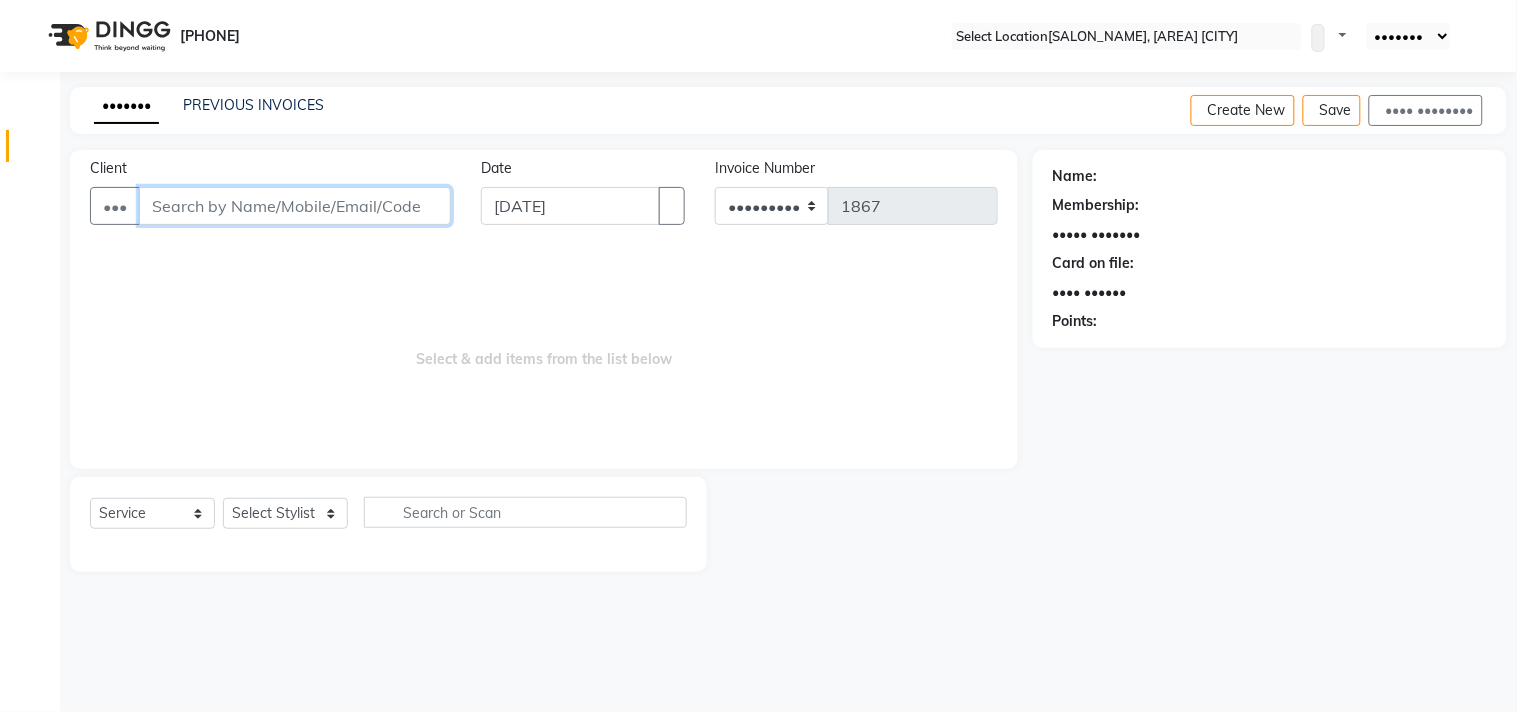 click on "Client" at bounding box center (295, 206) 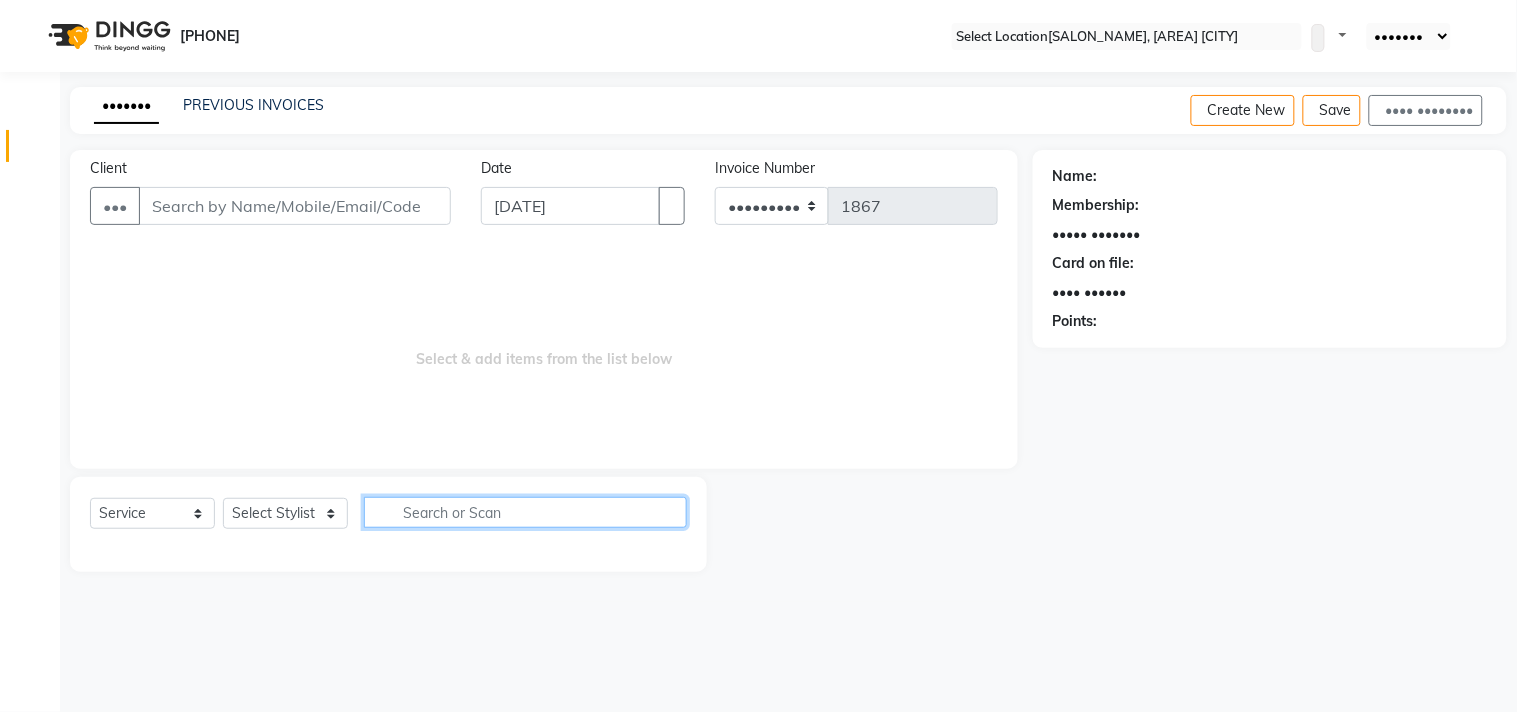 click at bounding box center (525, 512) 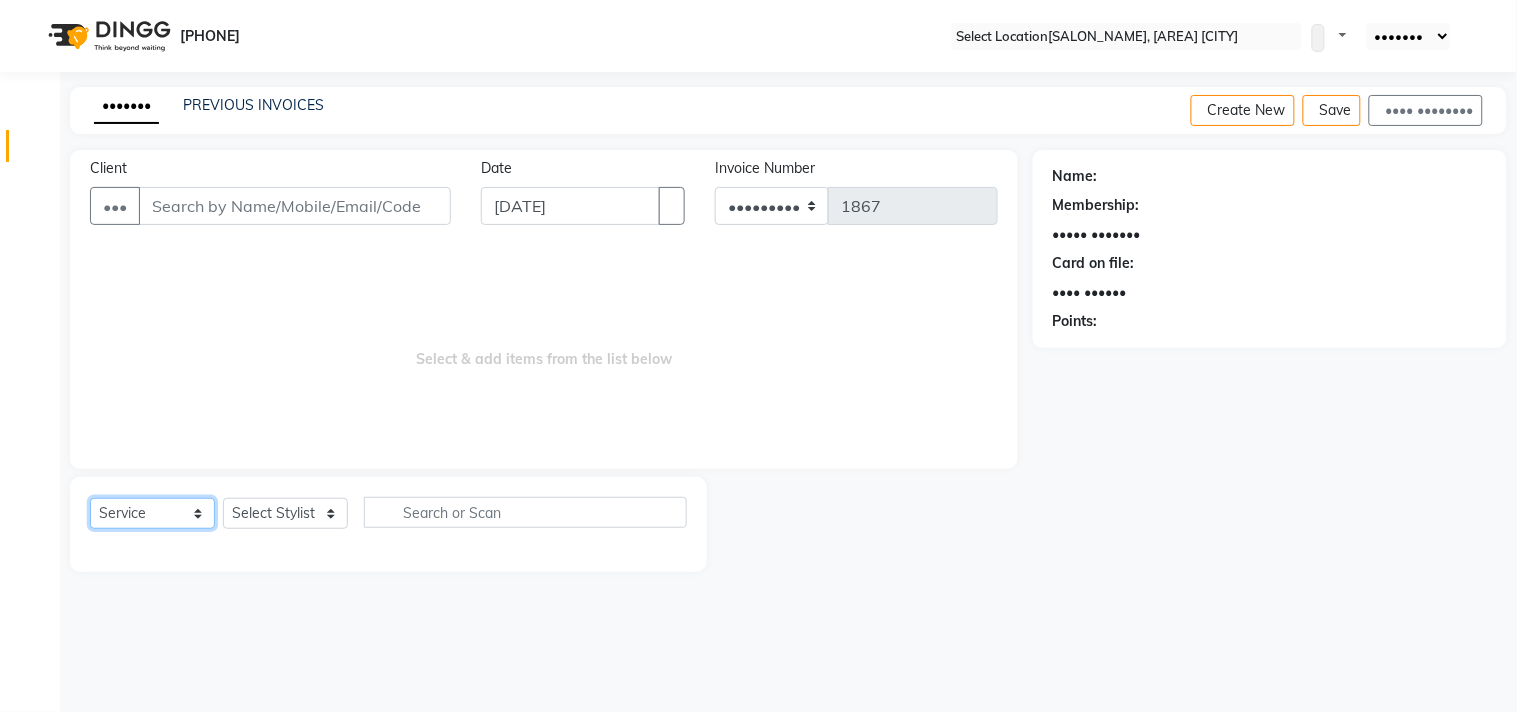 click on "Select  Service  Product  Membership  Package Voucher Prepaid Gift Card" at bounding box center [152, 513] 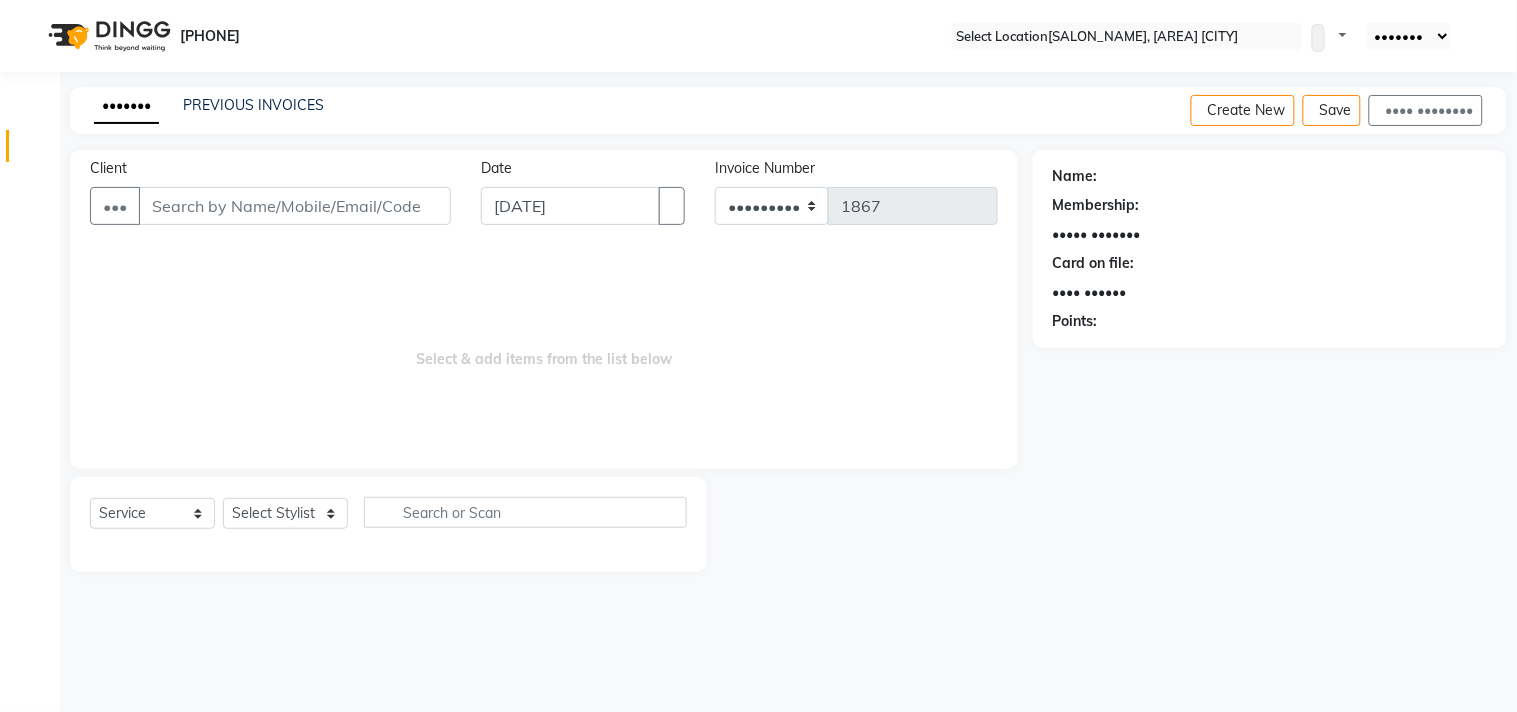 click on "Select & add items from the list below" at bounding box center (544, 349) 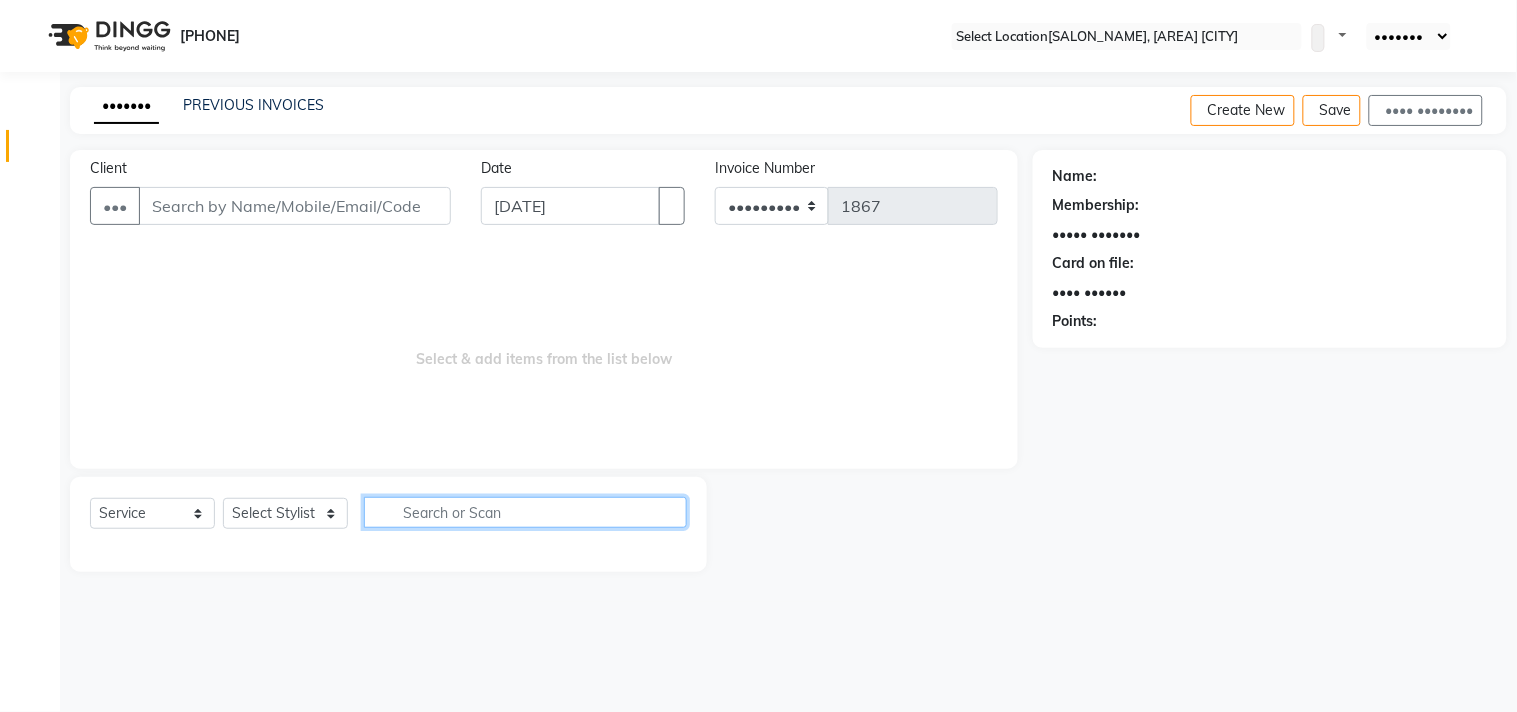 click at bounding box center (525, 512) 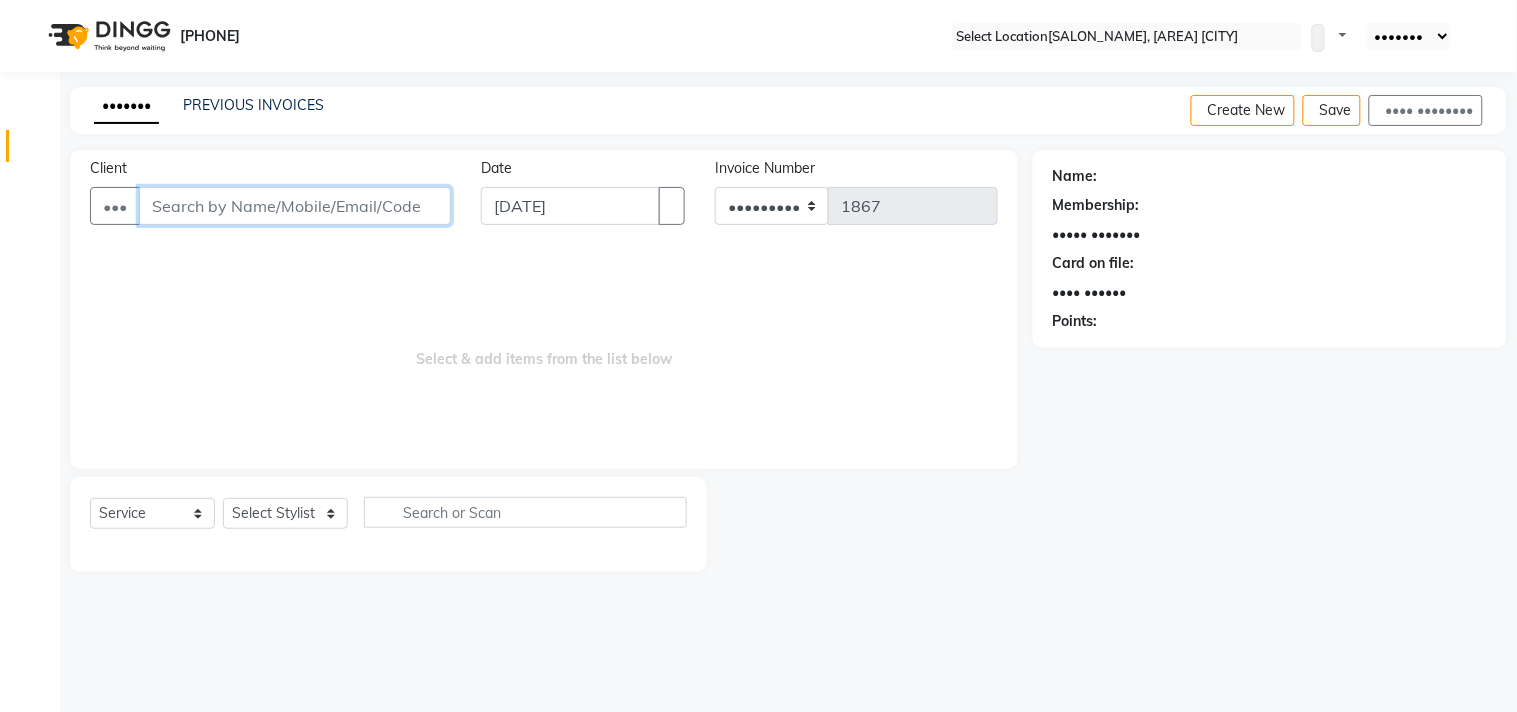 click on "Client" at bounding box center [295, 206] 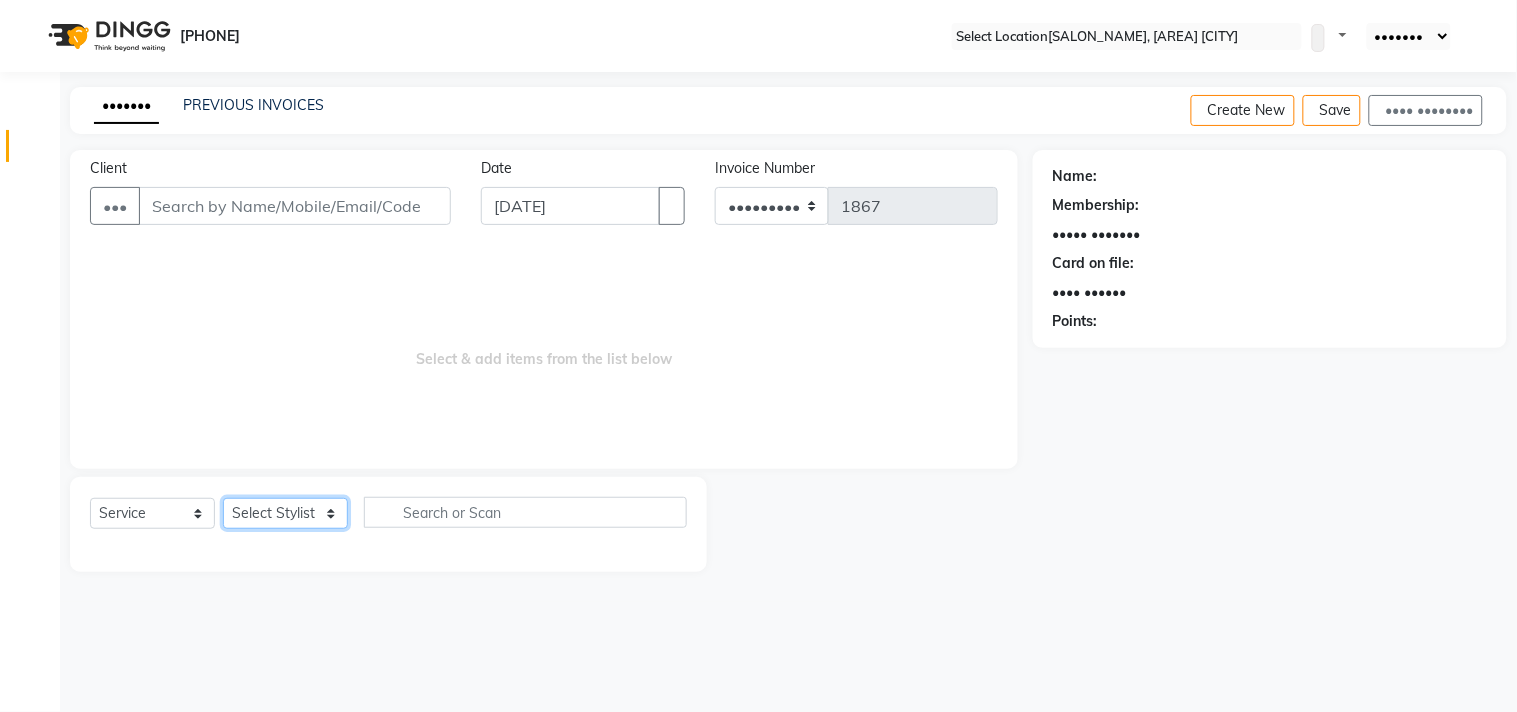click on "Select Stylist Aditya Amir Anubha Deepali Faizan Firoz Manager Monika Nakul Shokeen Neetu Pooja Rahul Siraj" at bounding box center [285, 513] 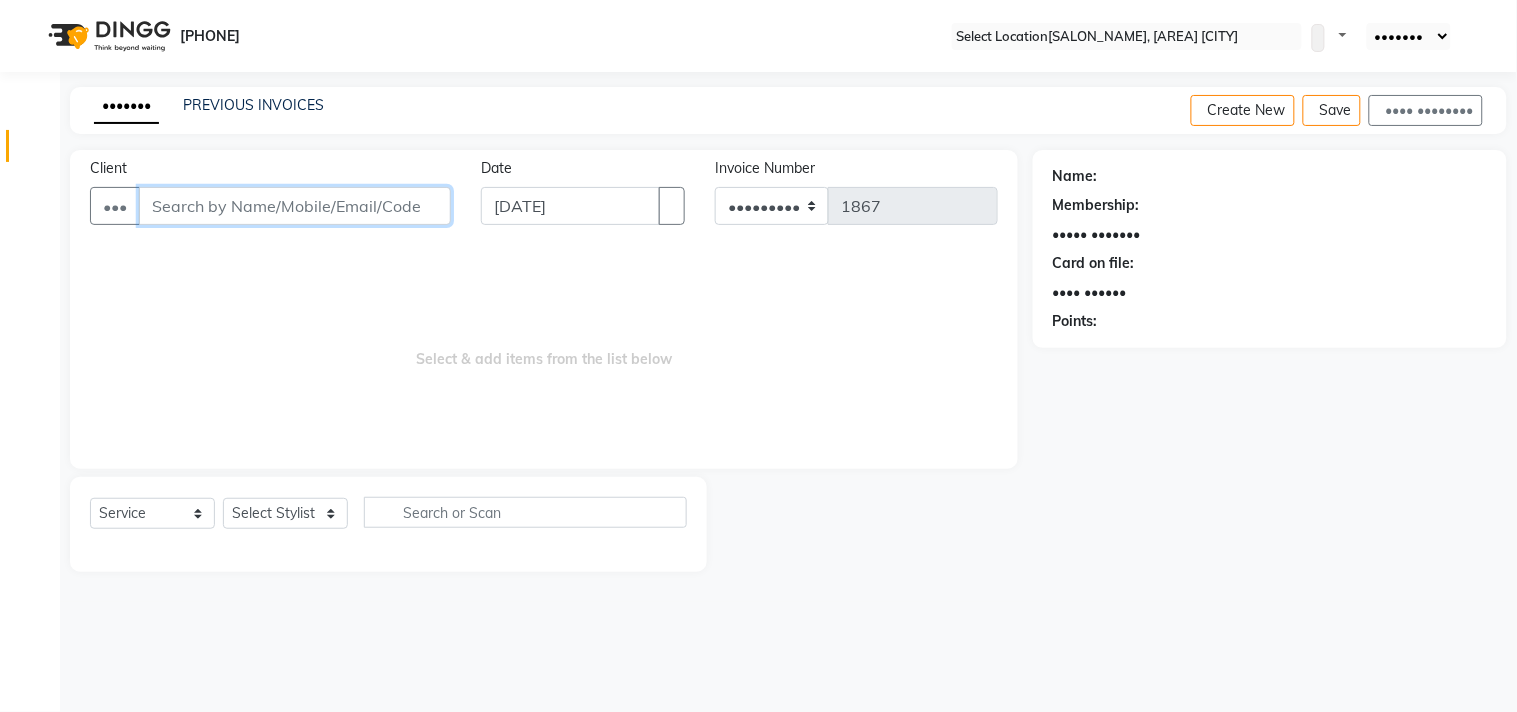 click on "Client" at bounding box center (295, 206) 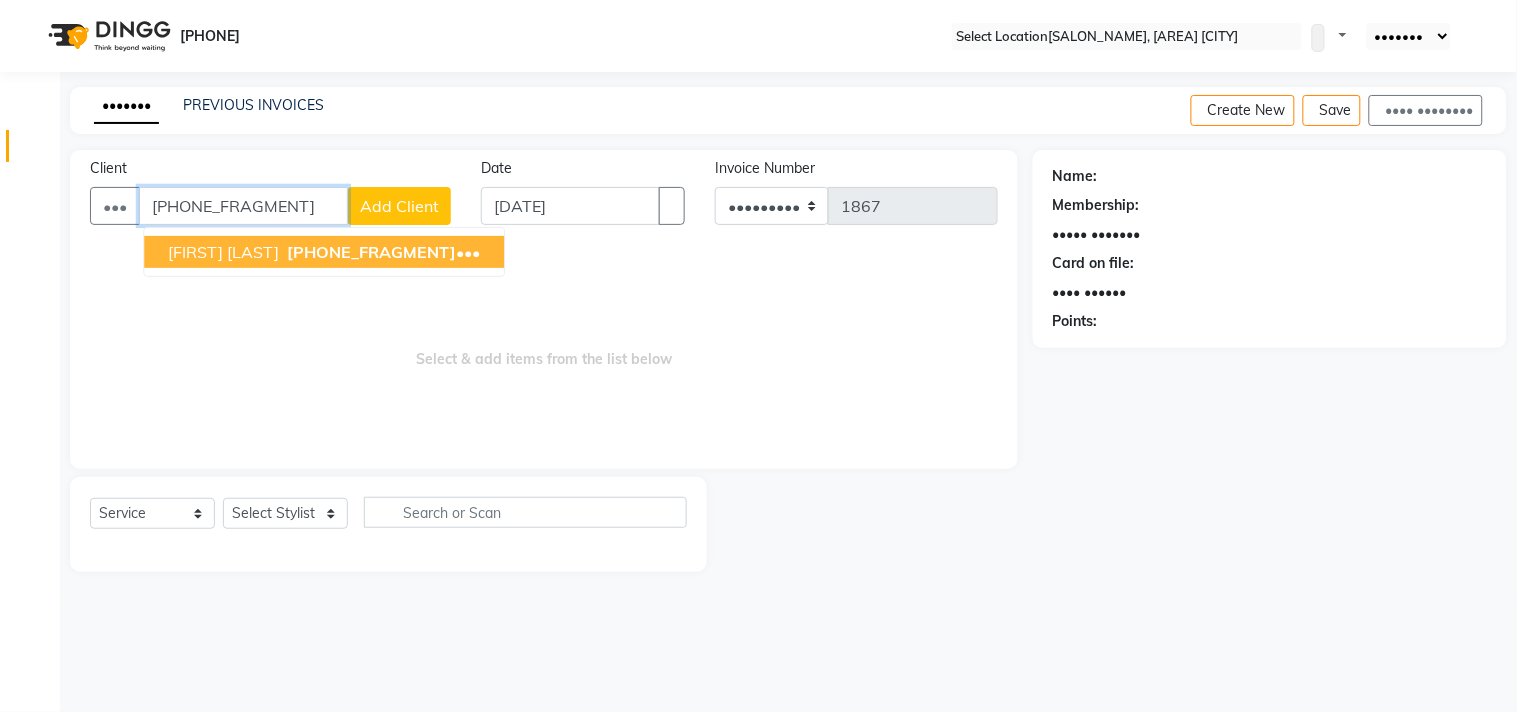 click on "[FIRST] [LAST]" at bounding box center [223, 252] 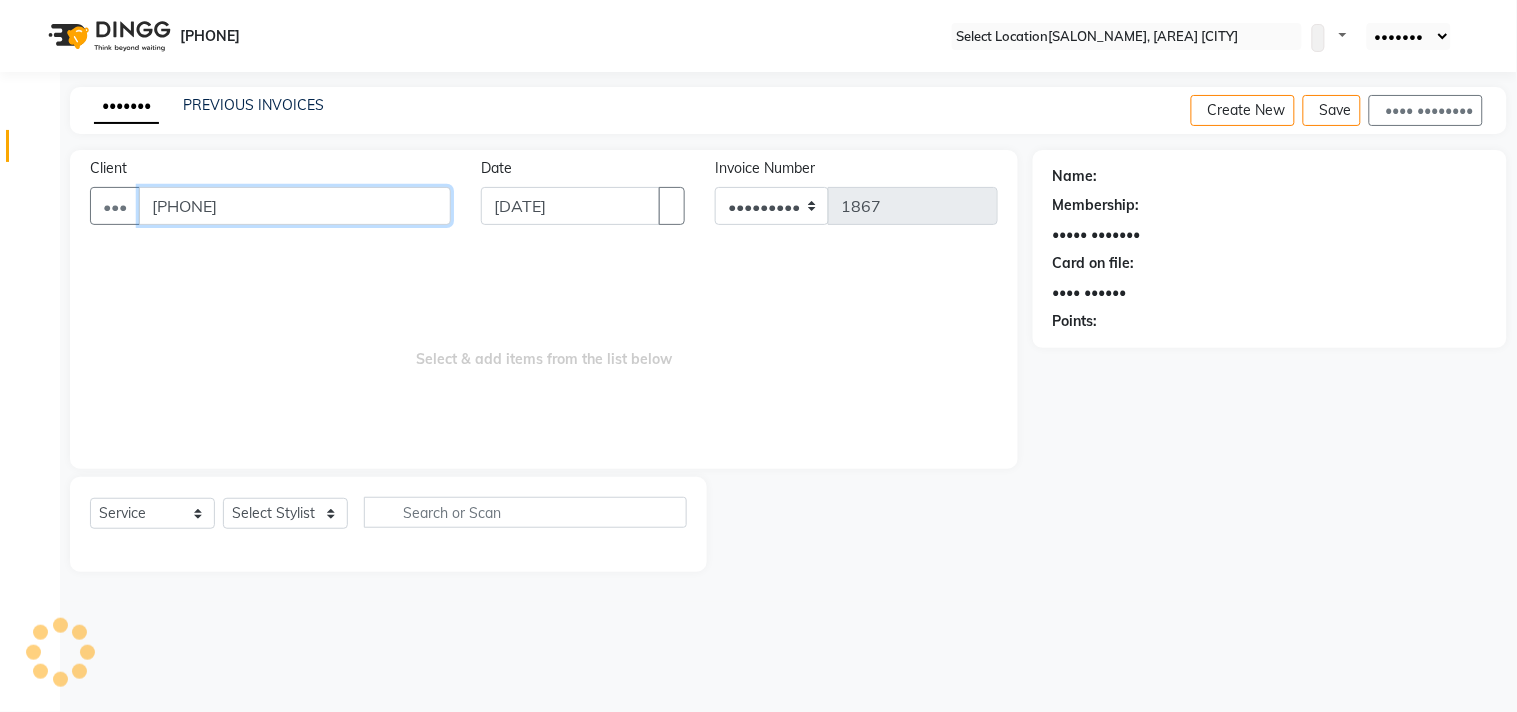 type on "[PHONE]" 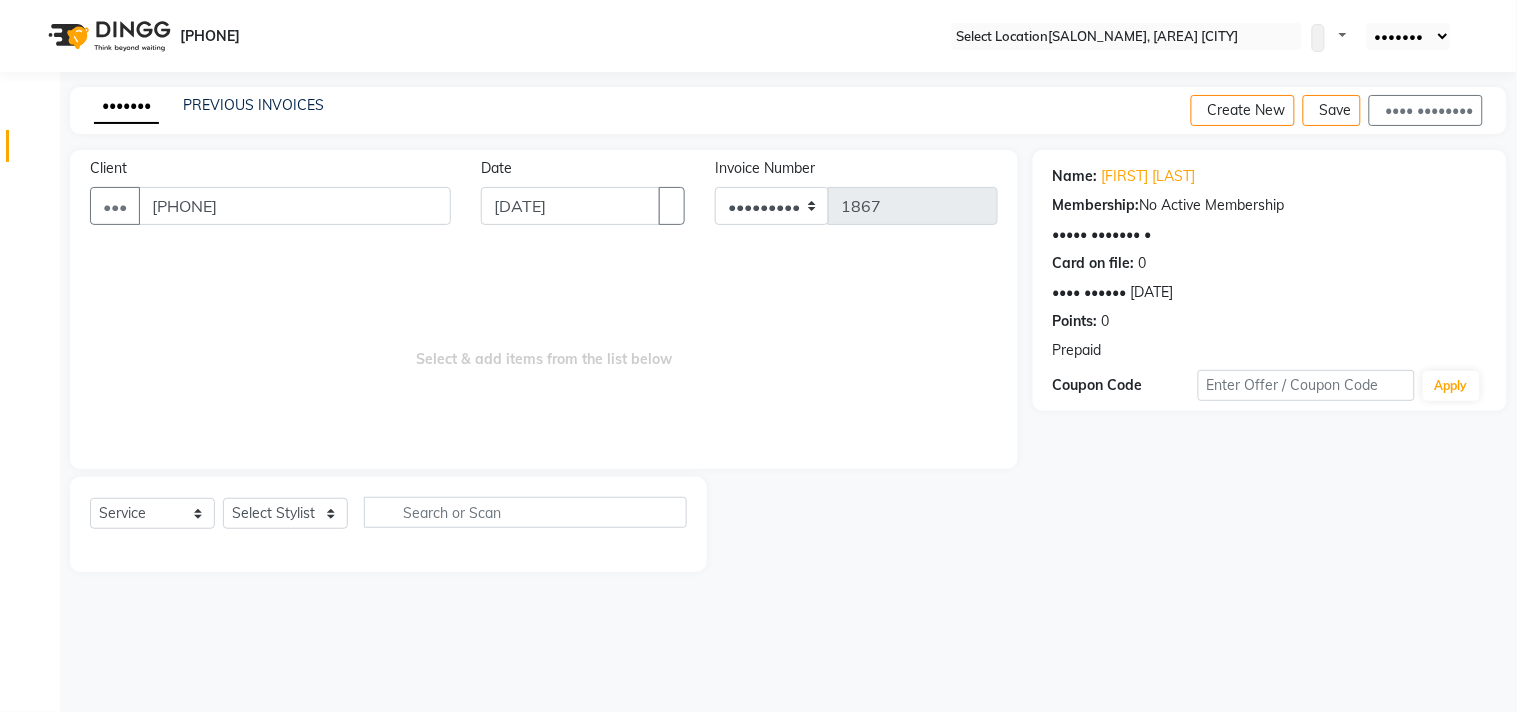 click at bounding box center (1102, 351) 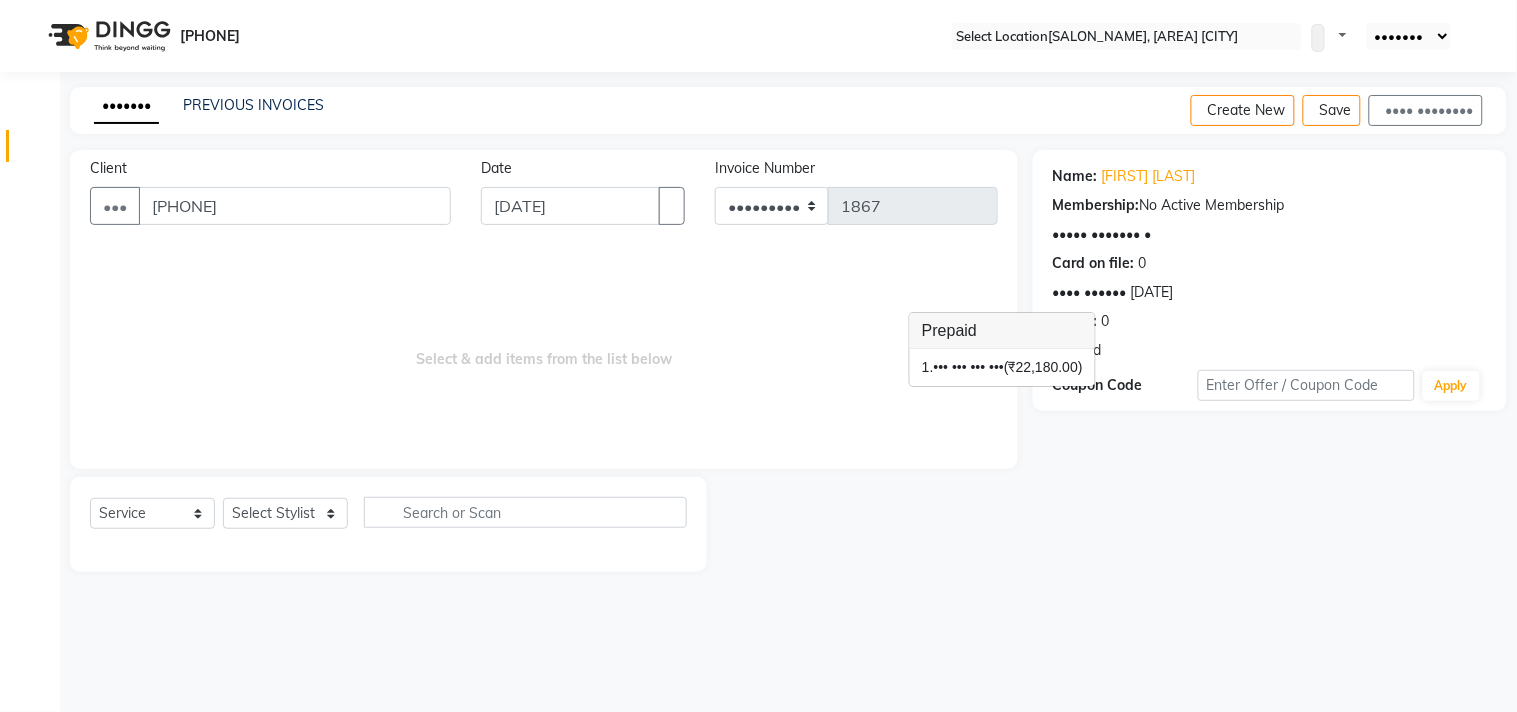 click on "Select & add items from the list below" at bounding box center (544, 349) 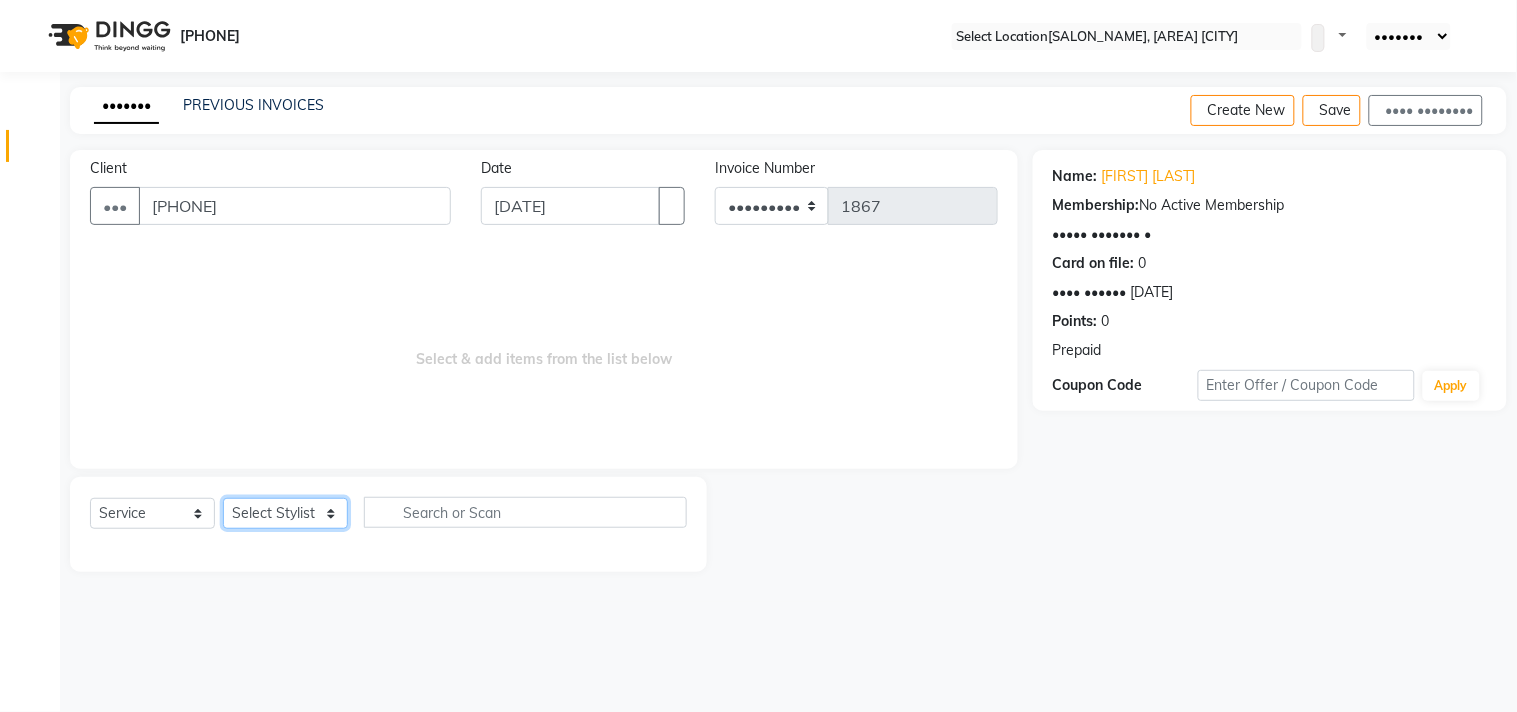 click on "Select Stylist Aditya Amir Anubha Deepali Faizan Firoz Manager Monika Nakul Shokeen Neetu Pooja Rahul Siraj" at bounding box center [285, 513] 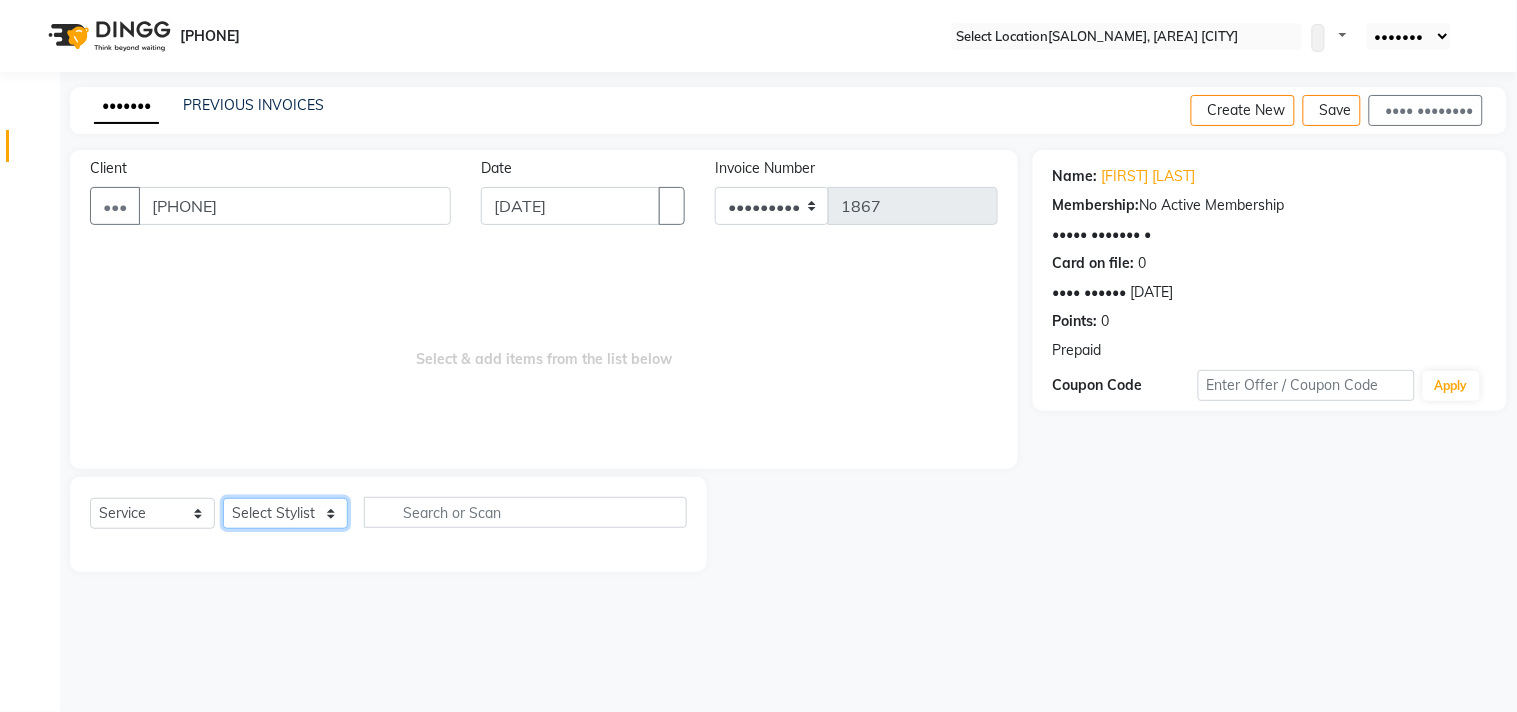 select on "[PRICE]" 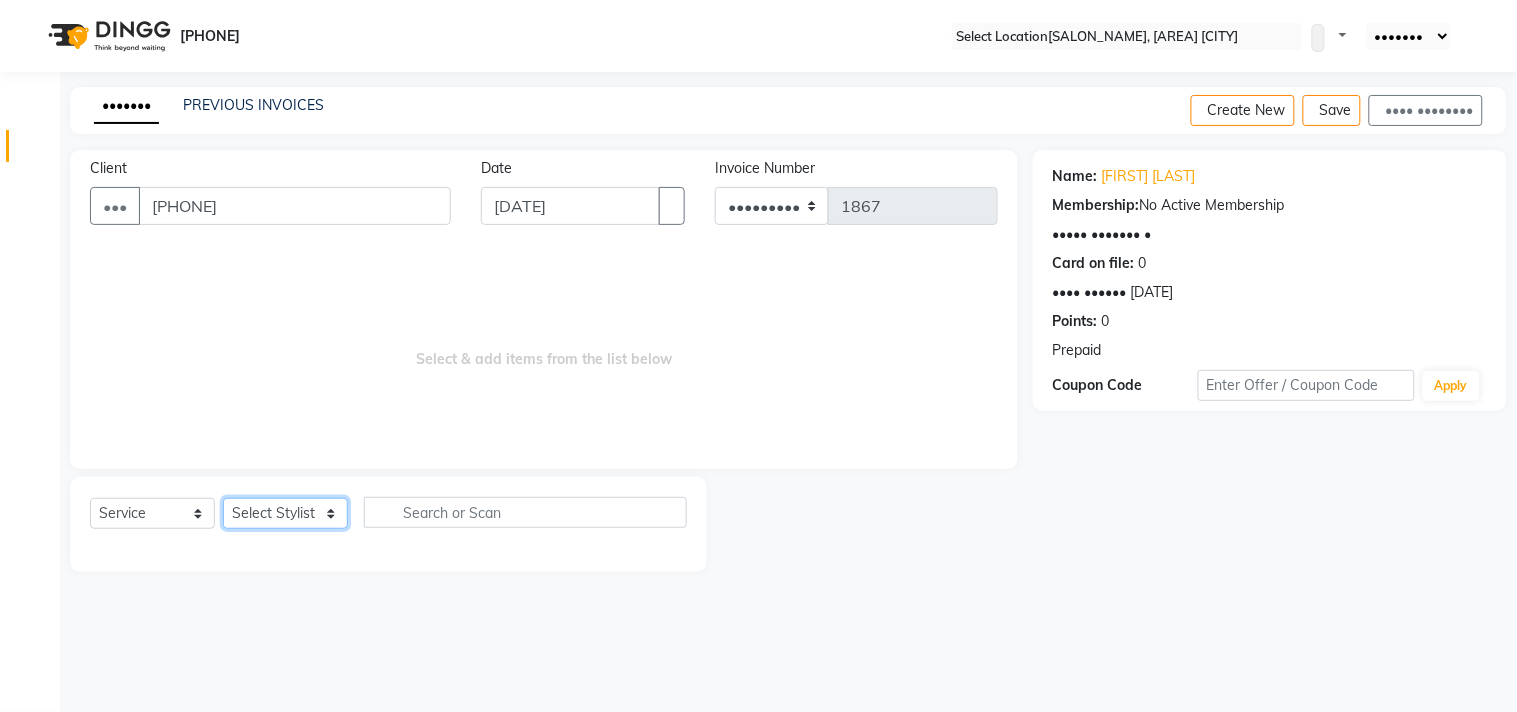 click on "Select Stylist Aditya Amir Anubha Deepali Faizan Firoz Manager Monika Nakul Shokeen Neetu Pooja Rahul Siraj" at bounding box center (285, 513) 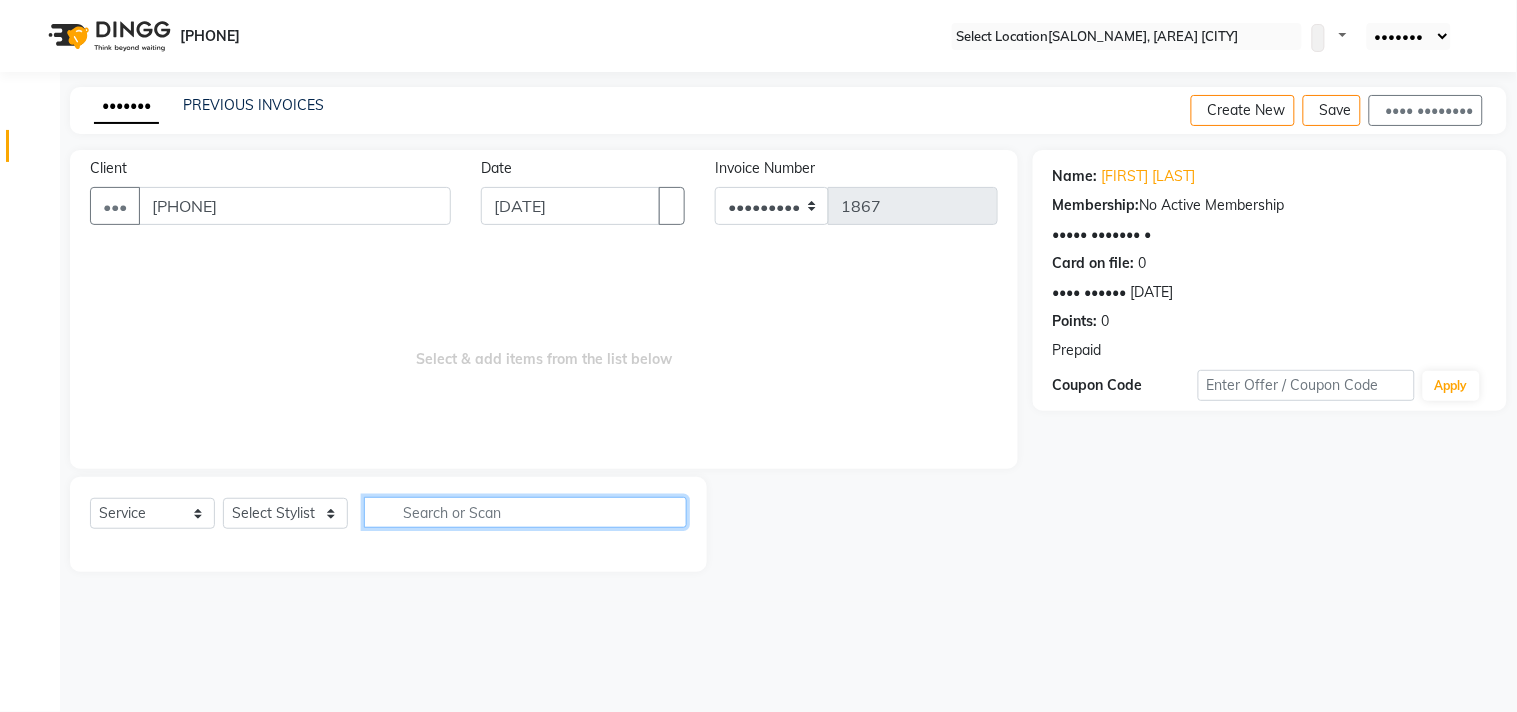 click at bounding box center [525, 512] 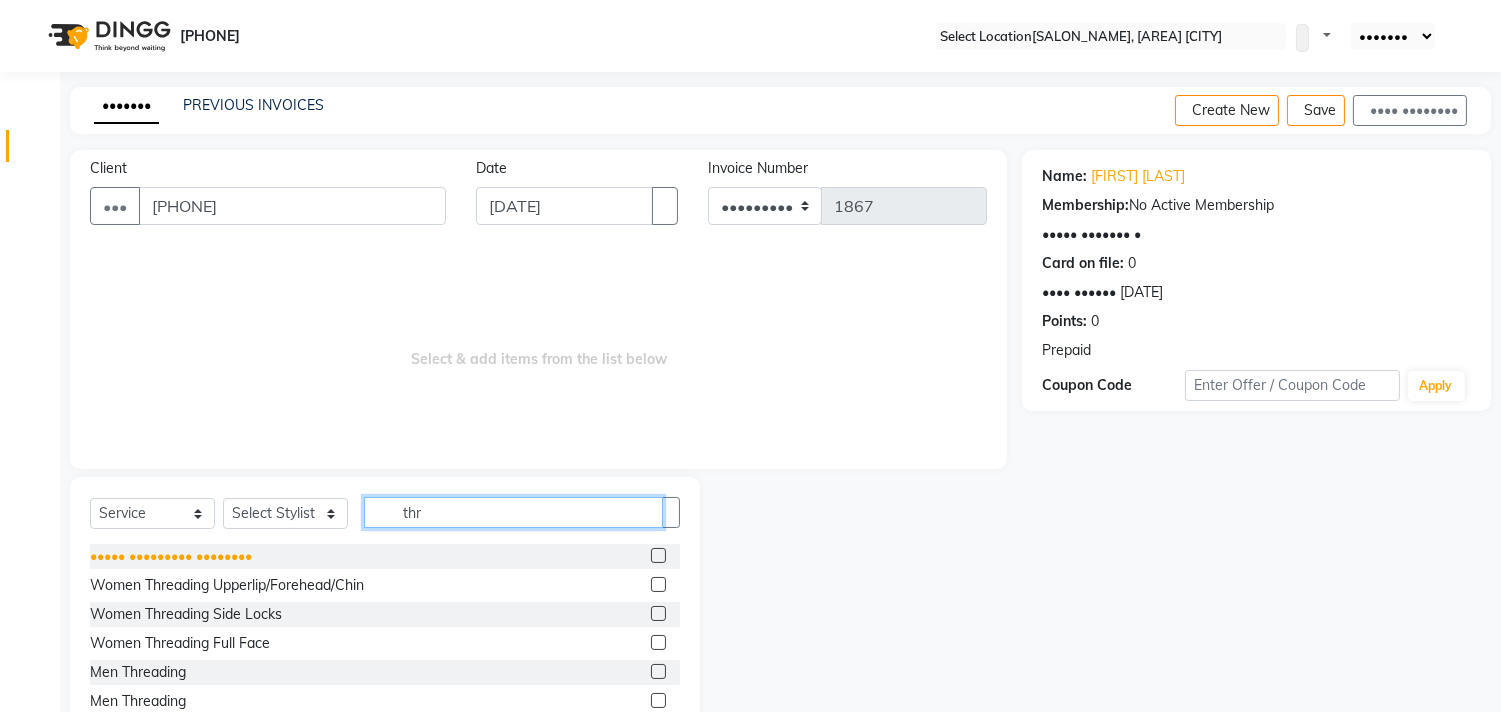 type on "thr" 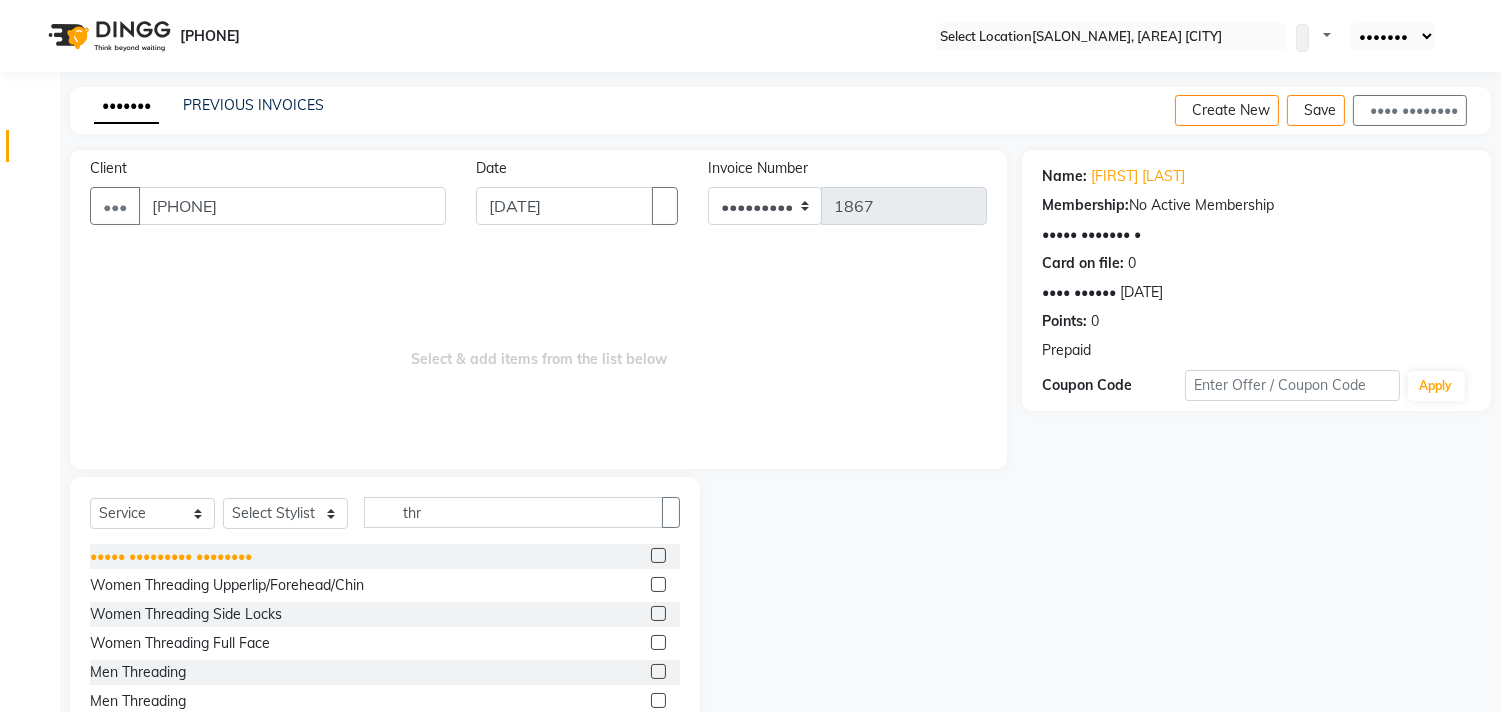 click on "••••• ••••••••• ••••••••" at bounding box center [171, 556] 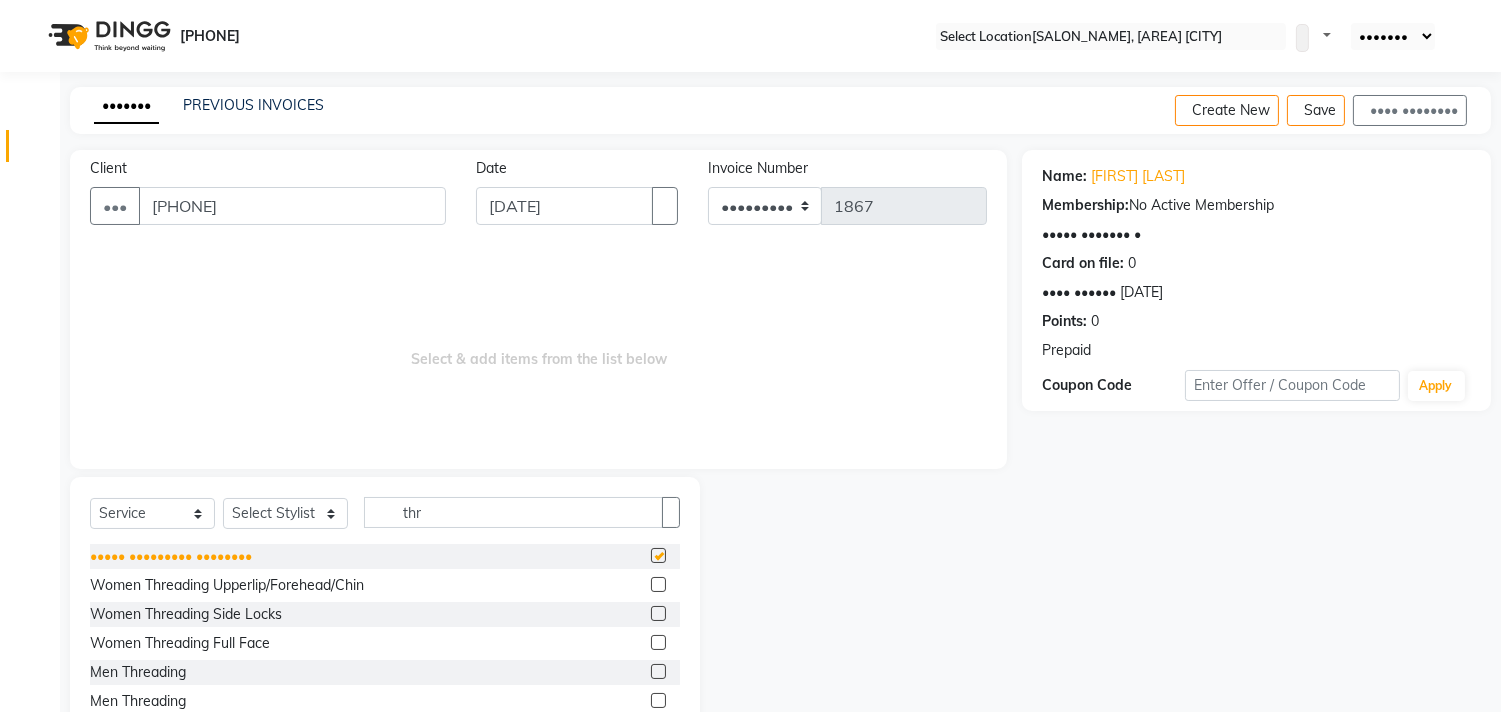 click on "••••• ••••••••• ••••••••" at bounding box center [171, 556] 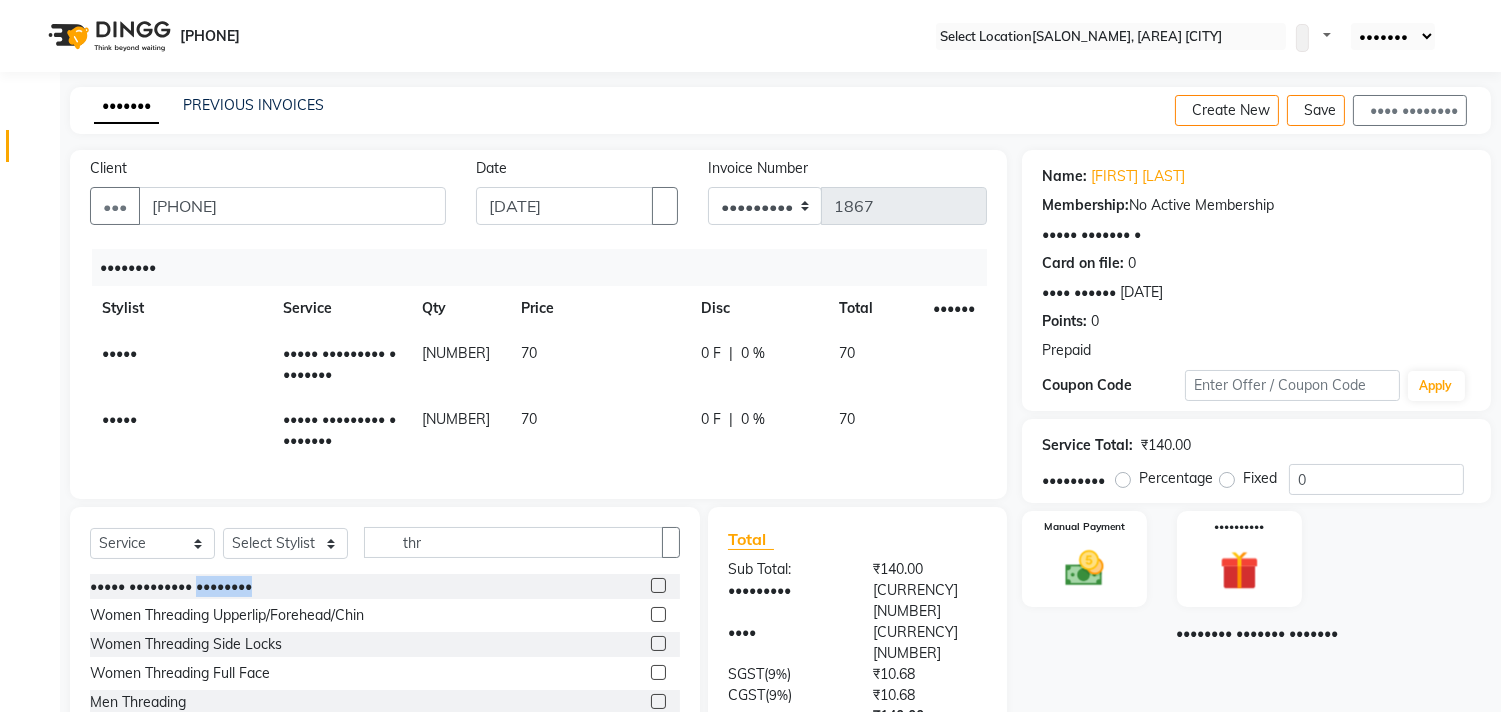 click at bounding box center (941, 343) 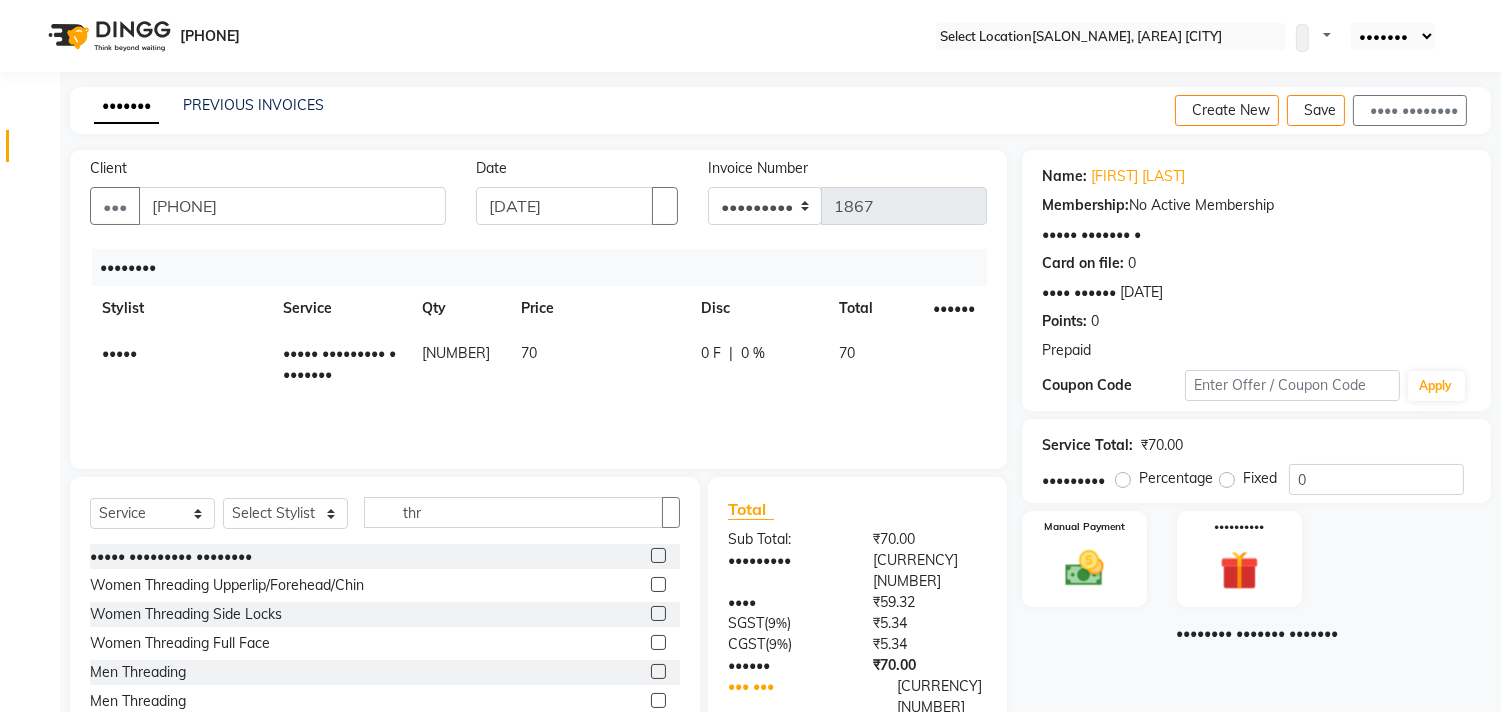 click on "Services Stylist Service Qty Price Disc Total Action Pooja Women Threading Eyebrows 1 70 0 F | 0 % 70" at bounding box center [538, 349] 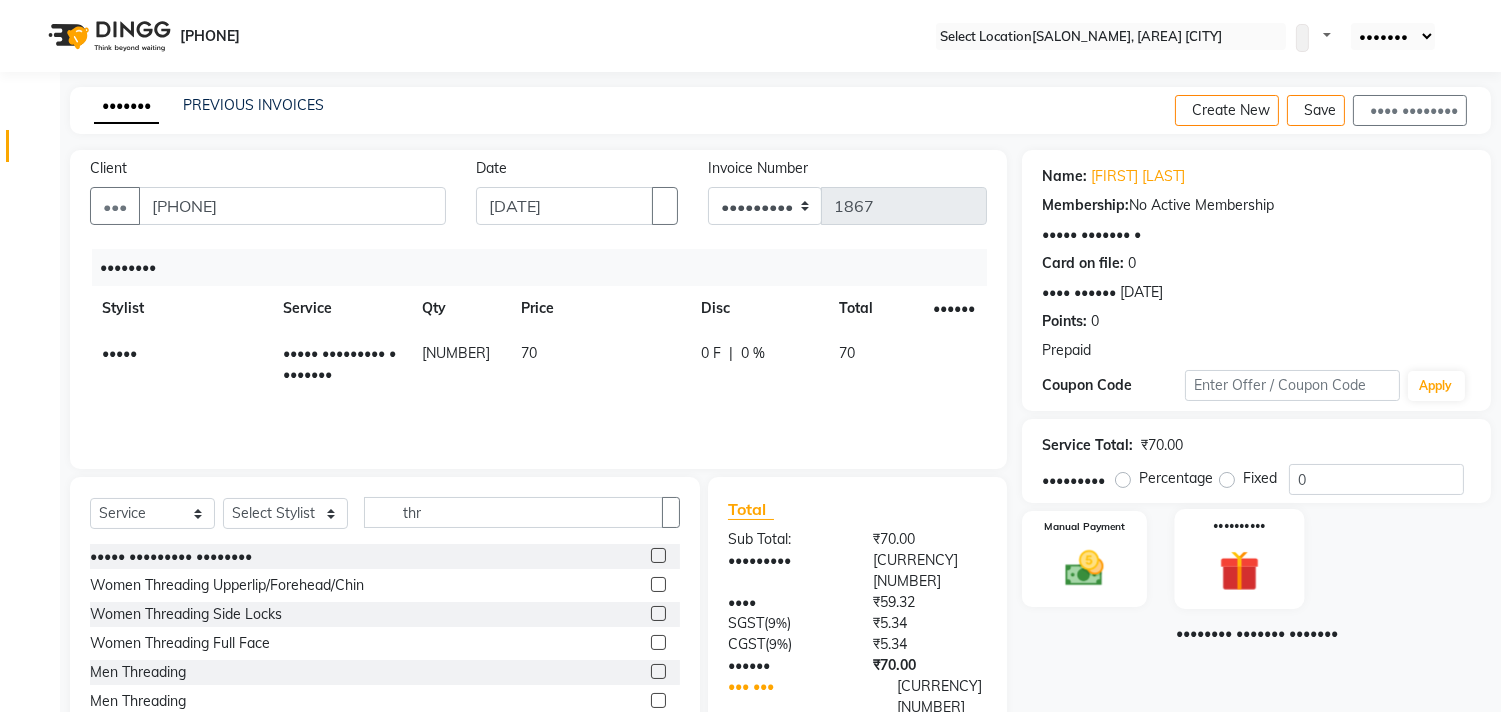 click at bounding box center [1084, 568] 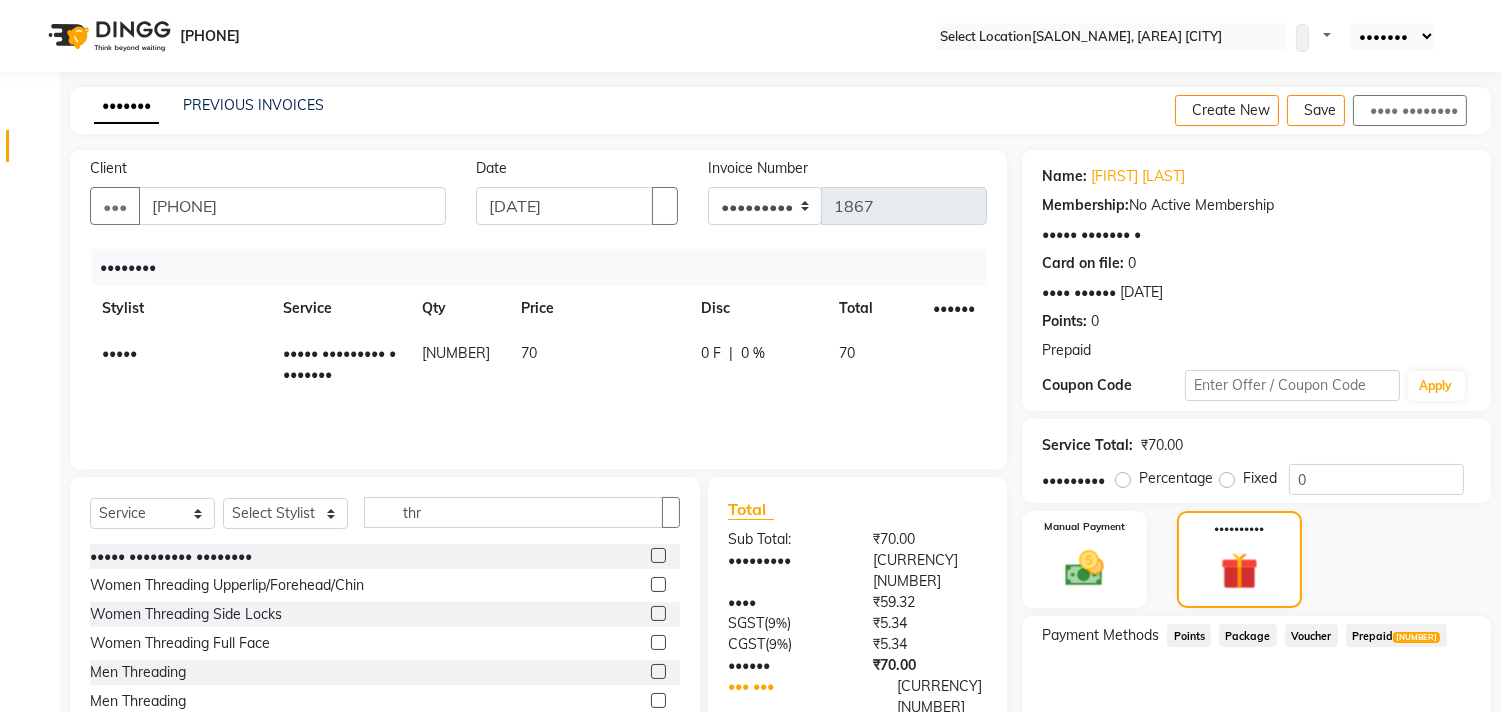 click on "Prepaid  1" at bounding box center (1189, 635) 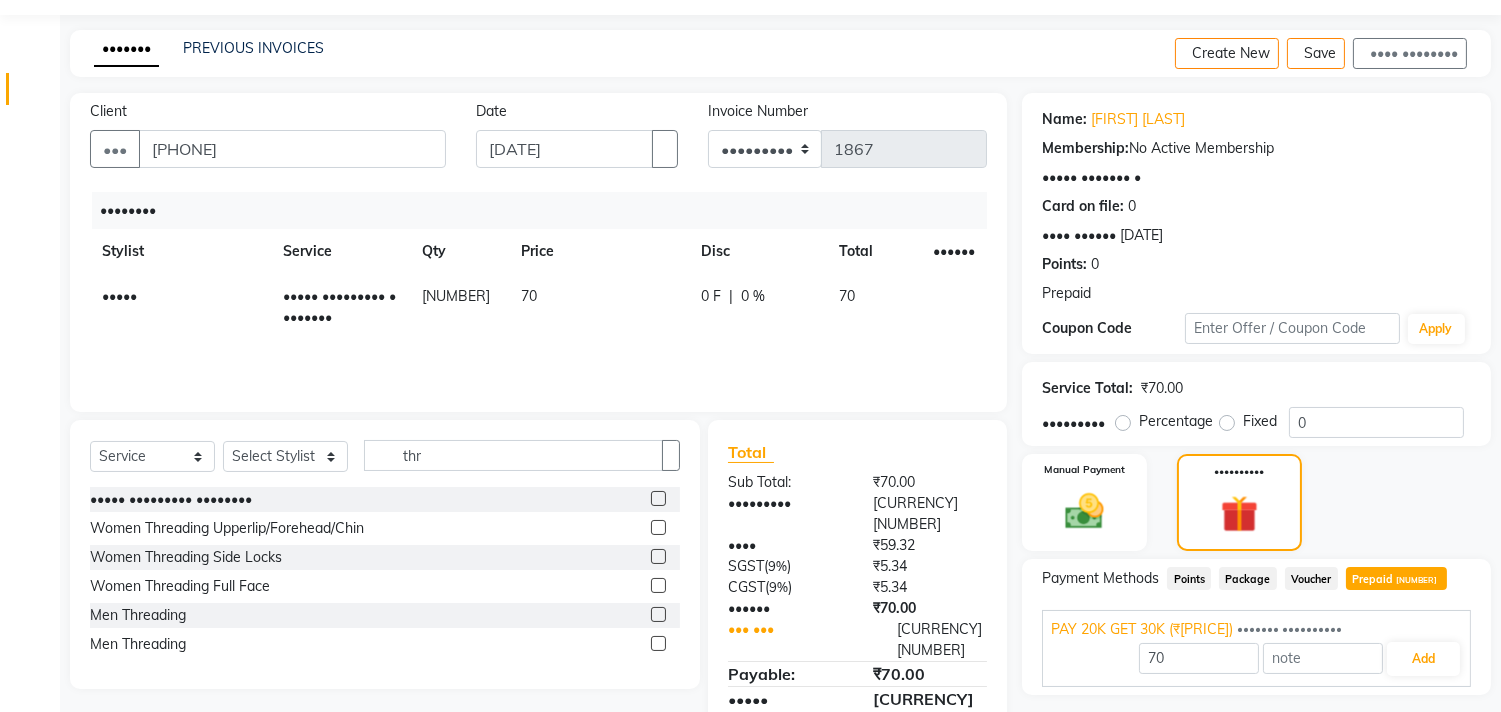 scroll, scrollTop: 113, scrollLeft: 0, axis: vertical 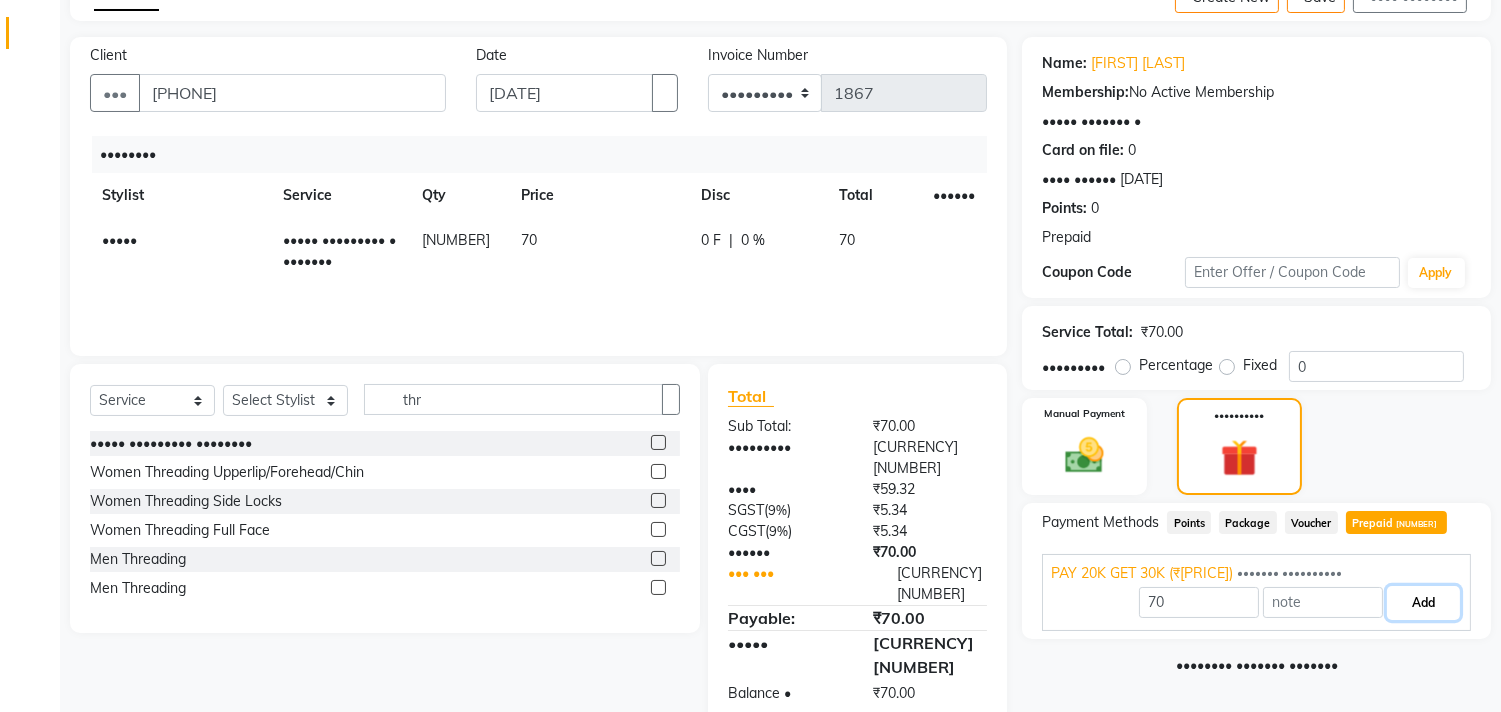 click on "Add" at bounding box center [1423, 603] 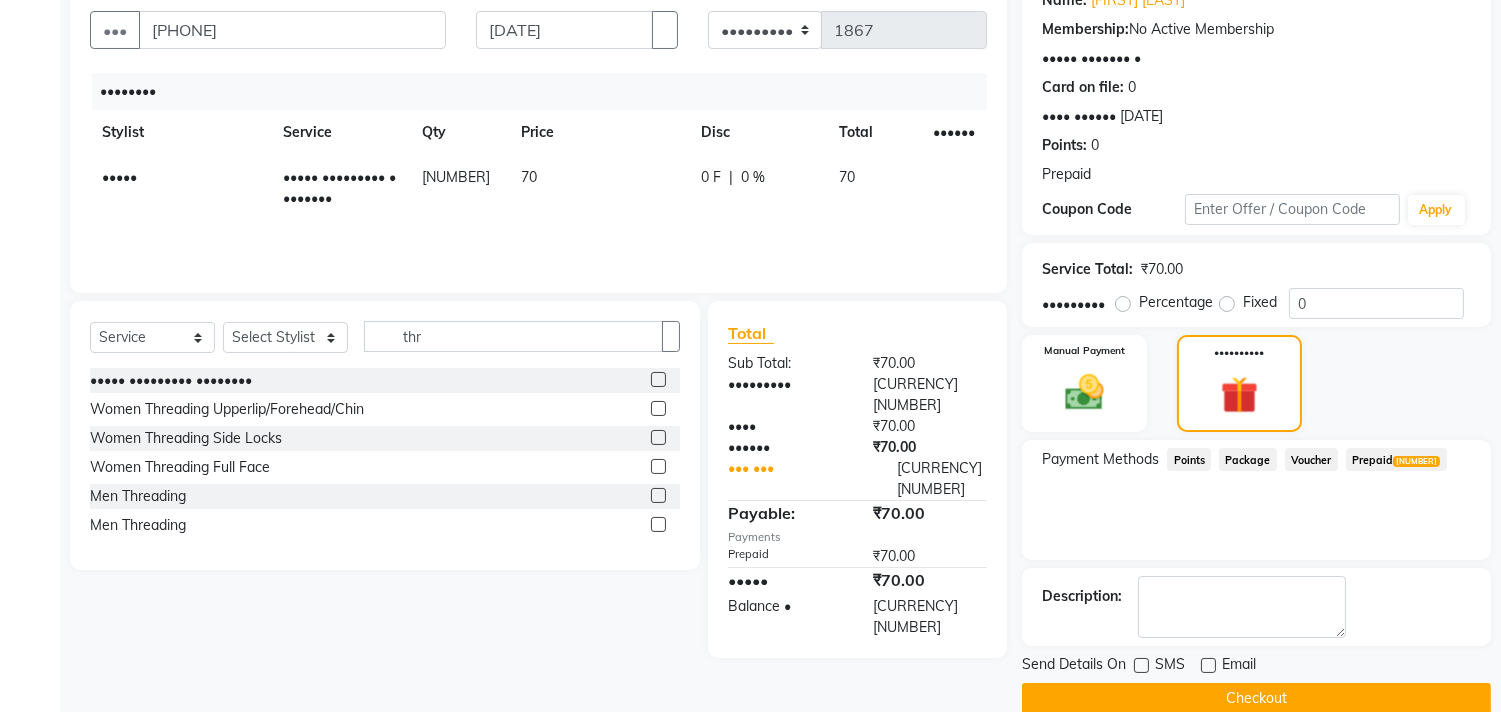 scroll, scrollTop: 210, scrollLeft: 0, axis: vertical 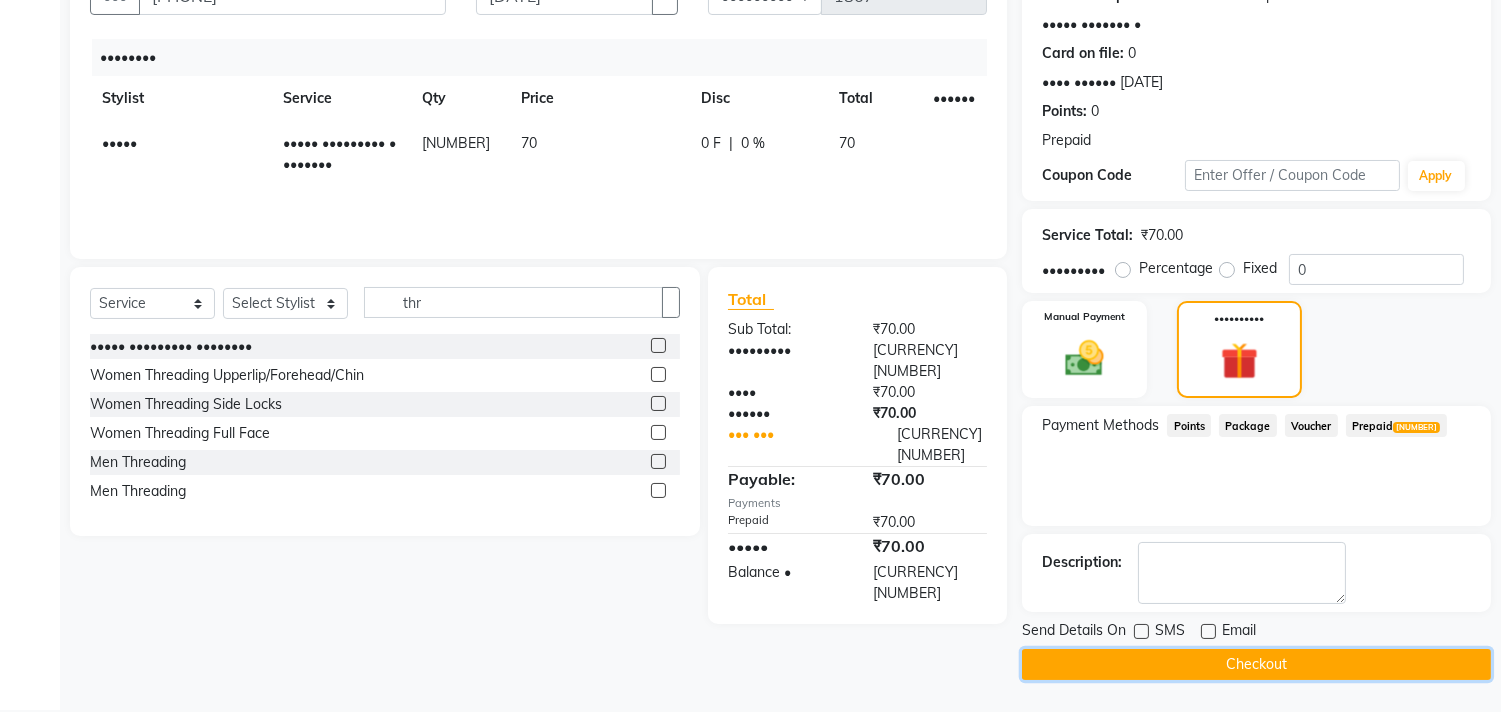 click on "Checkout" at bounding box center (1256, 664) 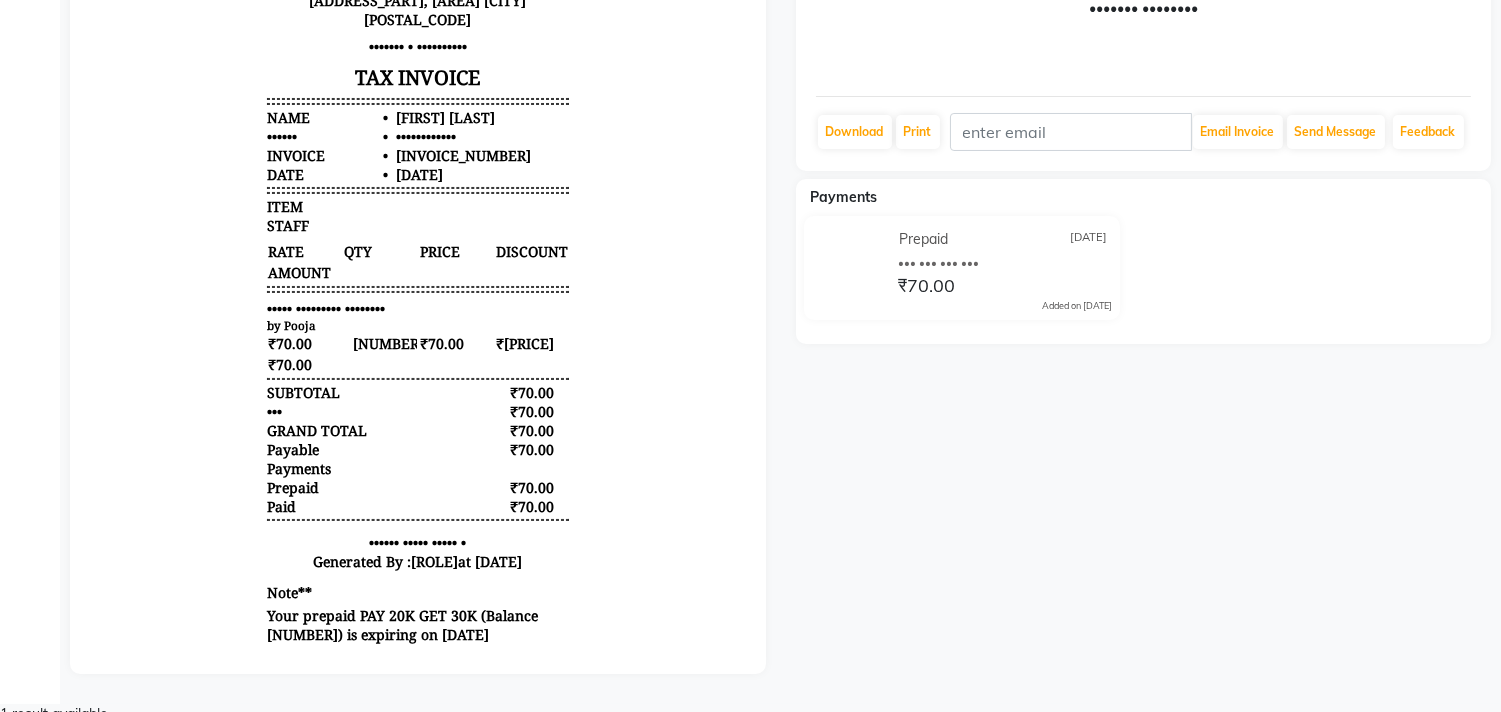 scroll, scrollTop: 311, scrollLeft: 0, axis: vertical 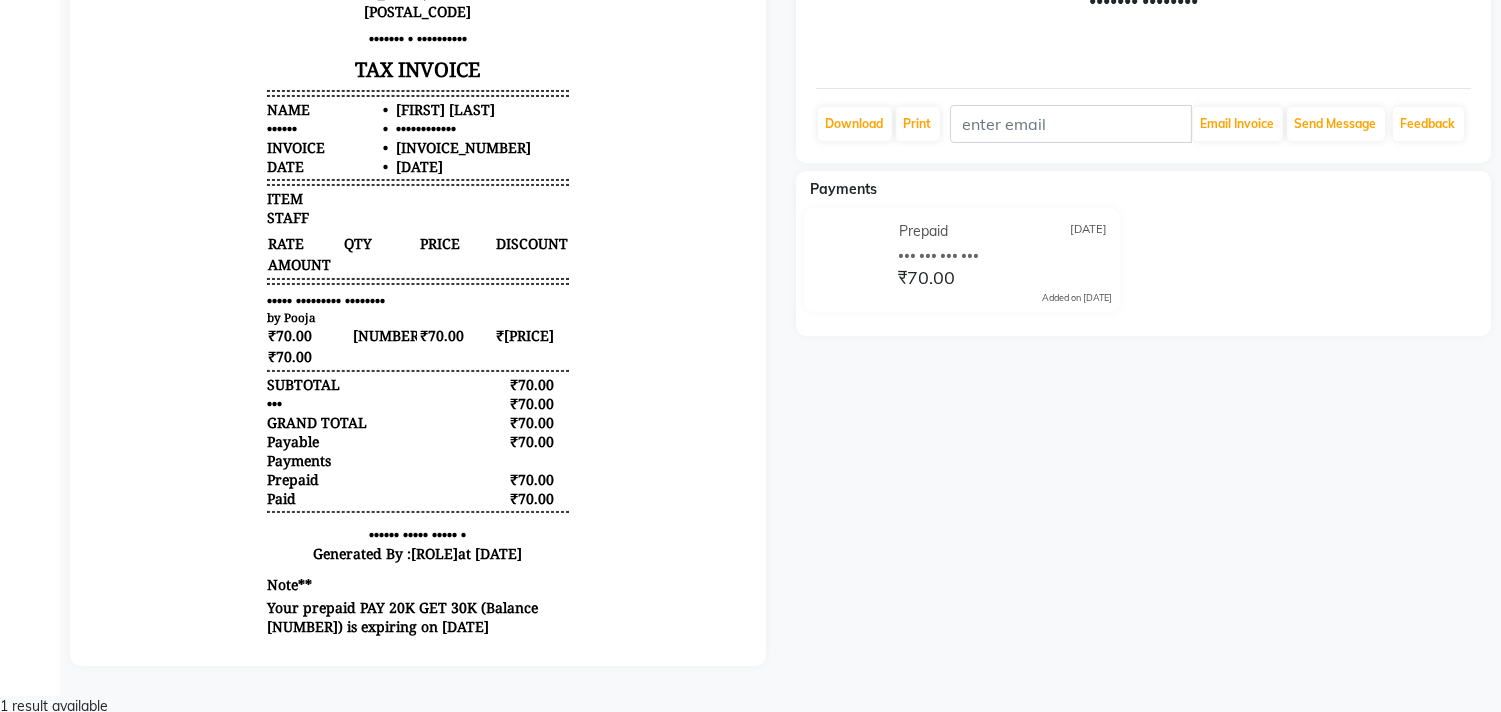 click on "The Headroom Salon
G -6 C, D, E&F Jms Cross Walk Mall, Sector 93 Gurugram 122505
Contact : [PHONE]
TAX INVOICE
Name  :
[NAME]
Mobile :
[PHONE]
Invoice  :
V/[YEAR]-[YEAR]/[NUMBER]
Date  :
[DATE]
ITEM
STAFF
RATE QTY PRICE DISCOUNT
1" at bounding box center (750, 45) 